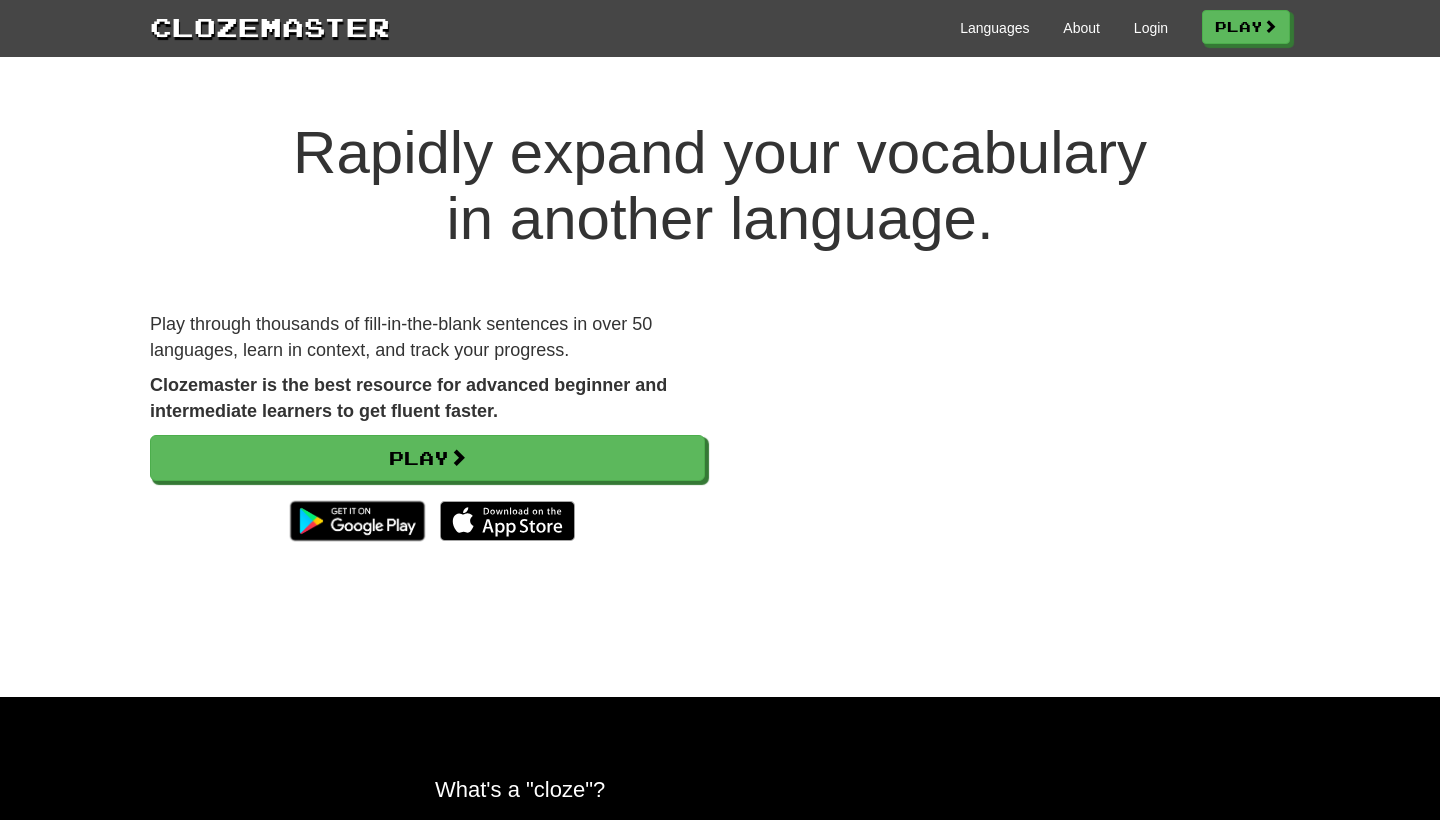 scroll, scrollTop: 0, scrollLeft: 0, axis: both 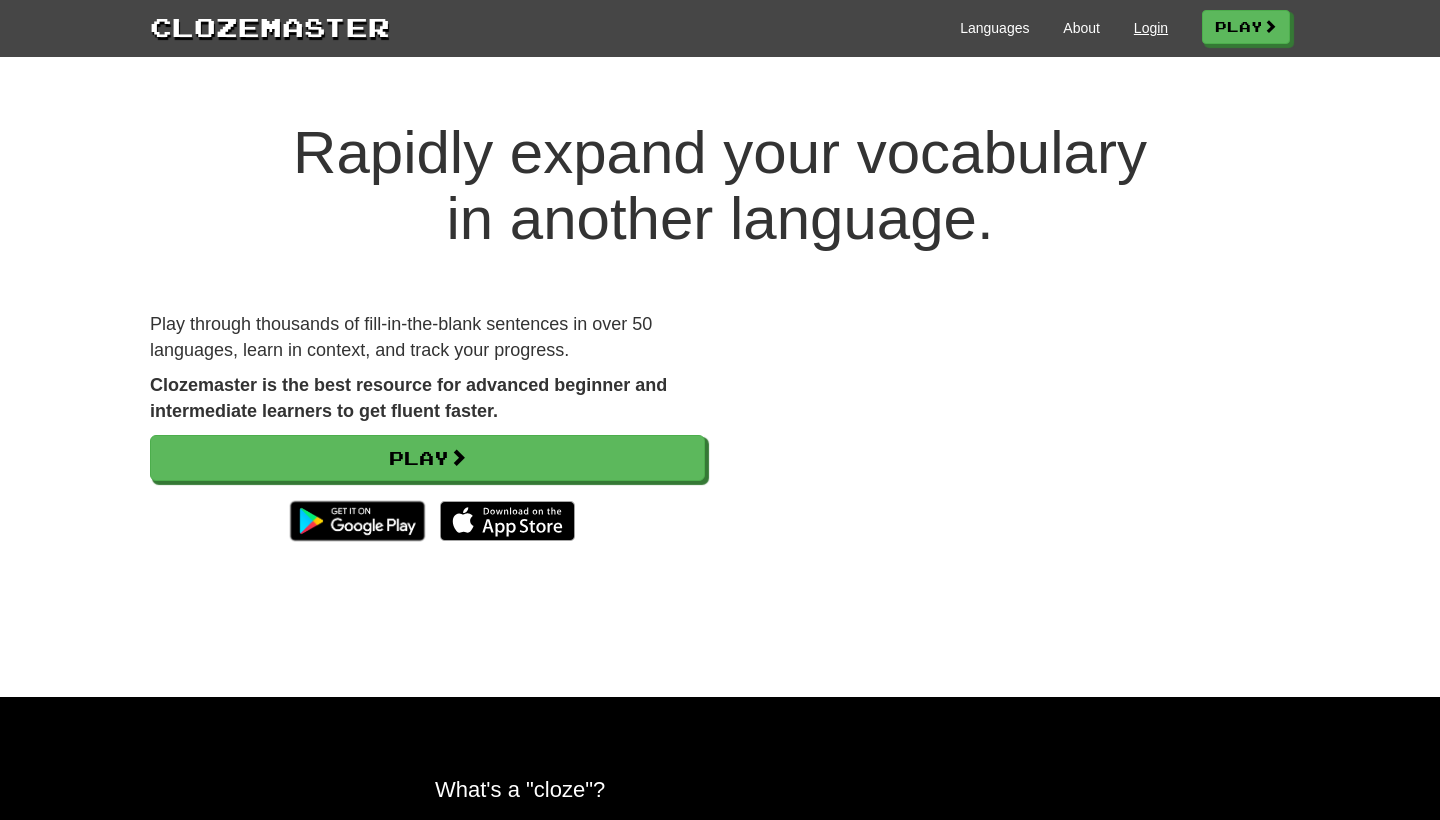 click on "Login" at bounding box center (1151, 28) 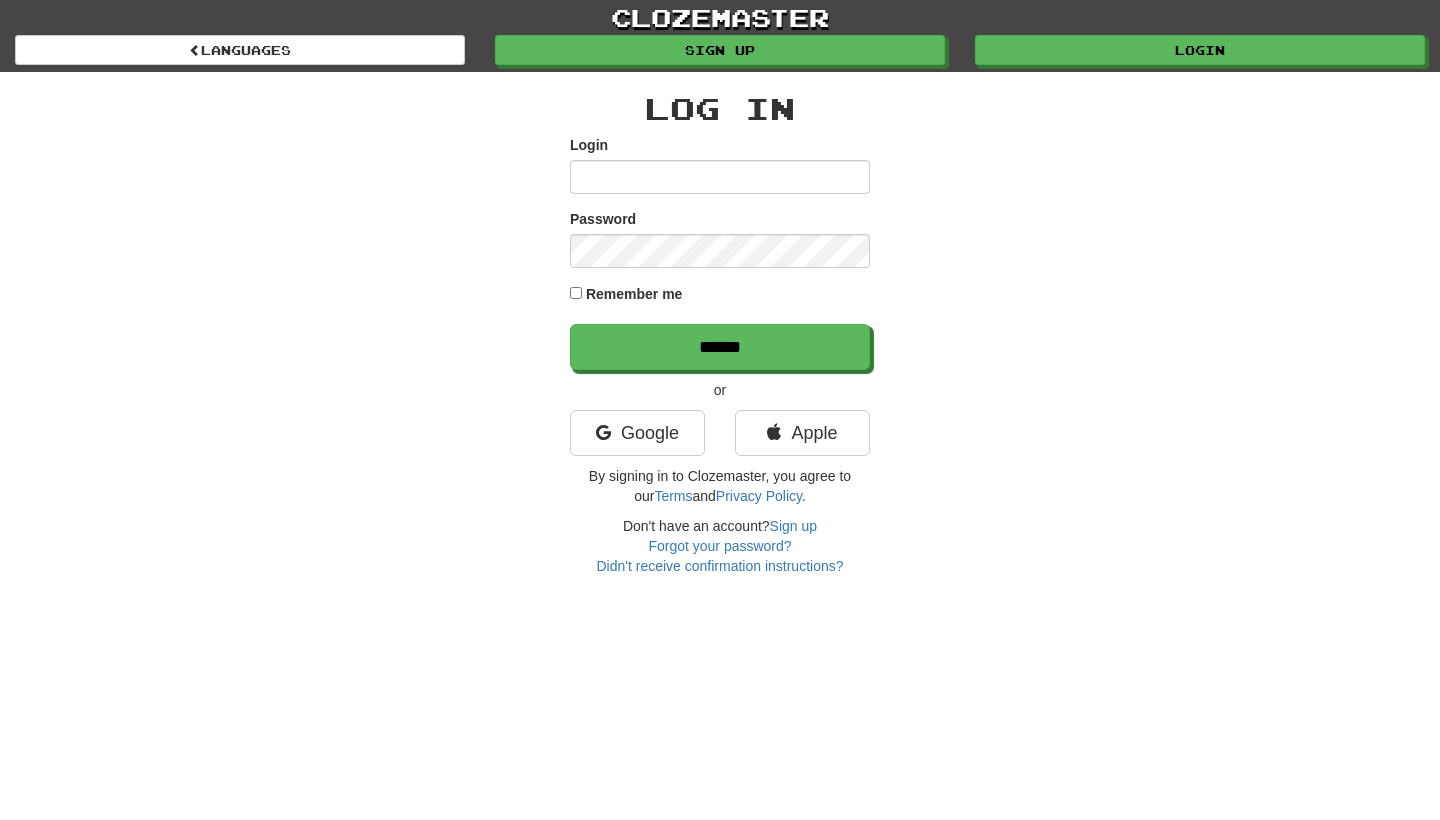 scroll, scrollTop: 0, scrollLeft: 0, axis: both 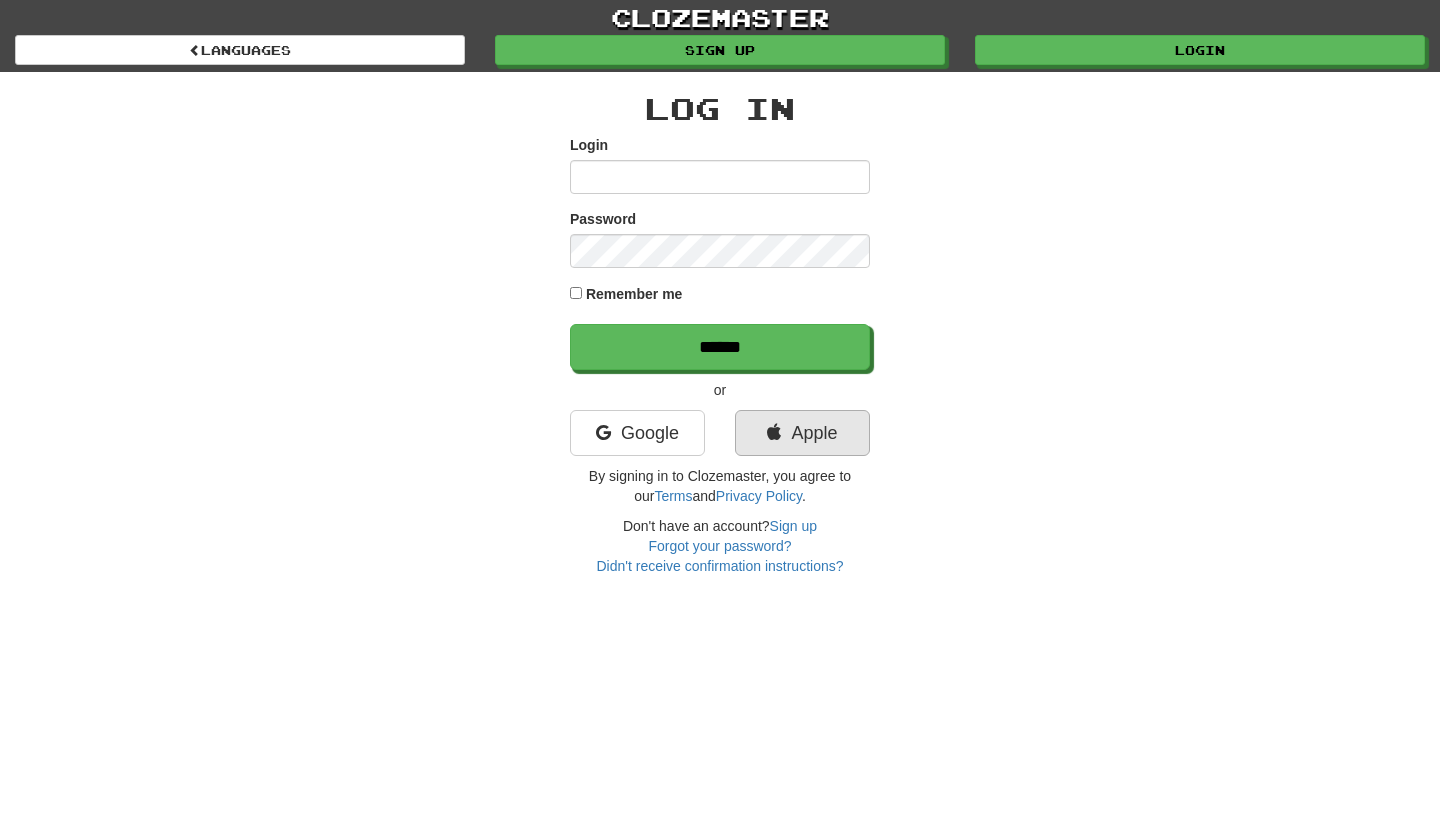 click on "Apple" at bounding box center (802, 433) 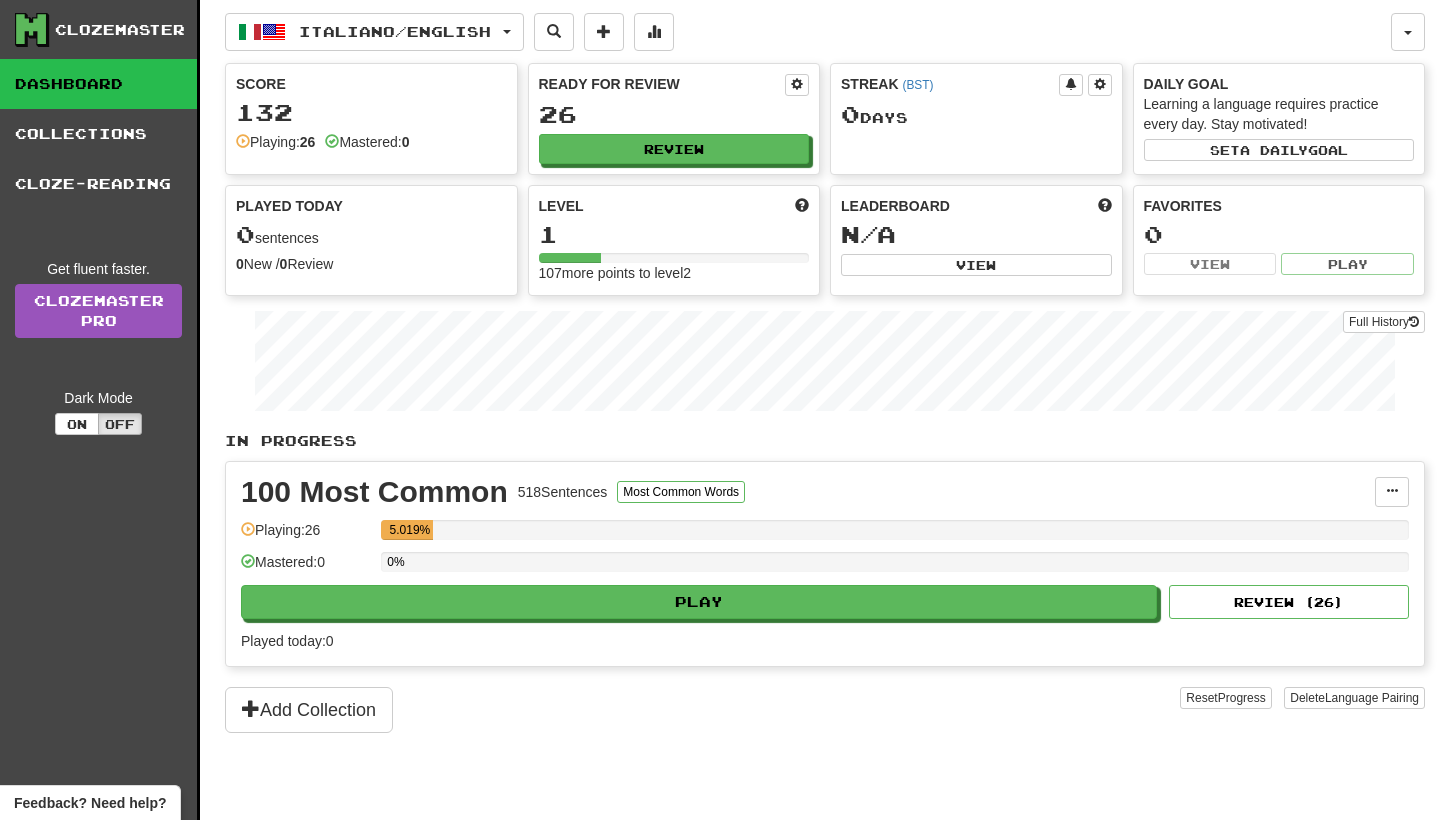 scroll, scrollTop: 0, scrollLeft: 0, axis: both 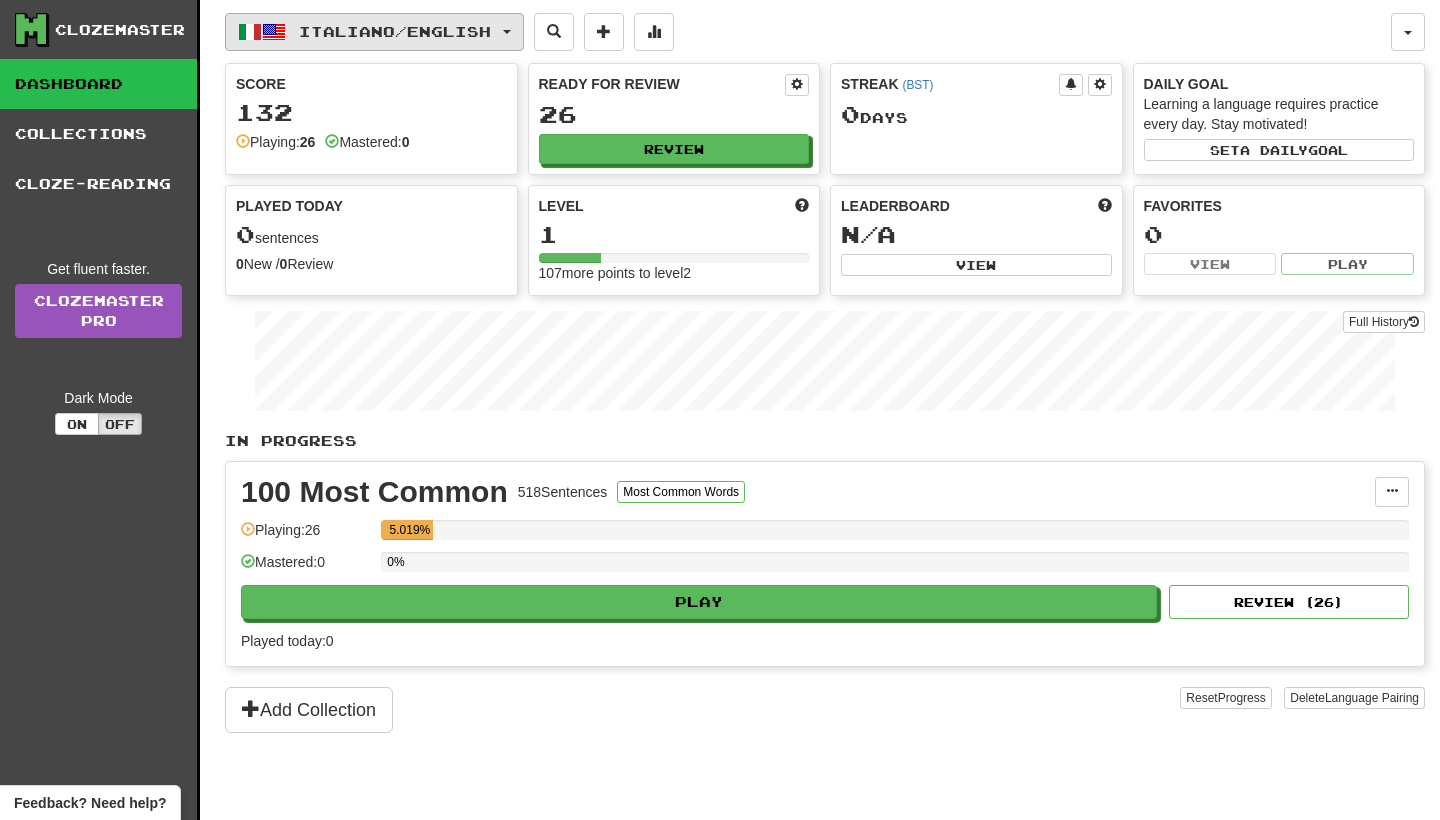 click on "Italiano  /  English" at bounding box center (395, 31) 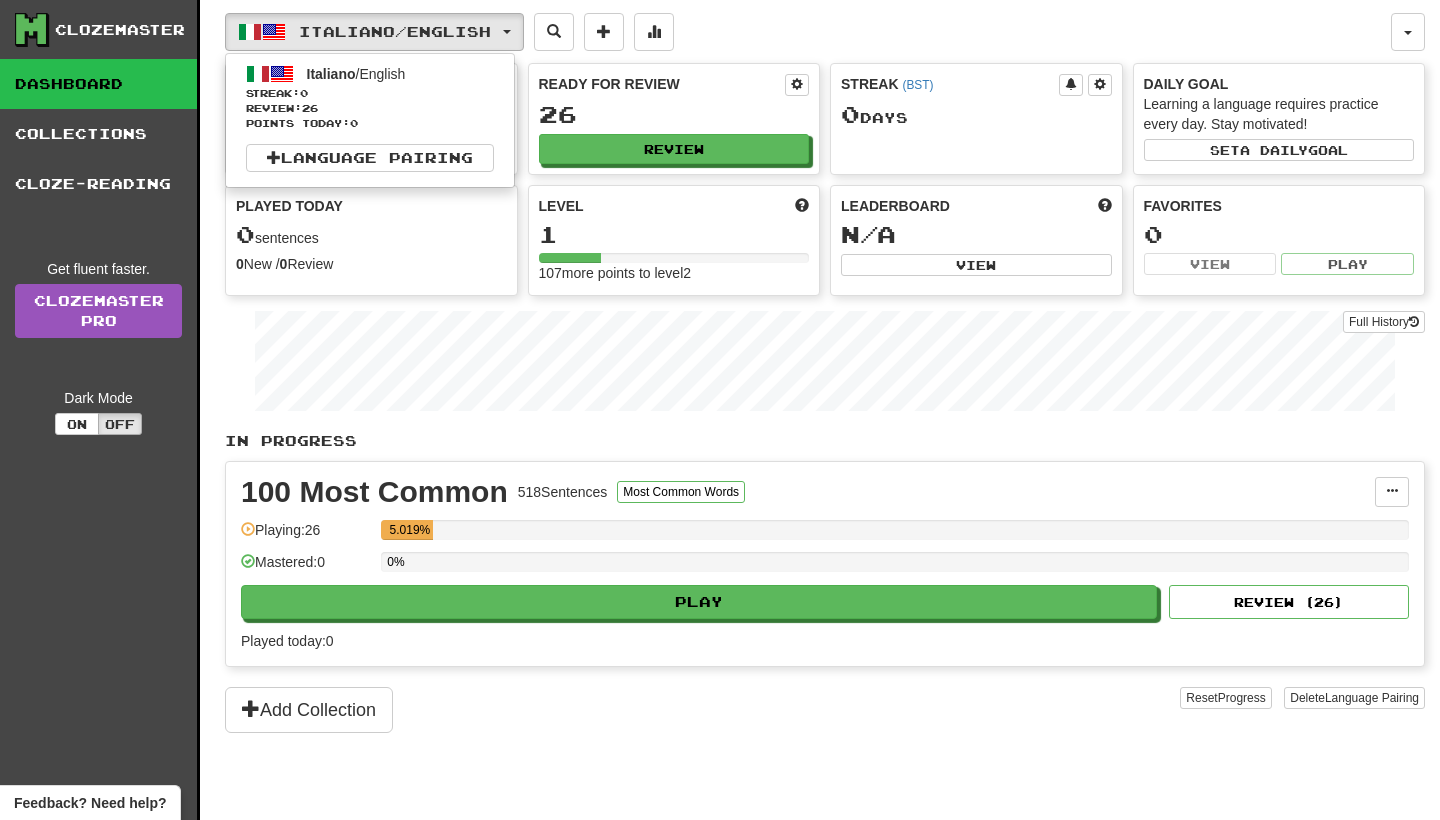 click on "Clozemaster Dashboard Collections Cloze-Reading Get fluent faster. Clozemaster Pro Dark Mode On Off" at bounding box center (100, 435) 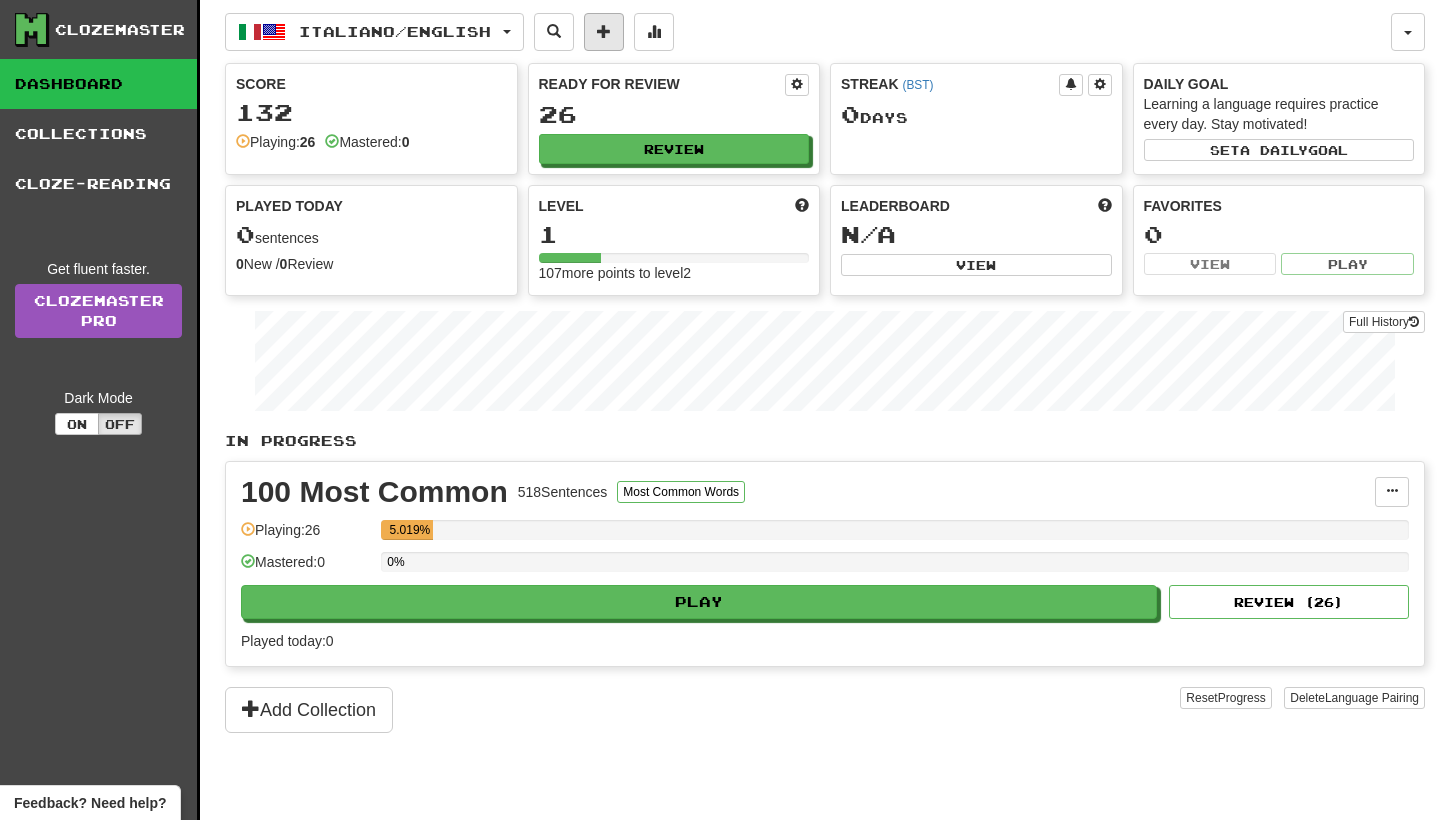 click at bounding box center (604, 31) 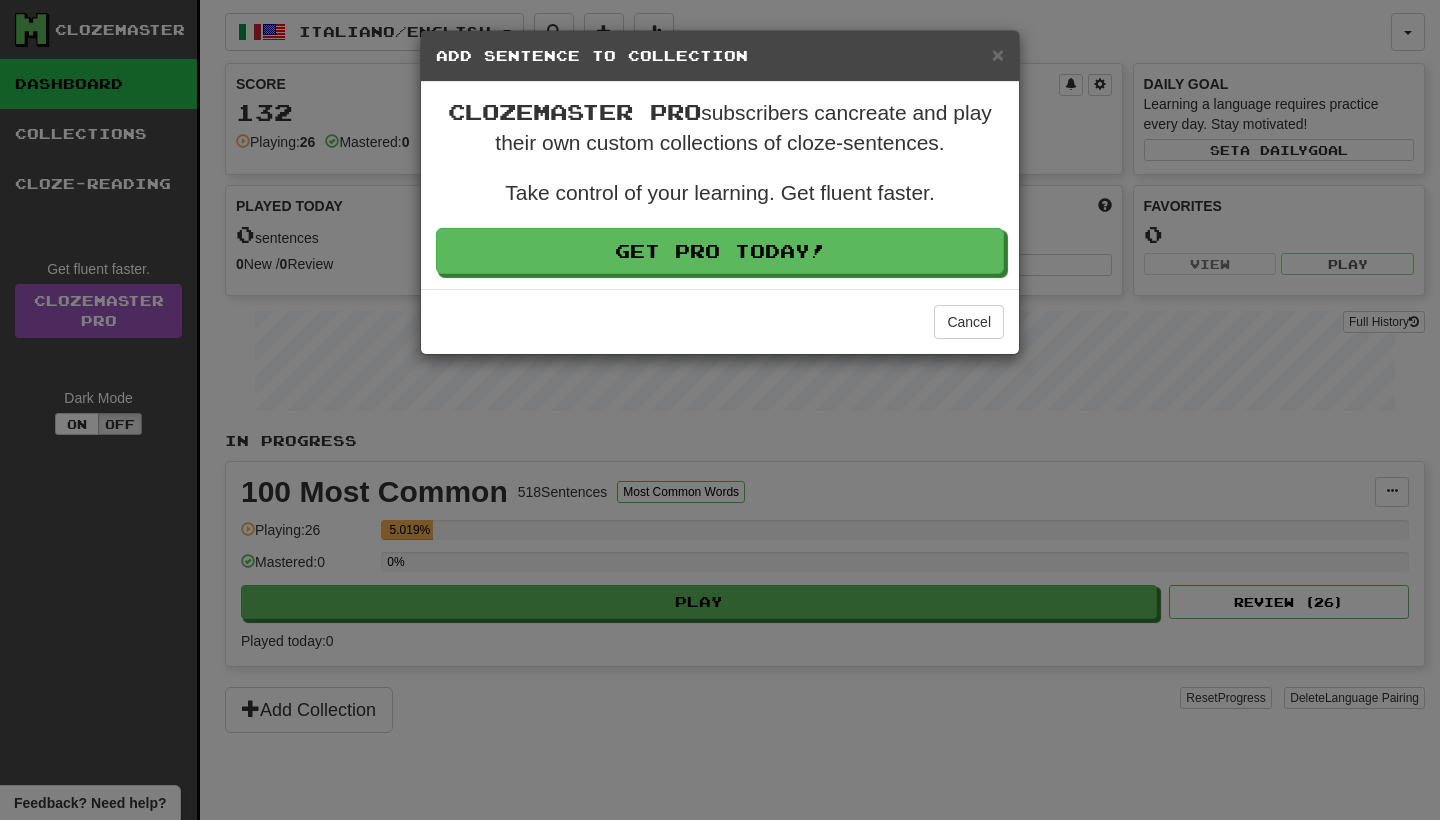 click on "Add Sentence to Collection" at bounding box center [720, 56] 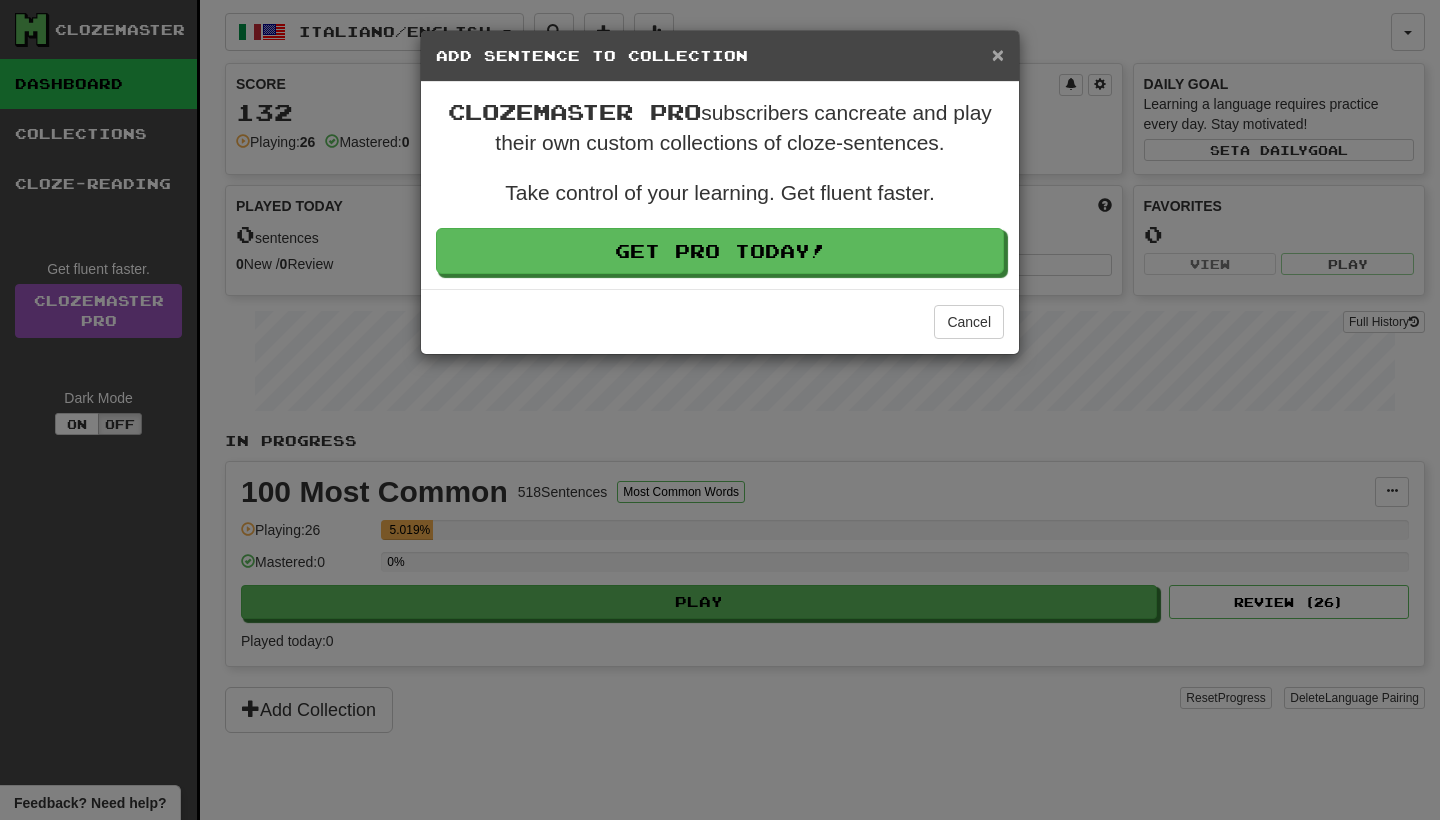 click on "×" at bounding box center (998, 54) 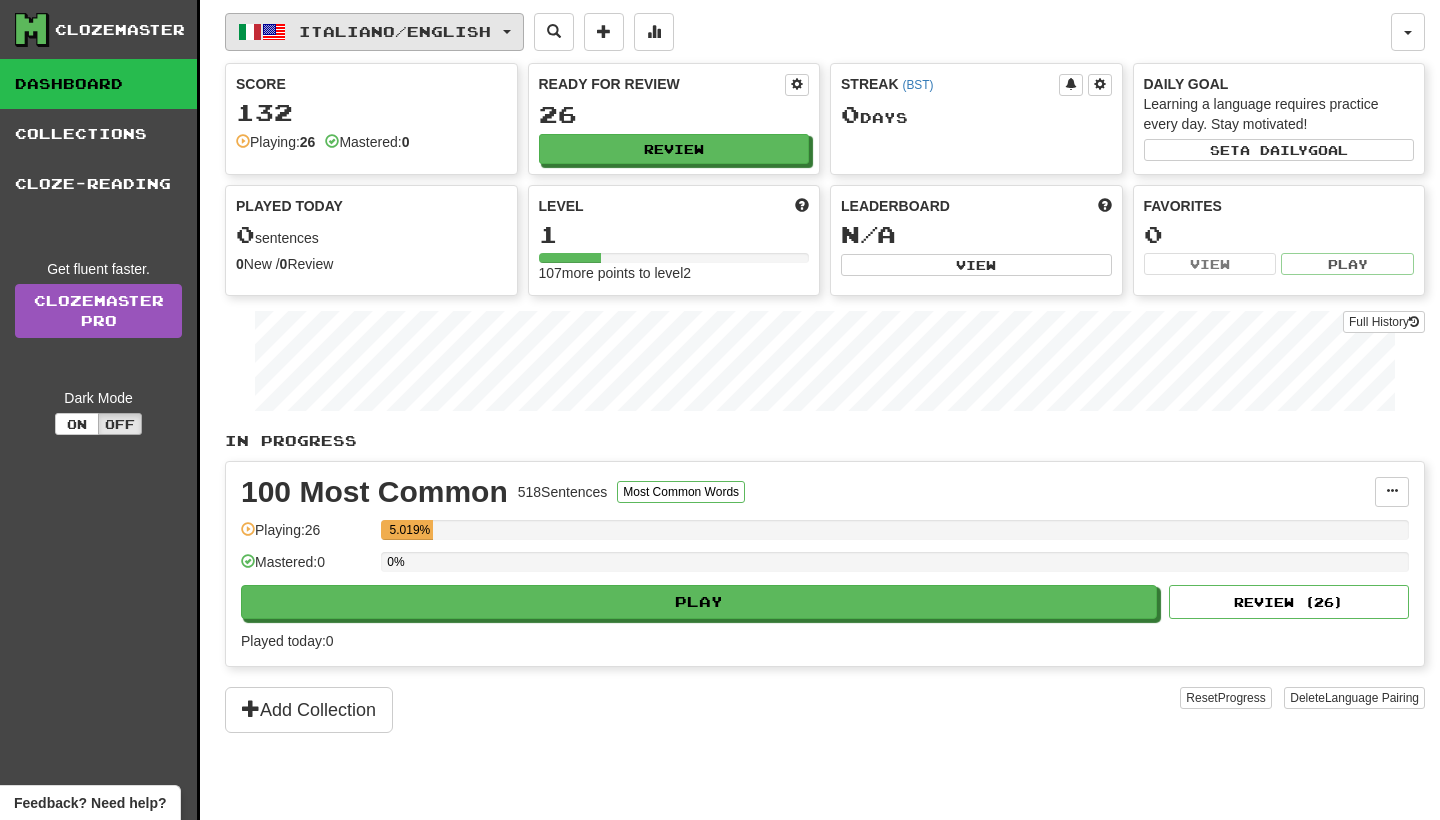 click on "Italiano  /  English" at bounding box center (374, 32) 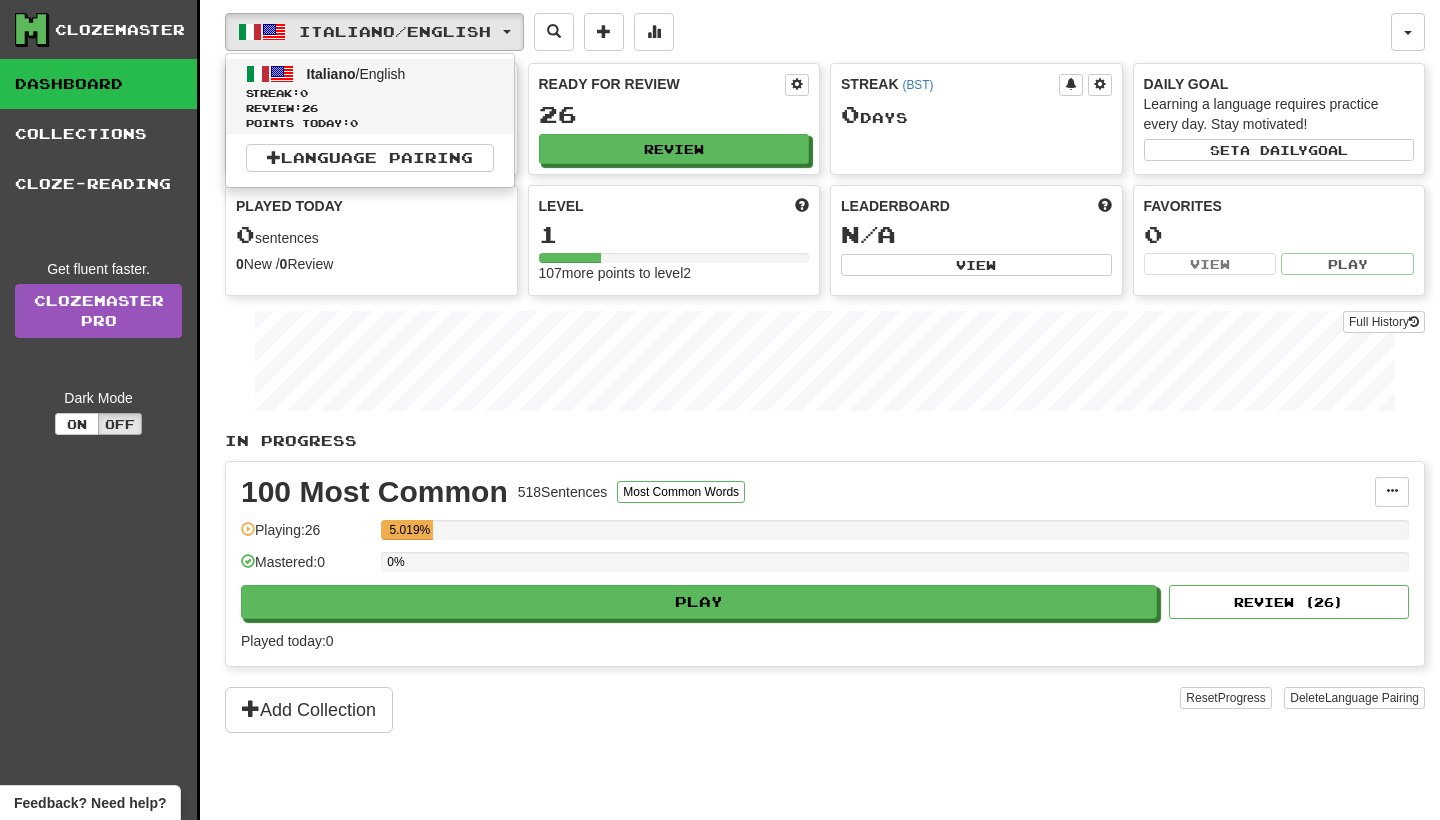 click on "Italiano  /  English Streak:  0   Review:  26 Points today:  0" at bounding box center [370, 96] 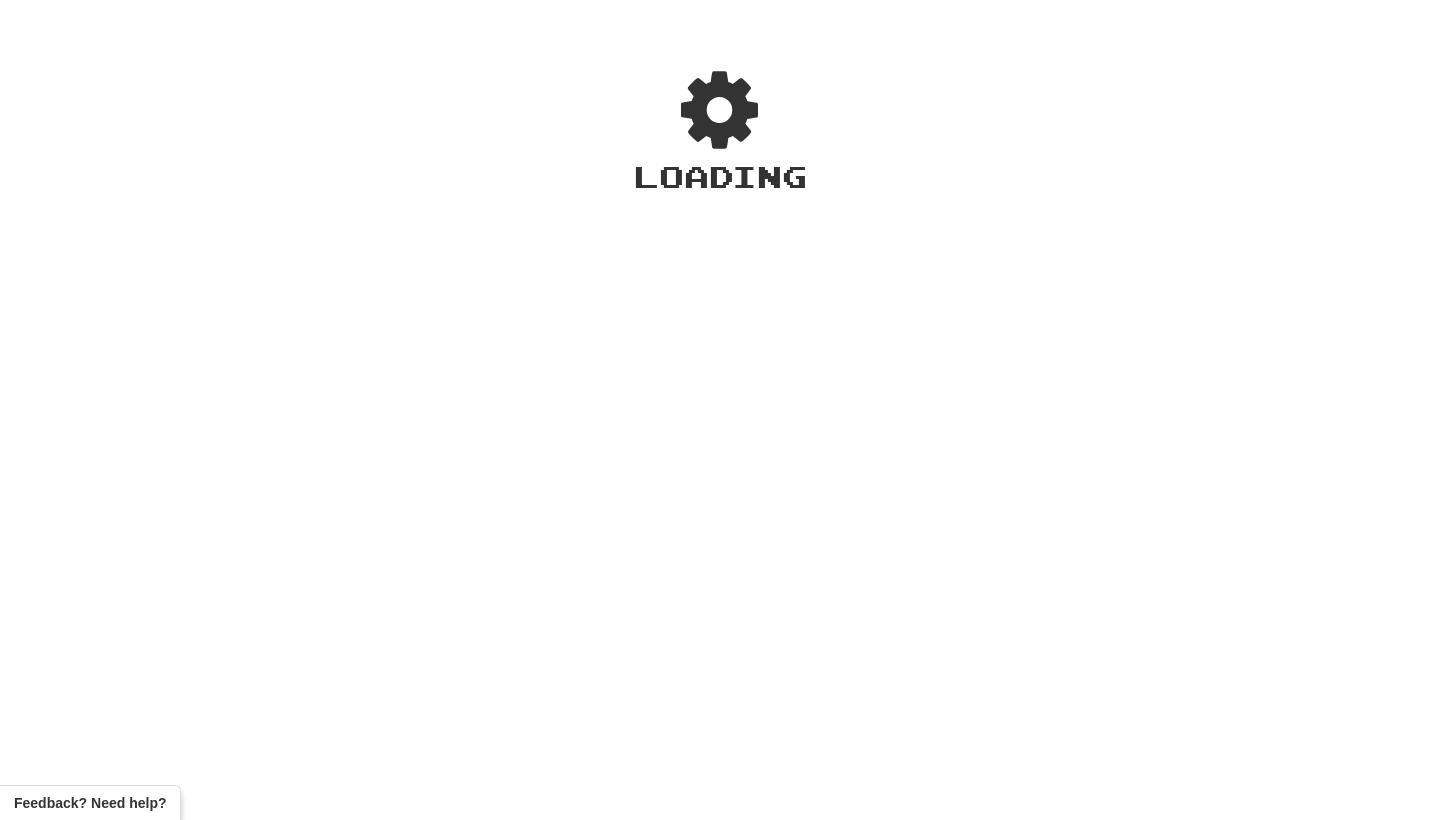 scroll, scrollTop: 0, scrollLeft: 0, axis: both 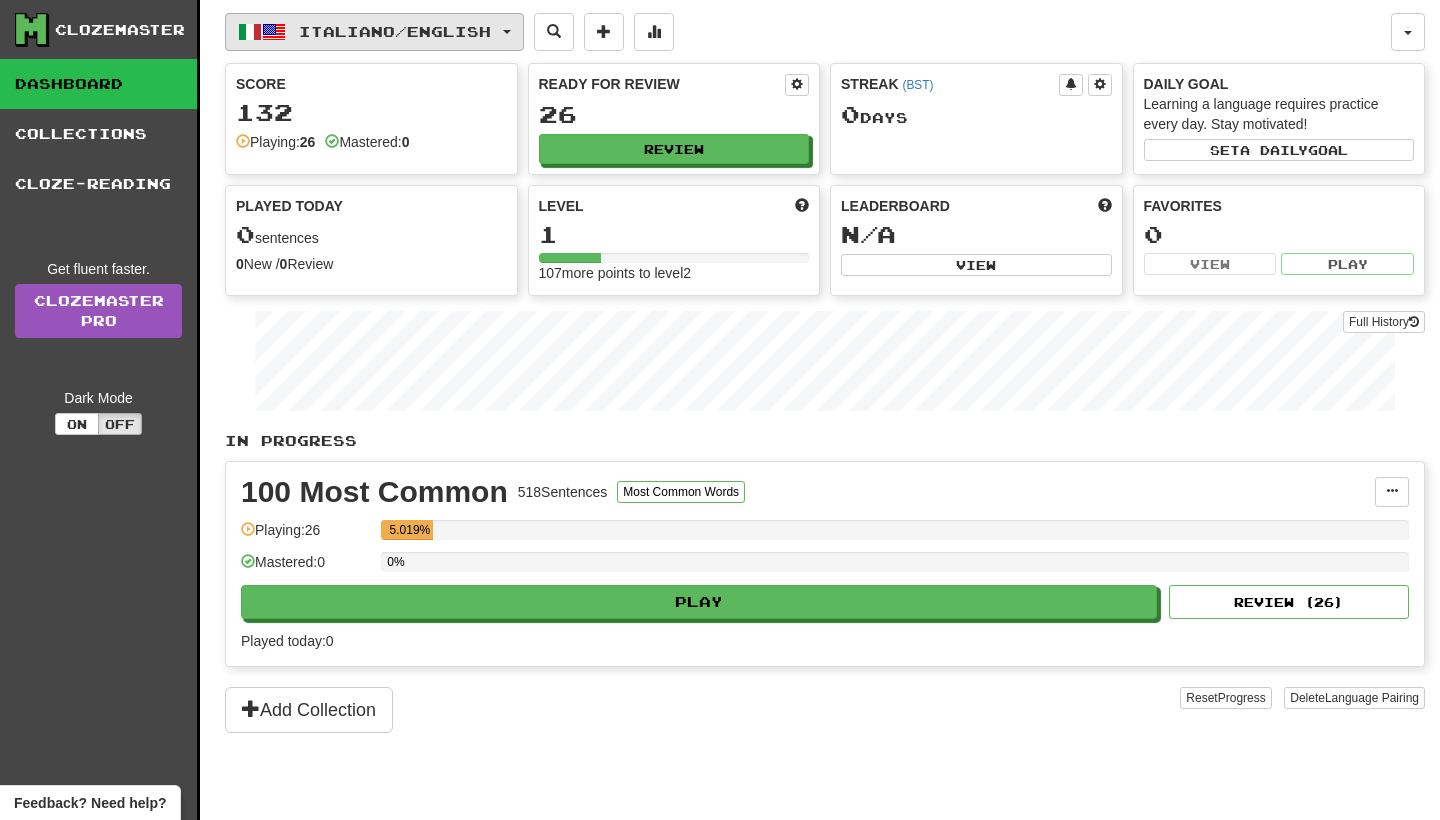 click on "Italiano  /  English" at bounding box center [374, 32] 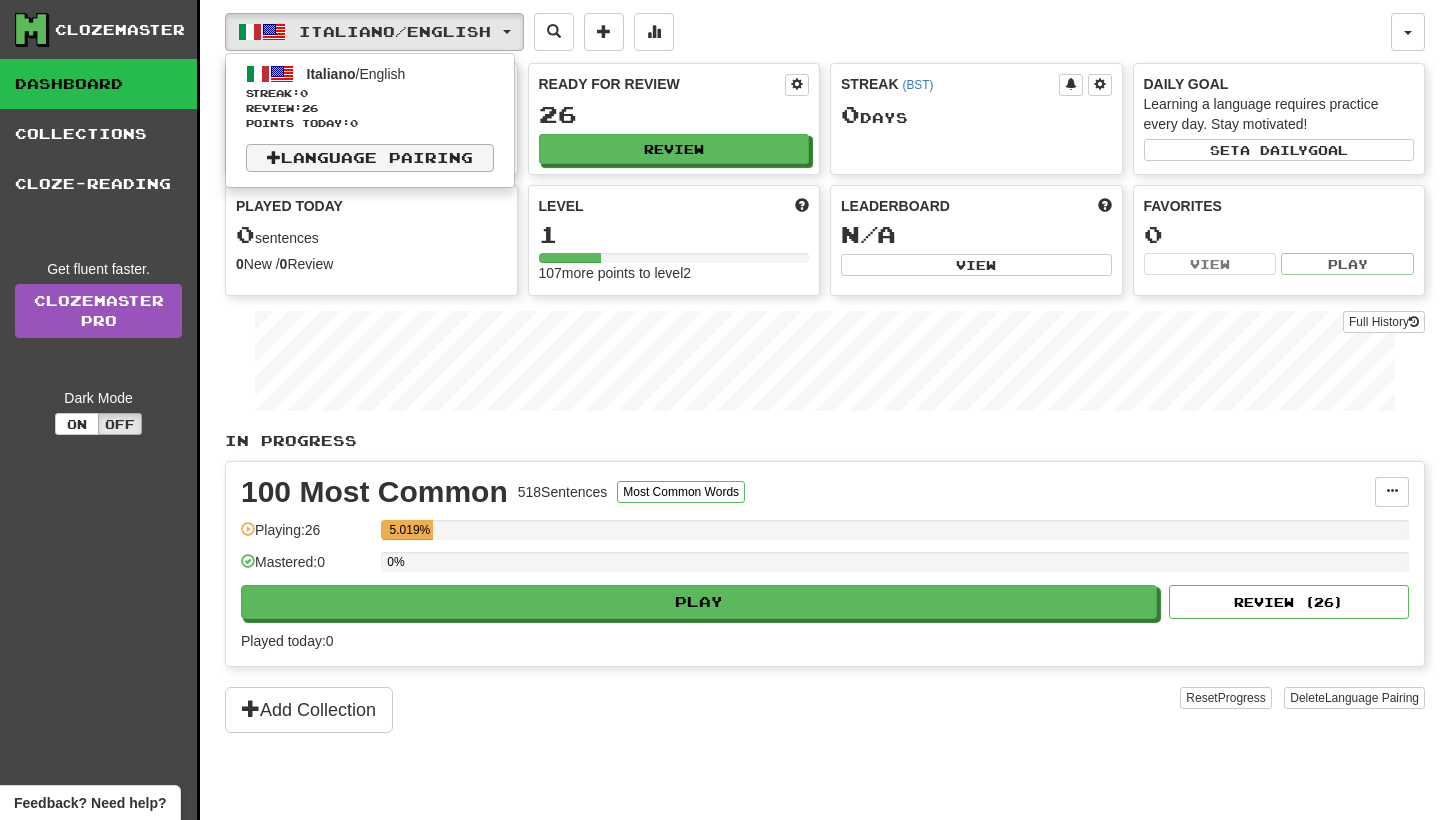 click on "Language Pairing" at bounding box center [370, 158] 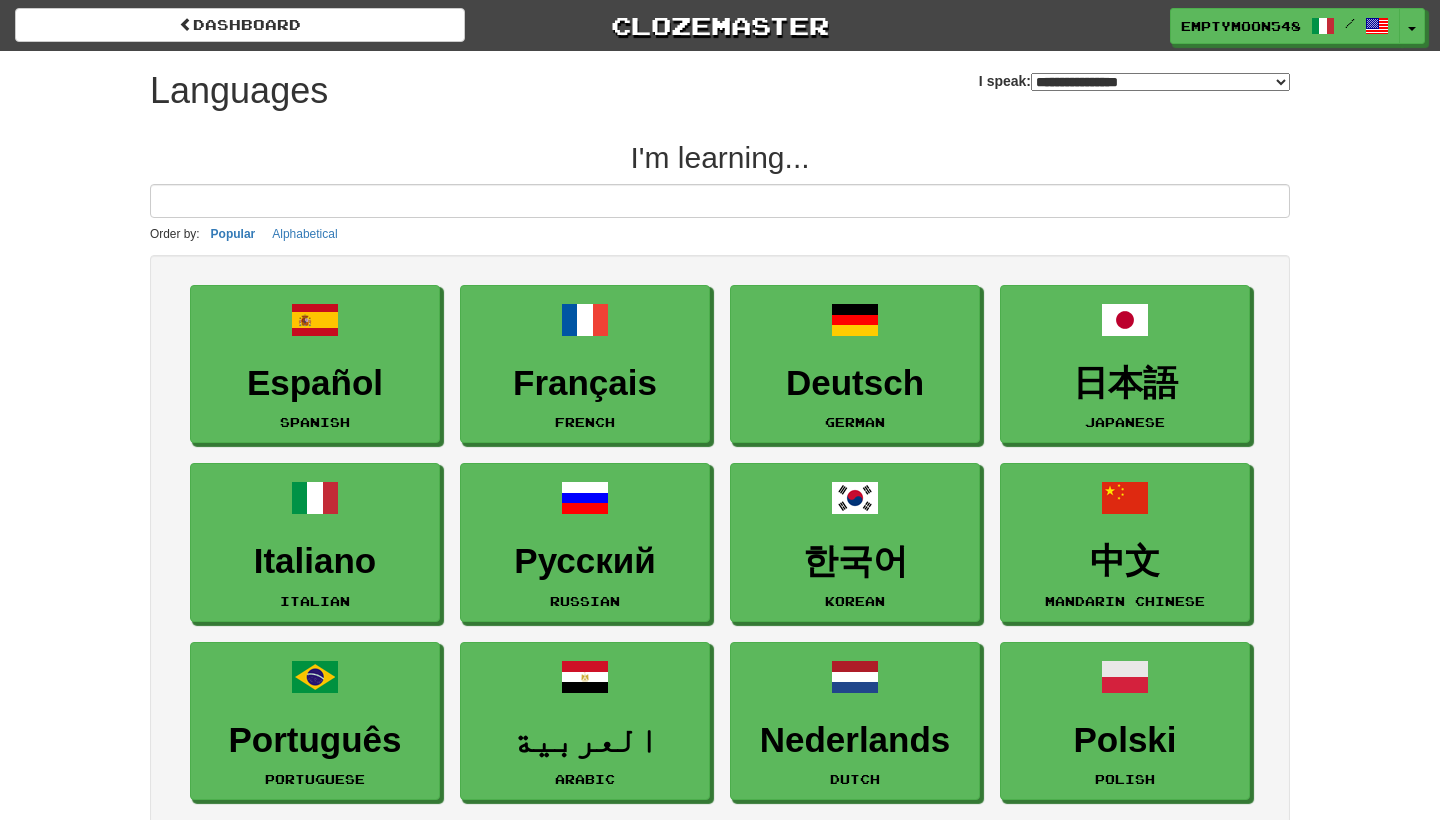 select on "*******" 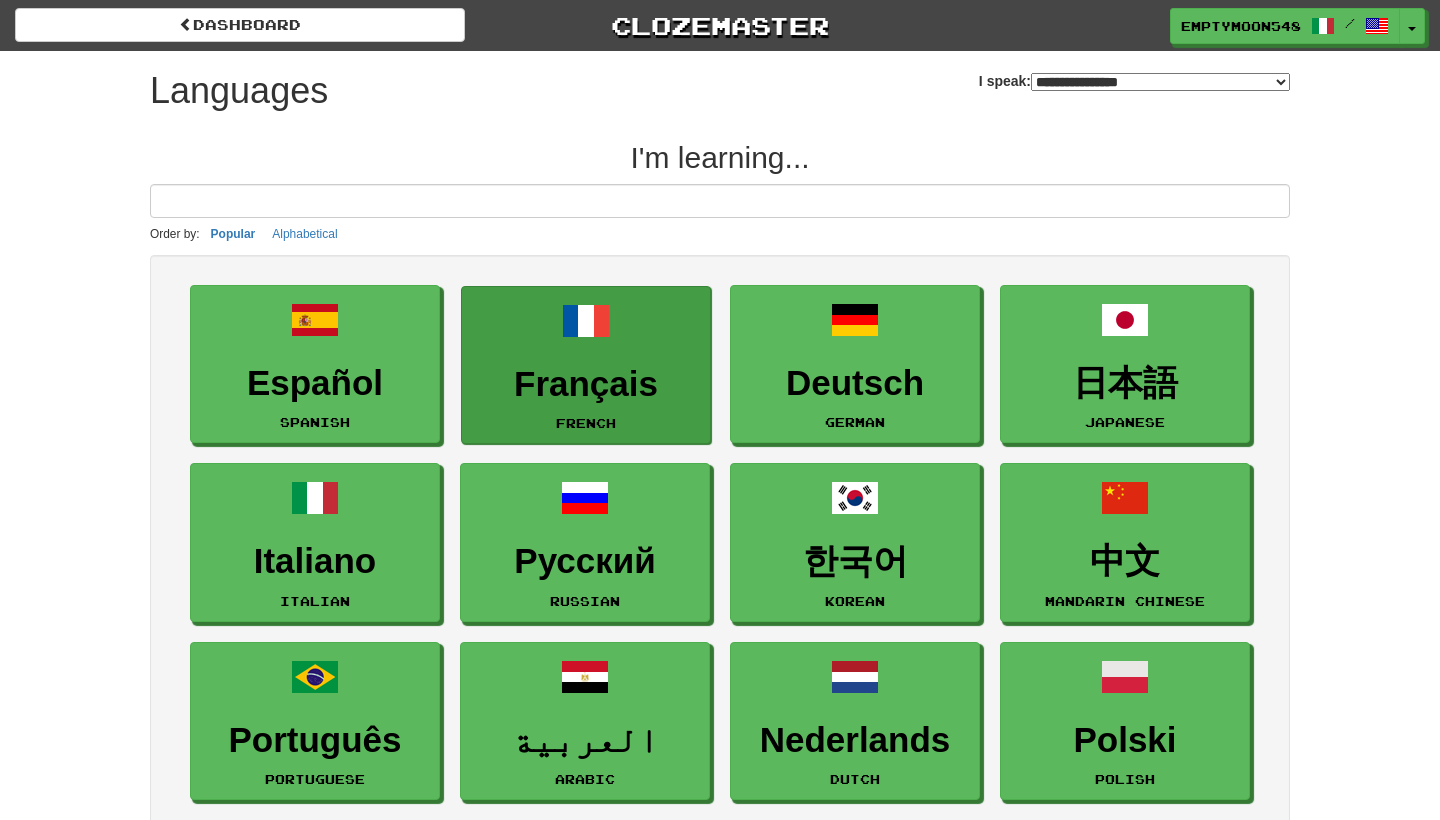 click on "Français French" at bounding box center [586, 365] 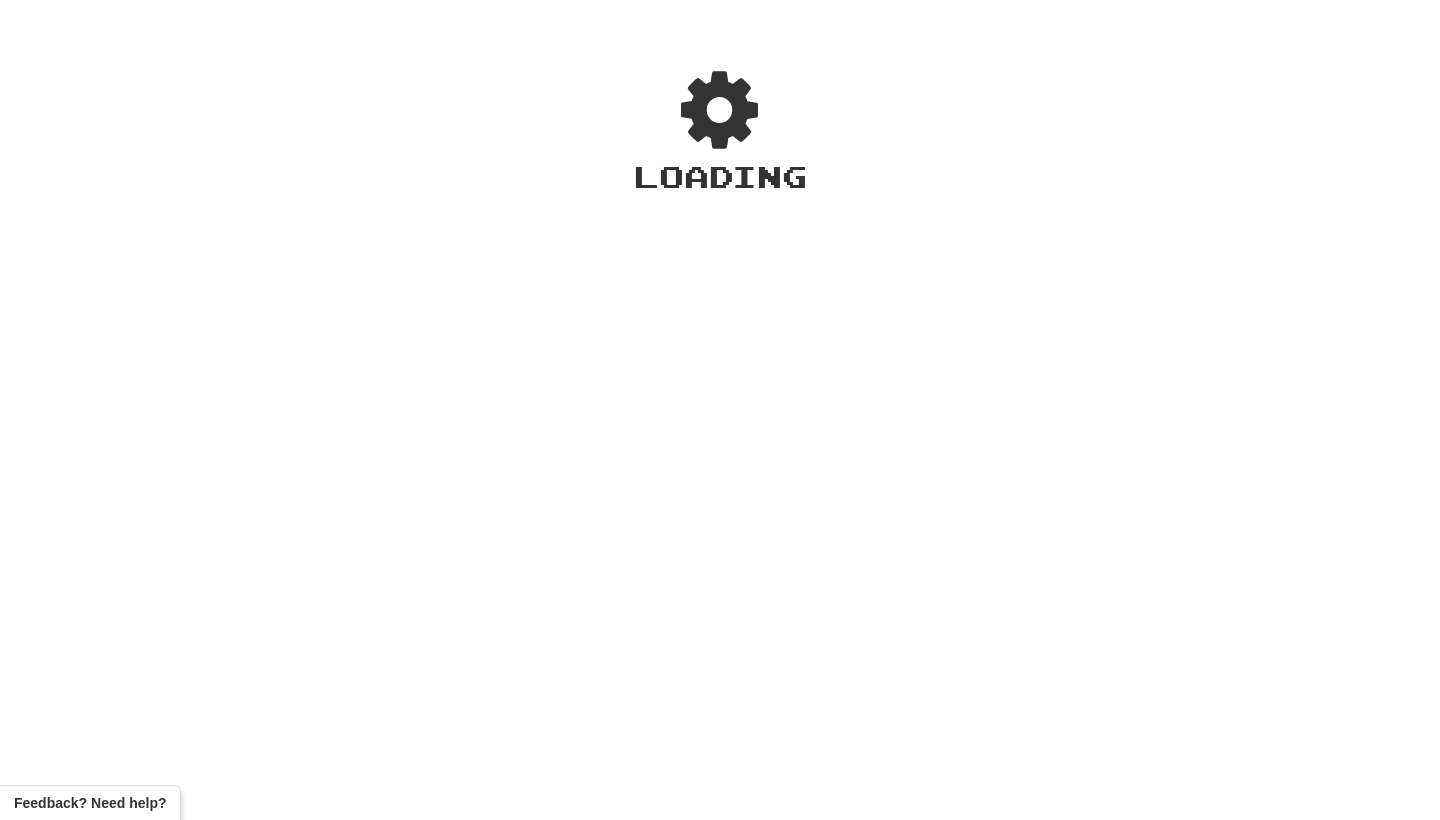 scroll, scrollTop: 0, scrollLeft: 0, axis: both 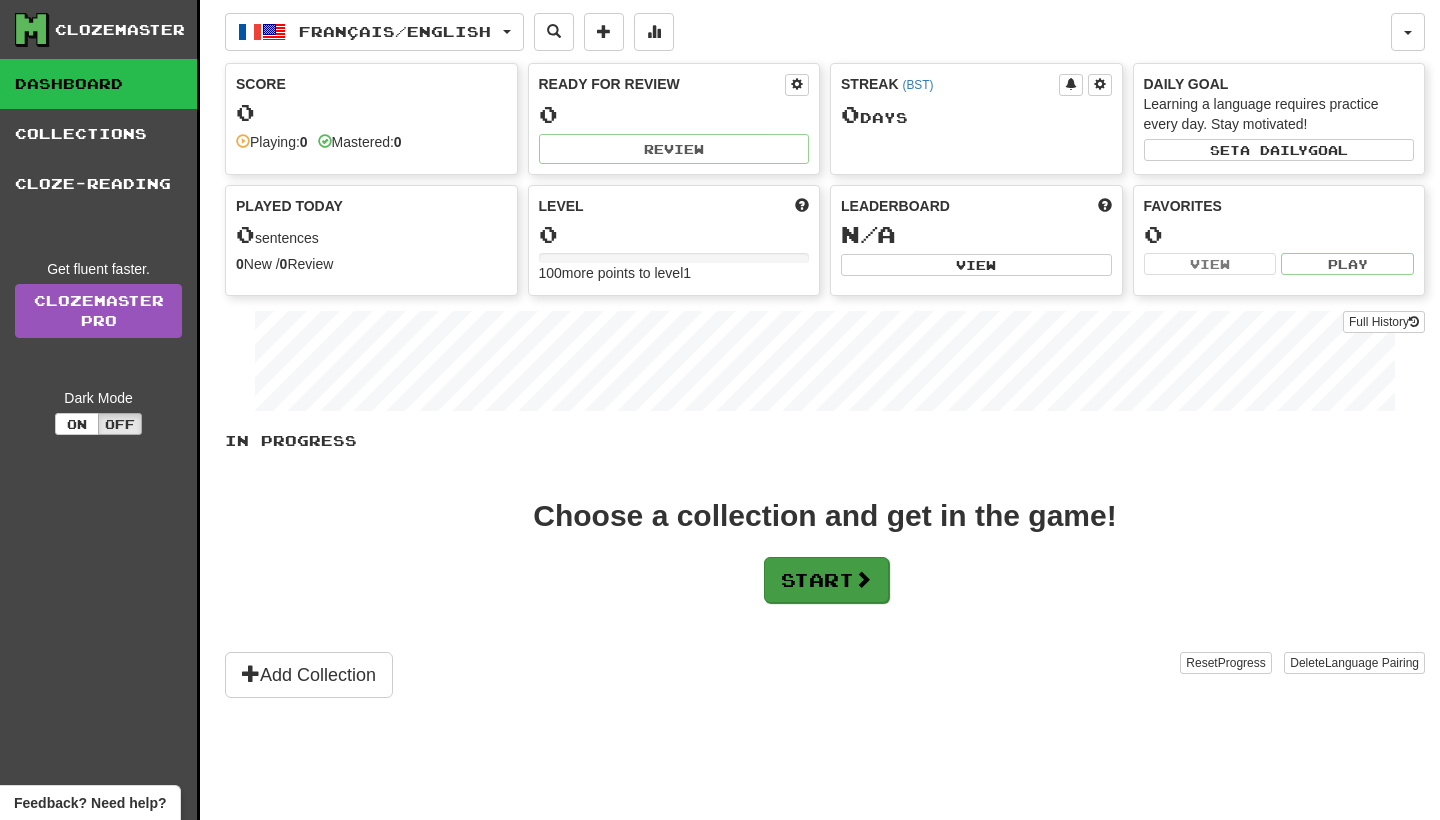 click on "Start" at bounding box center [826, 580] 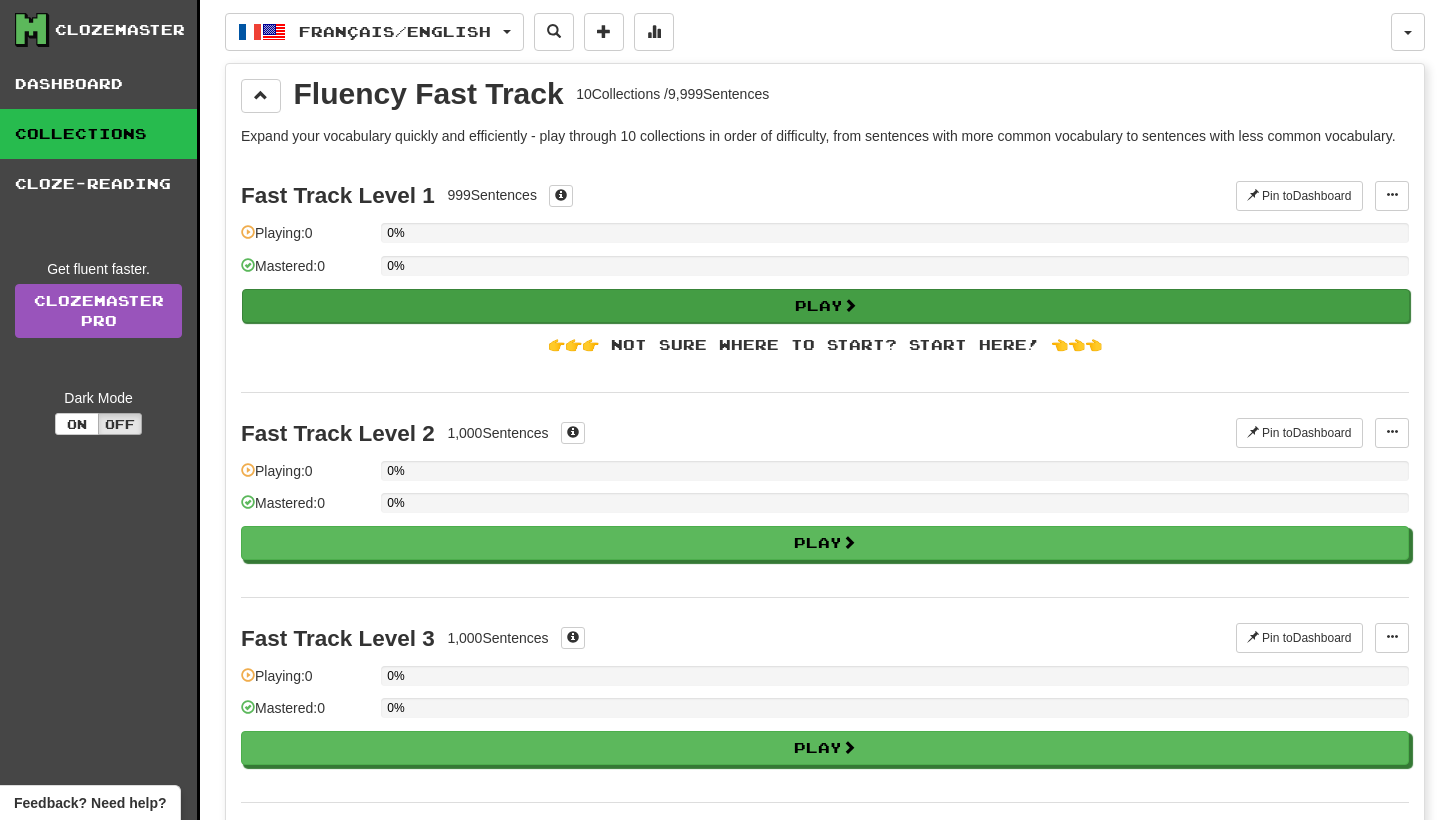 click on "Play" at bounding box center (826, 306) 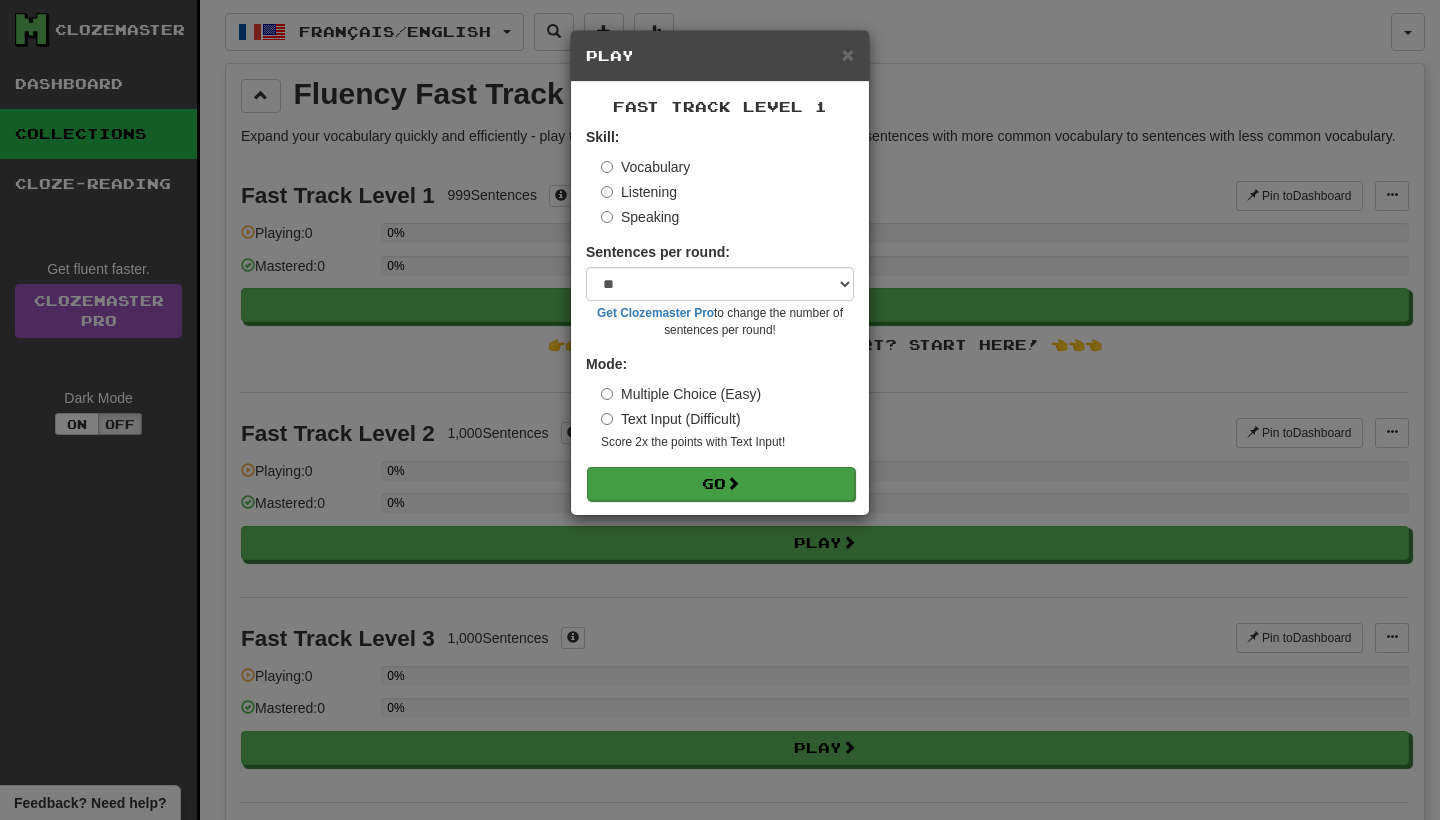 click at bounding box center (733, 483) 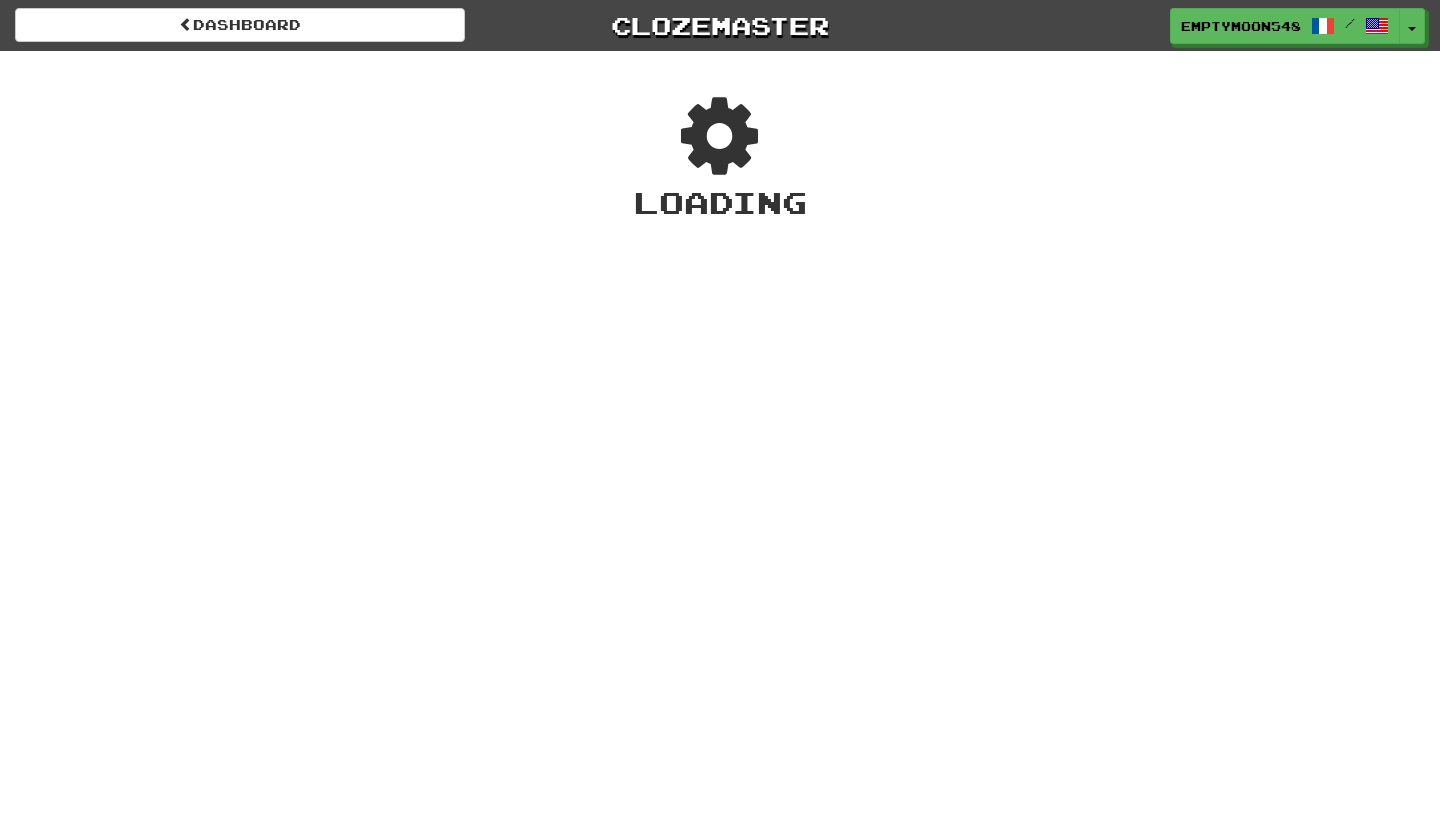 scroll, scrollTop: 0, scrollLeft: 0, axis: both 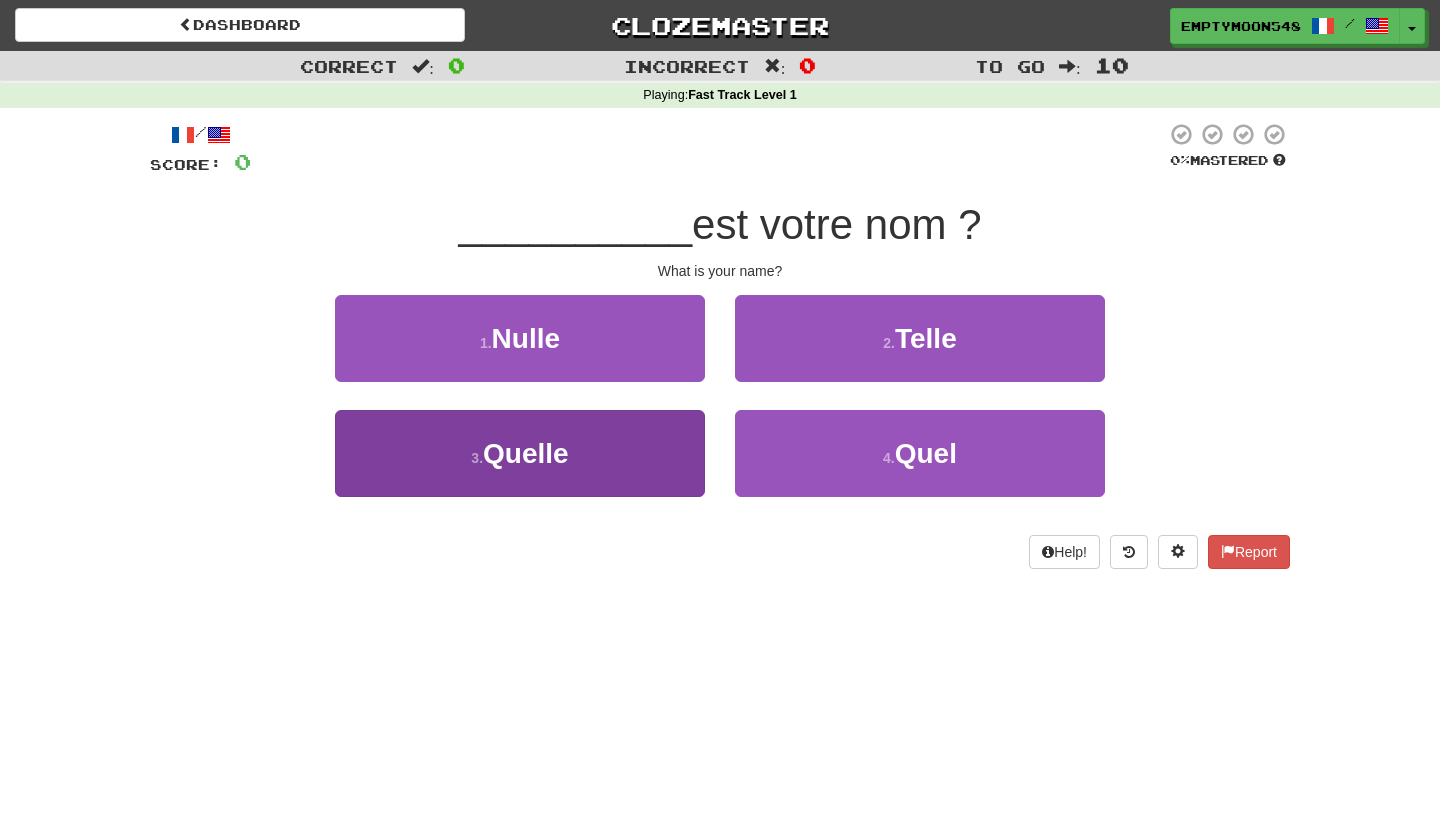 click on "Quelle" at bounding box center [526, 453] 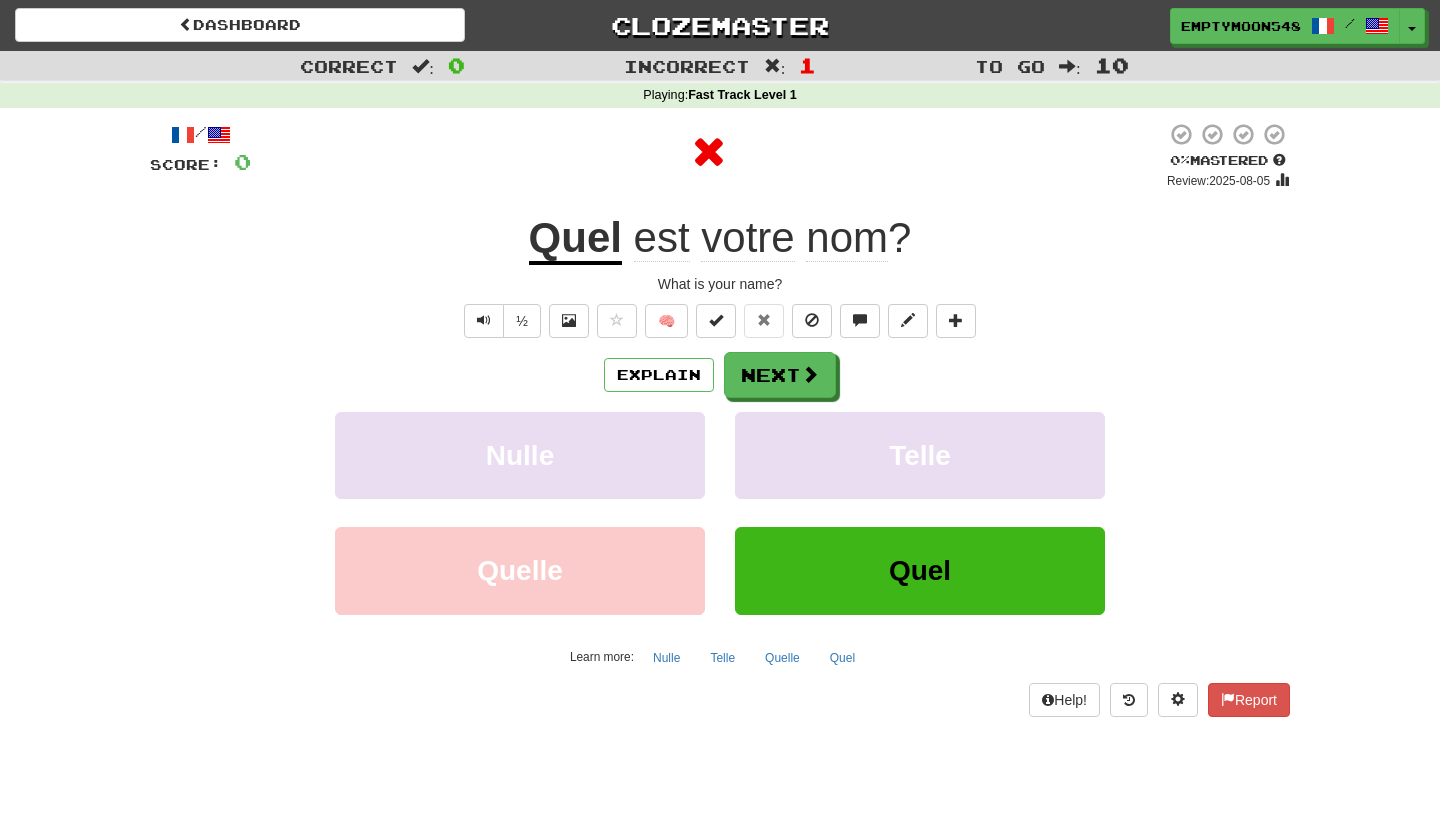 click on "Quel" at bounding box center [920, 570] 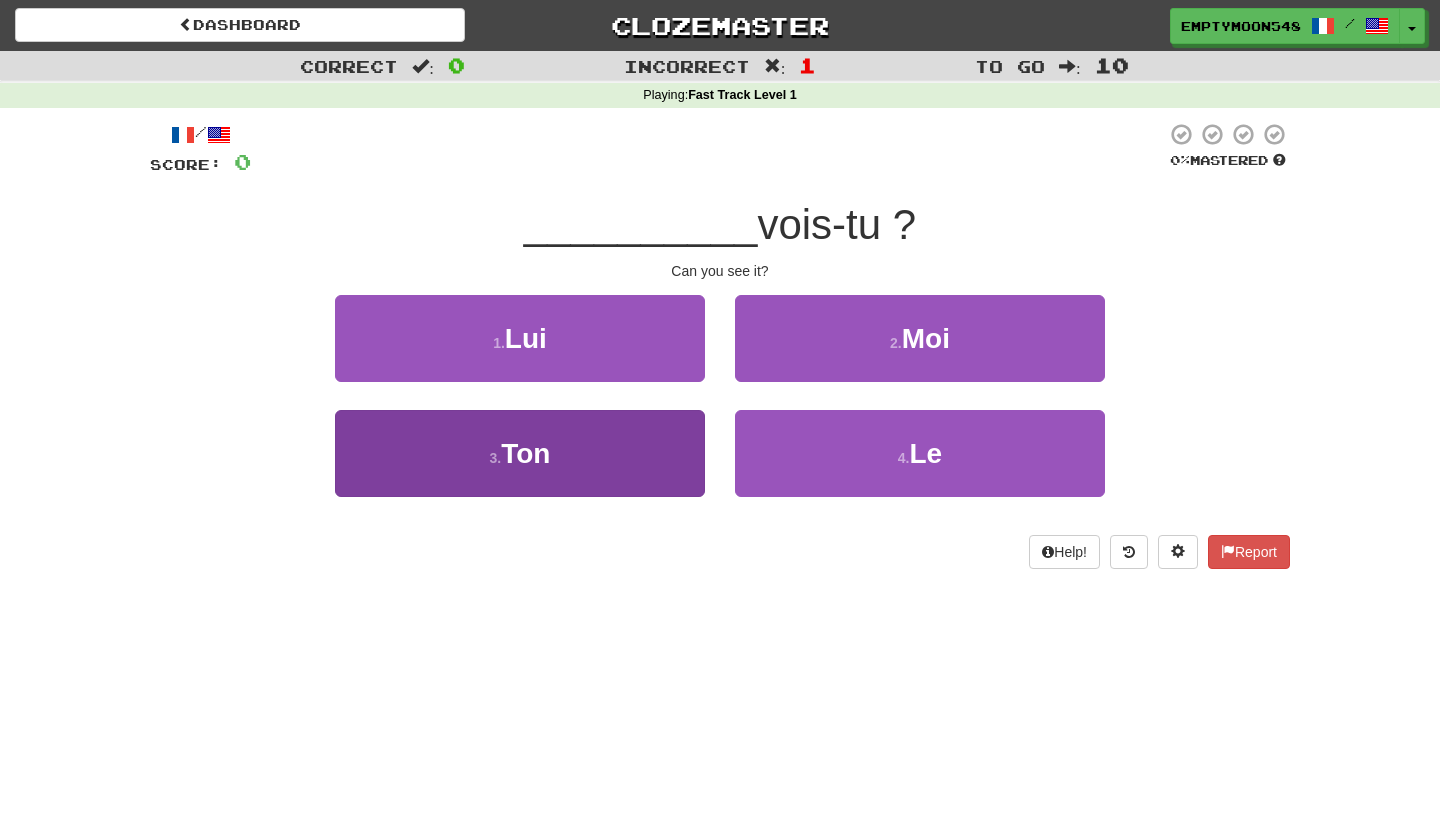 click on "3 .  Ton" at bounding box center (520, 453) 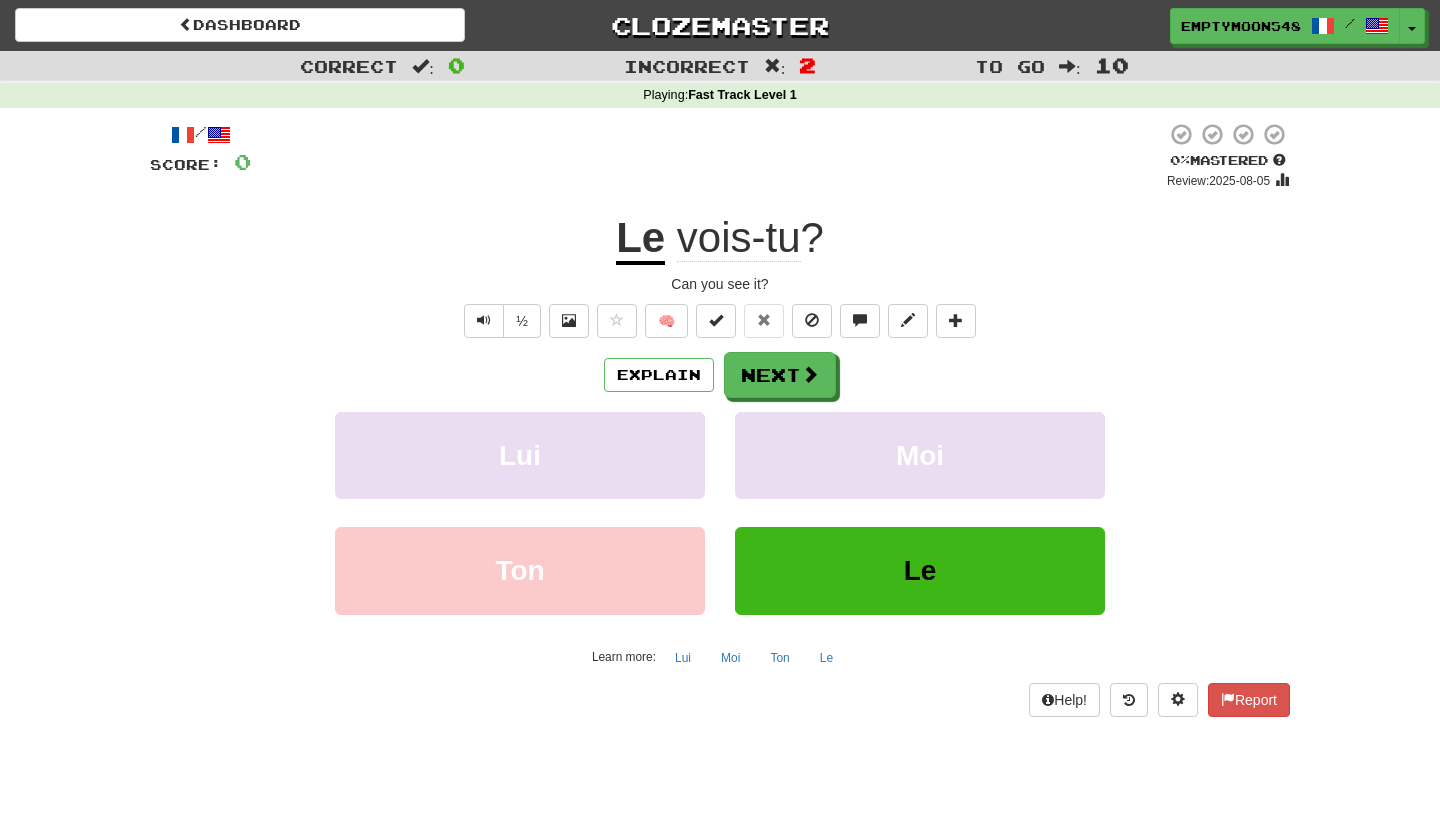 click on "Le" at bounding box center (920, 570) 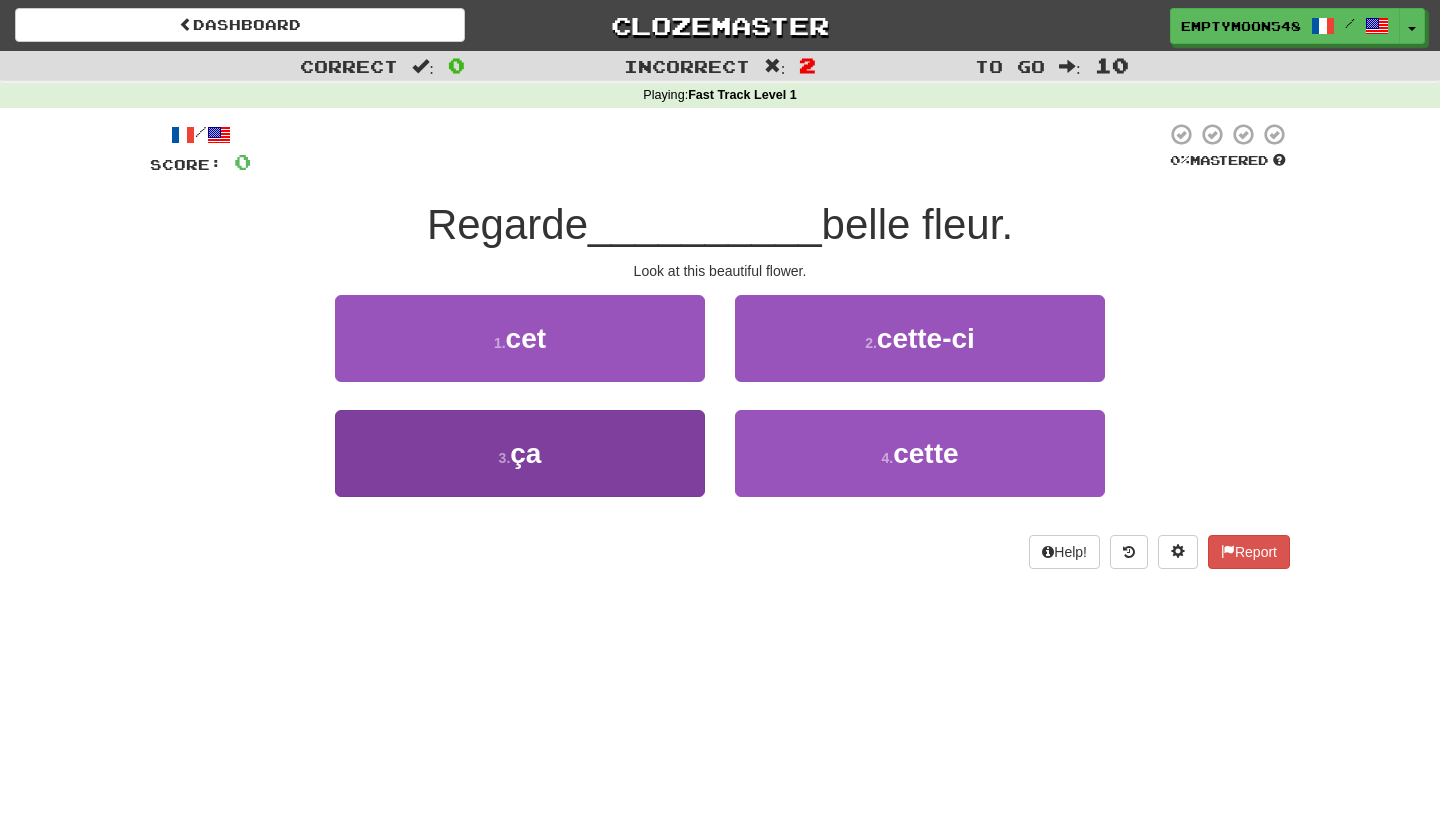 click on "3 .  ça" at bounding box center [520, 453] 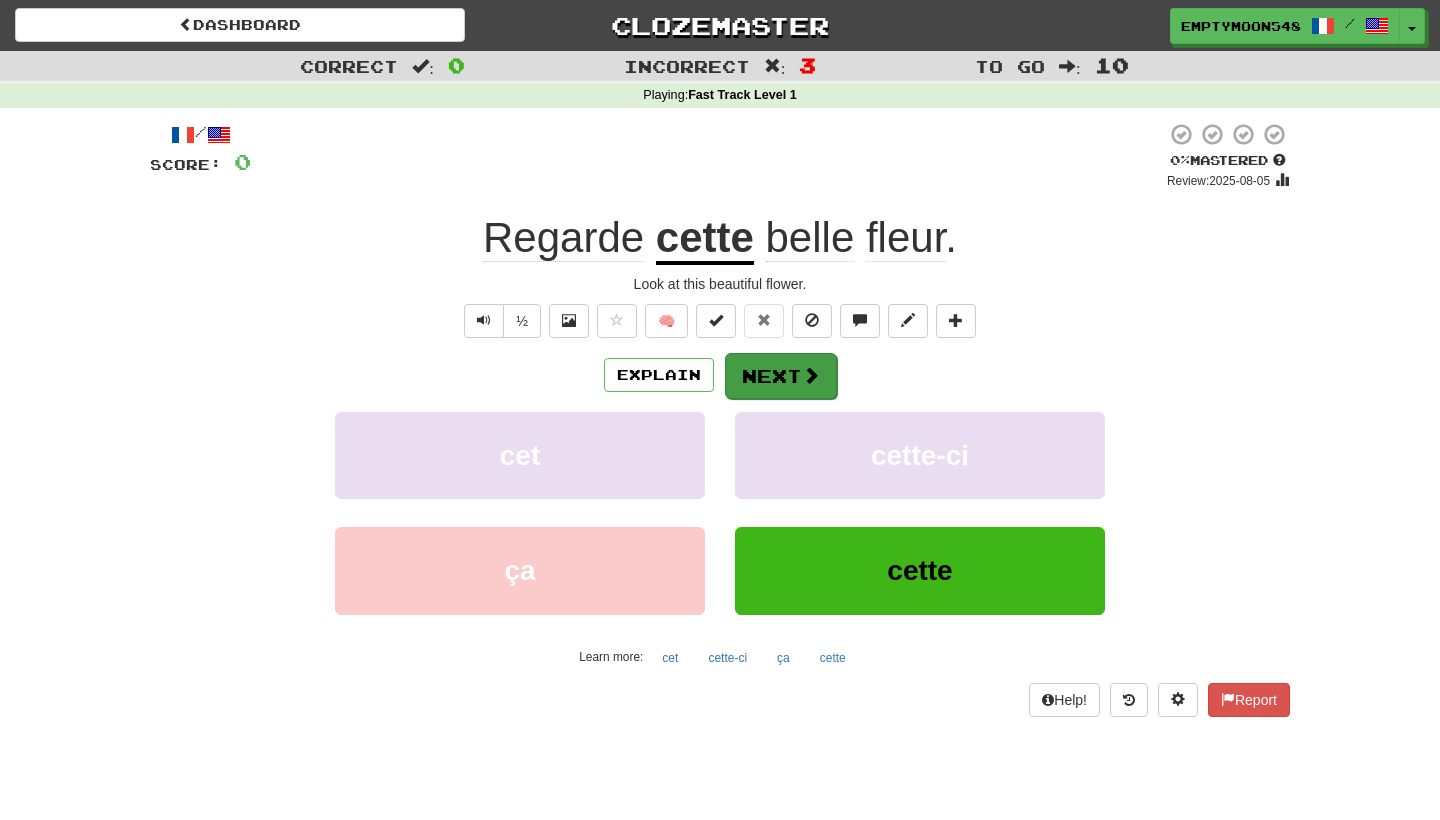 click on "Next" at bounding box center [781, 376] 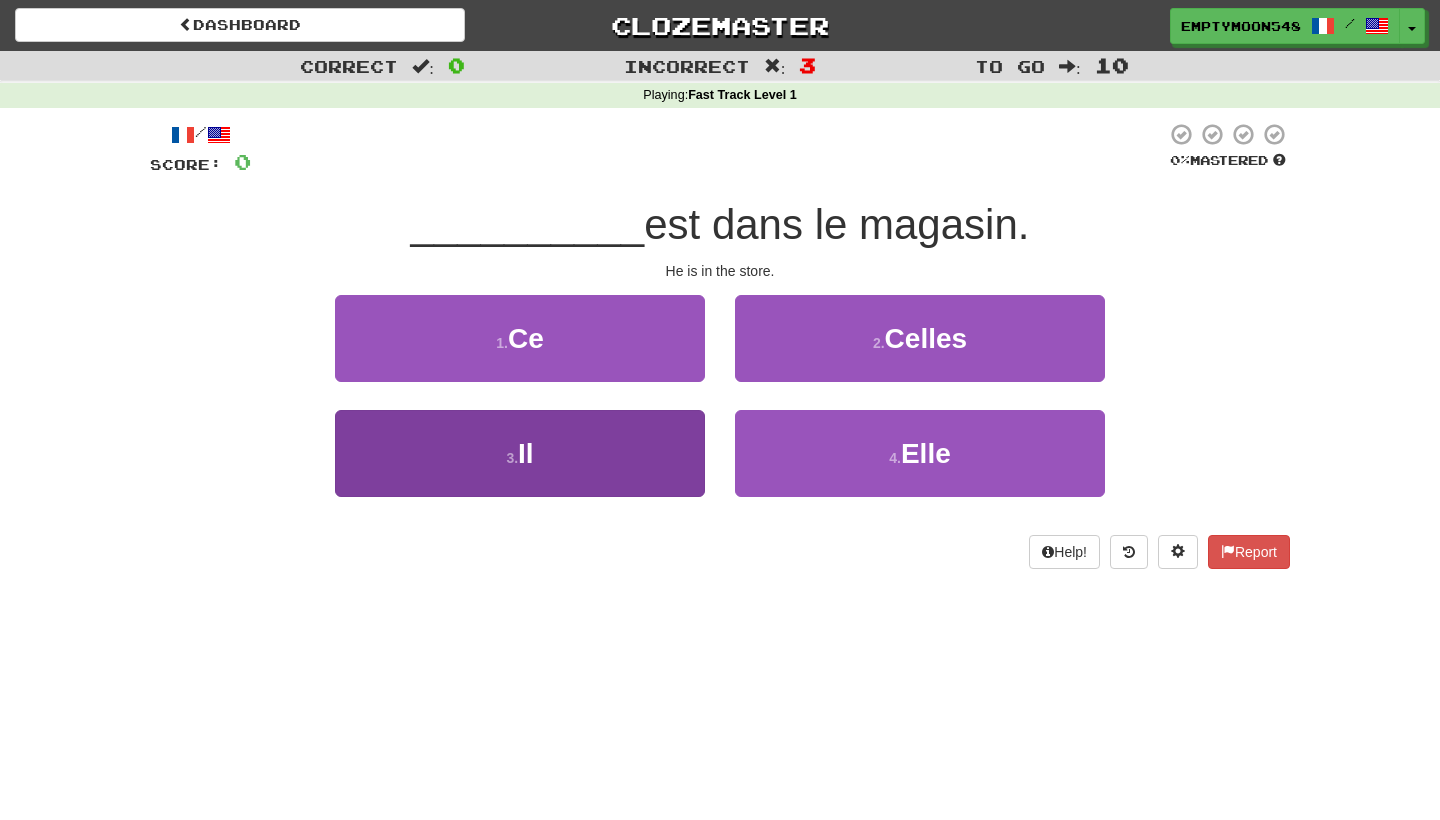 click on "3 .  Il" at bounding box center (520, 453) 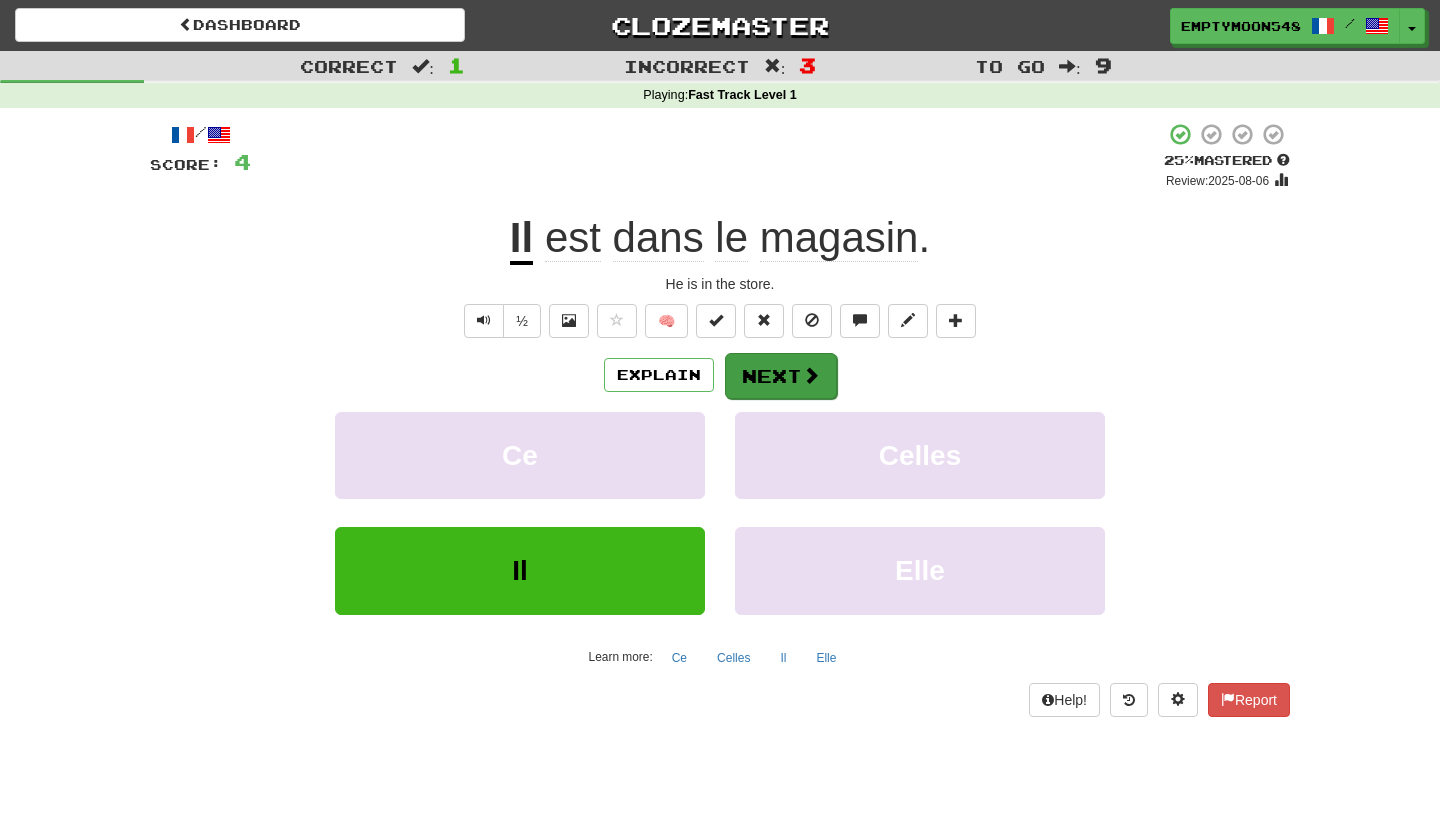 click on "Next" at bounding box center (781, 376) 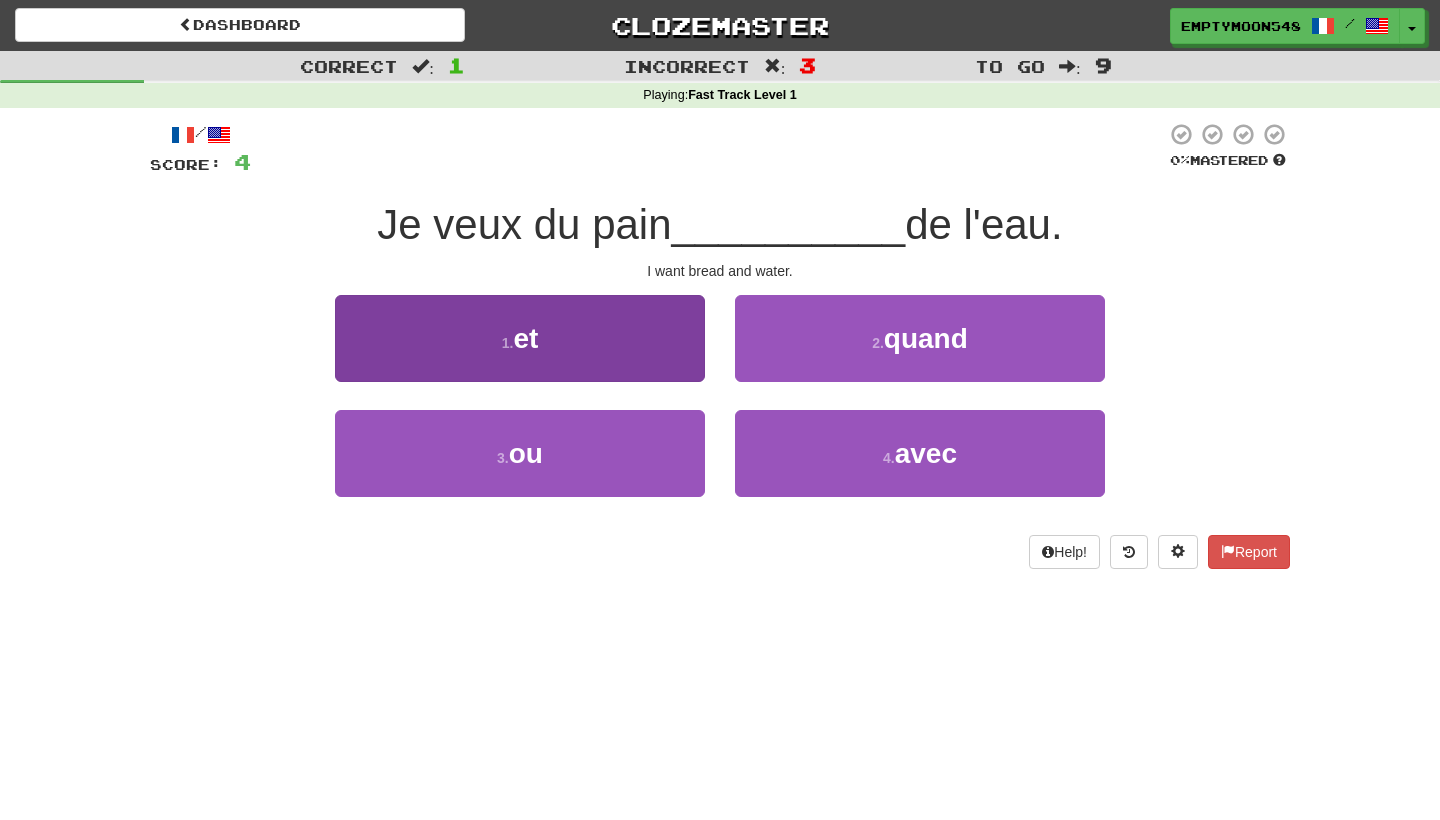 click on "1 .  et" at bounding box center (520, 338) 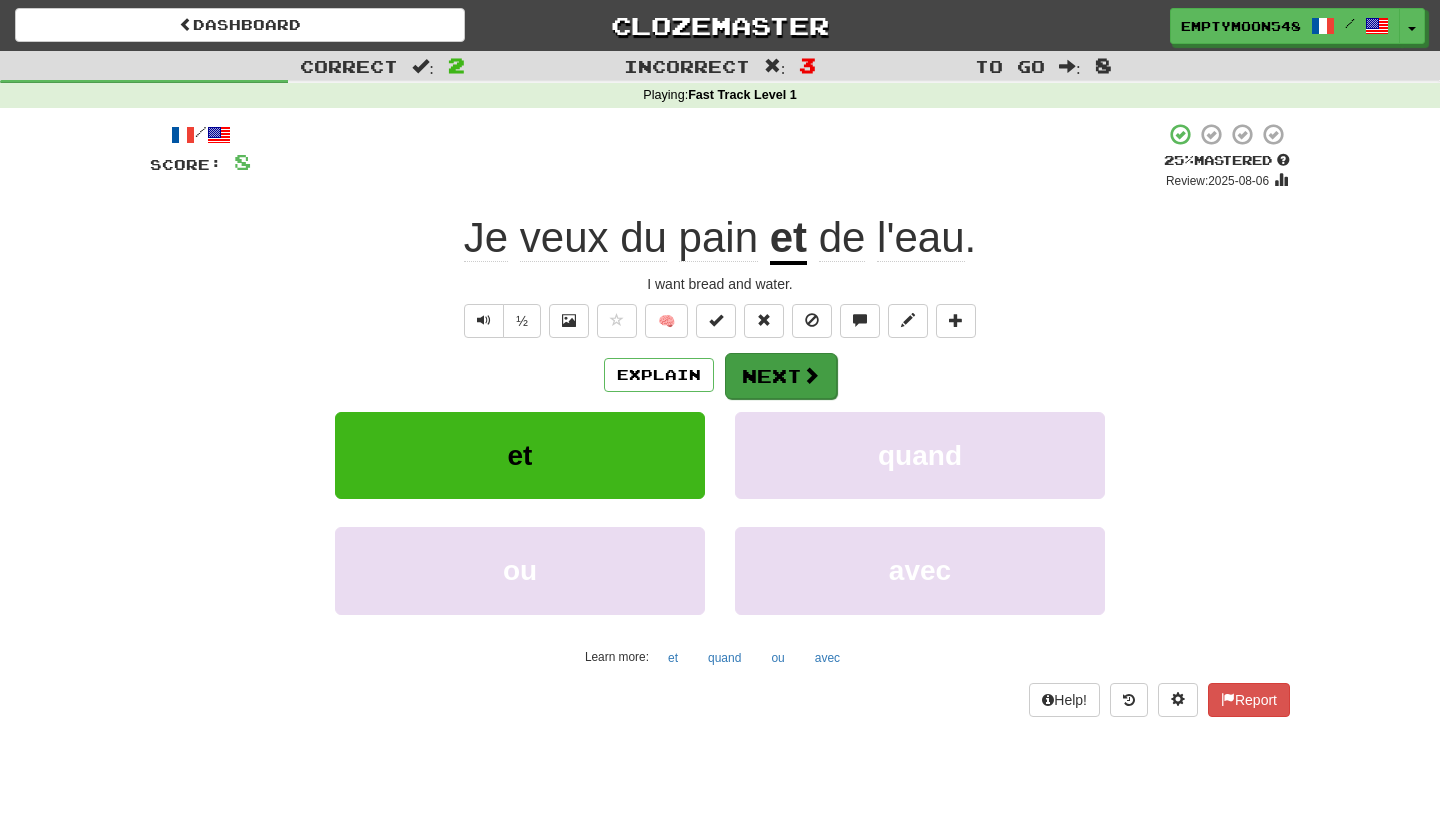 click on "Next" at bounding box center [781, 376] 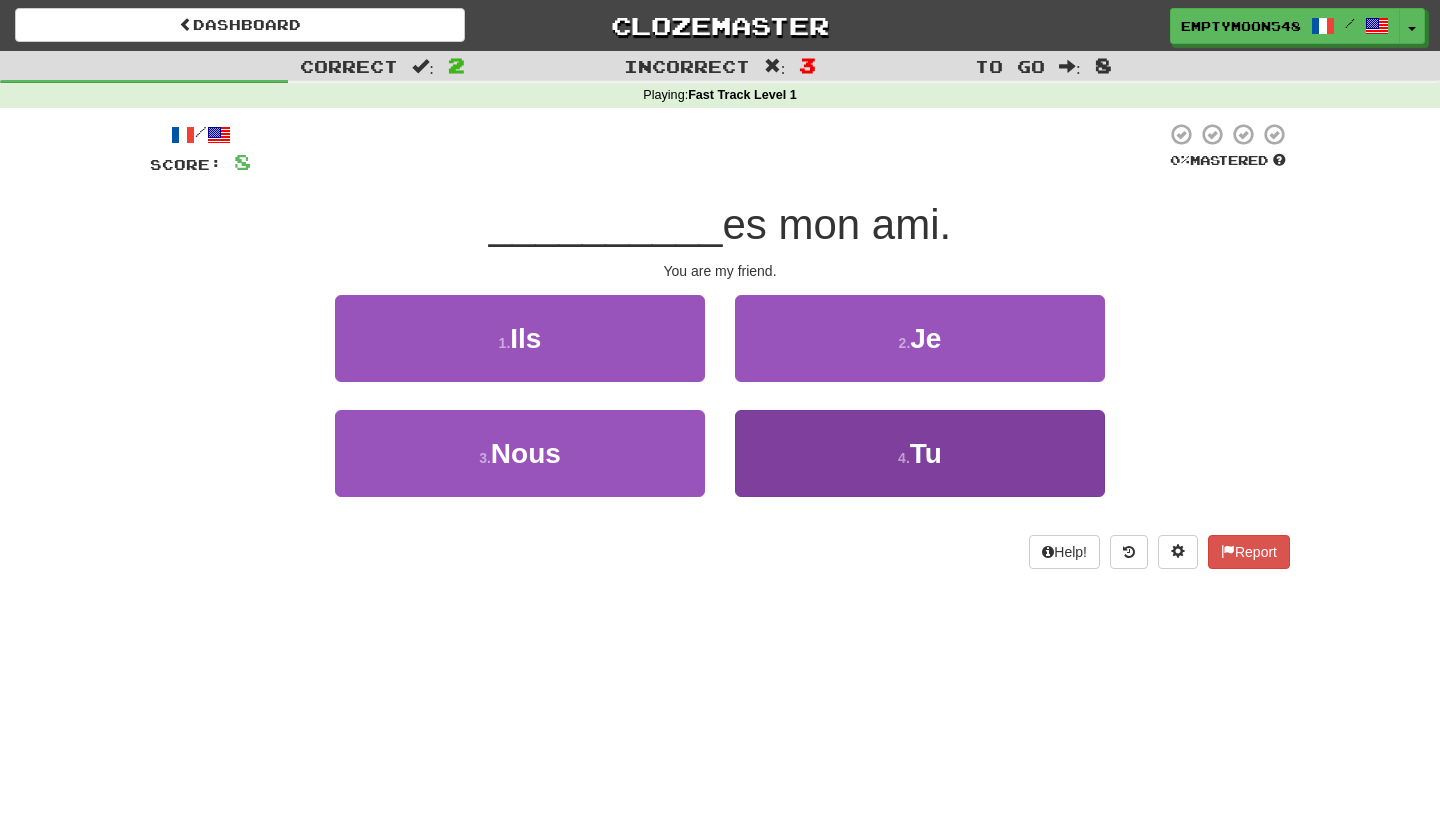 click on "4 .  Tu" at bounding box center (920, 453) 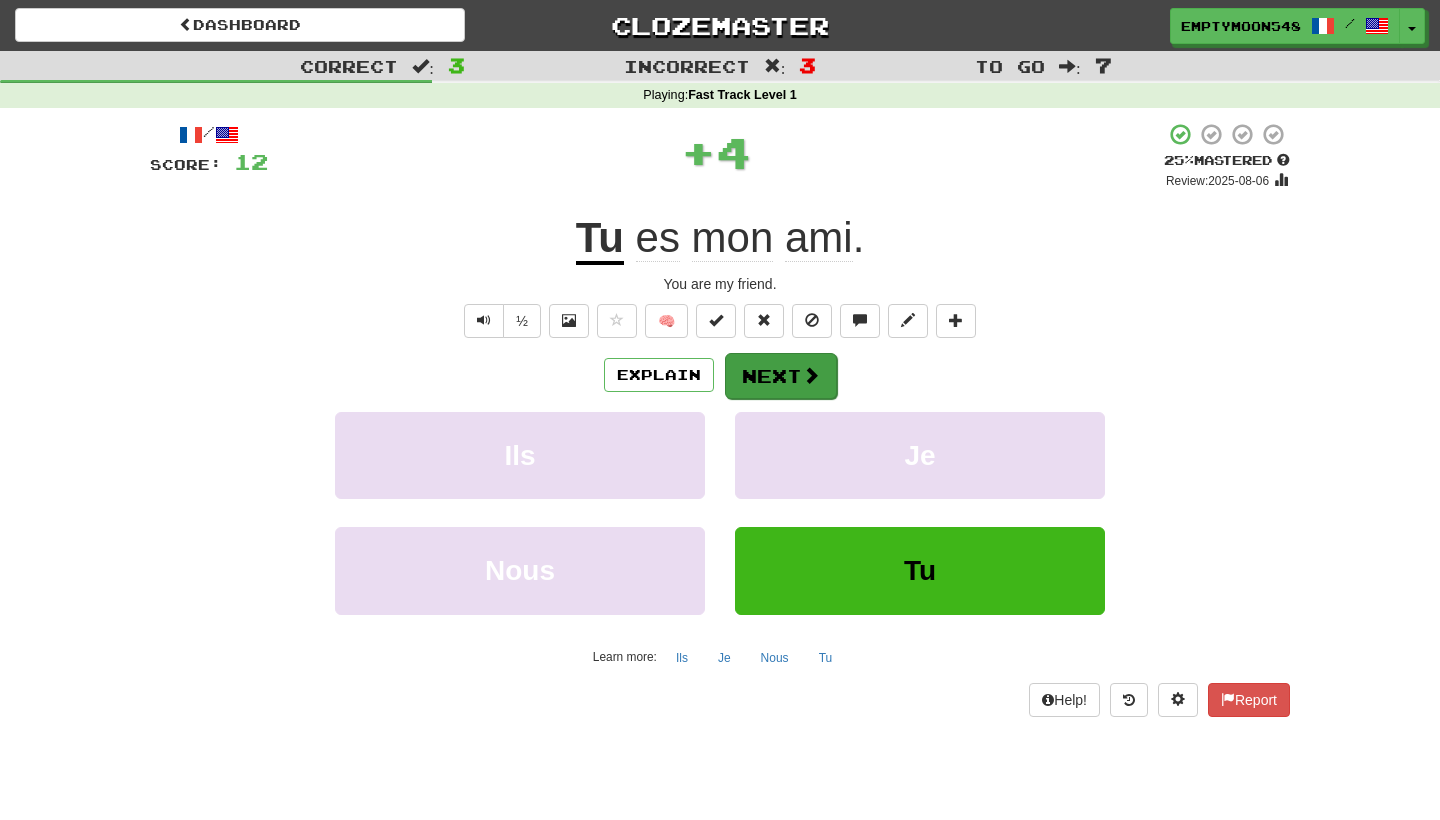 click on "Next" at bounding box center (781, 376) 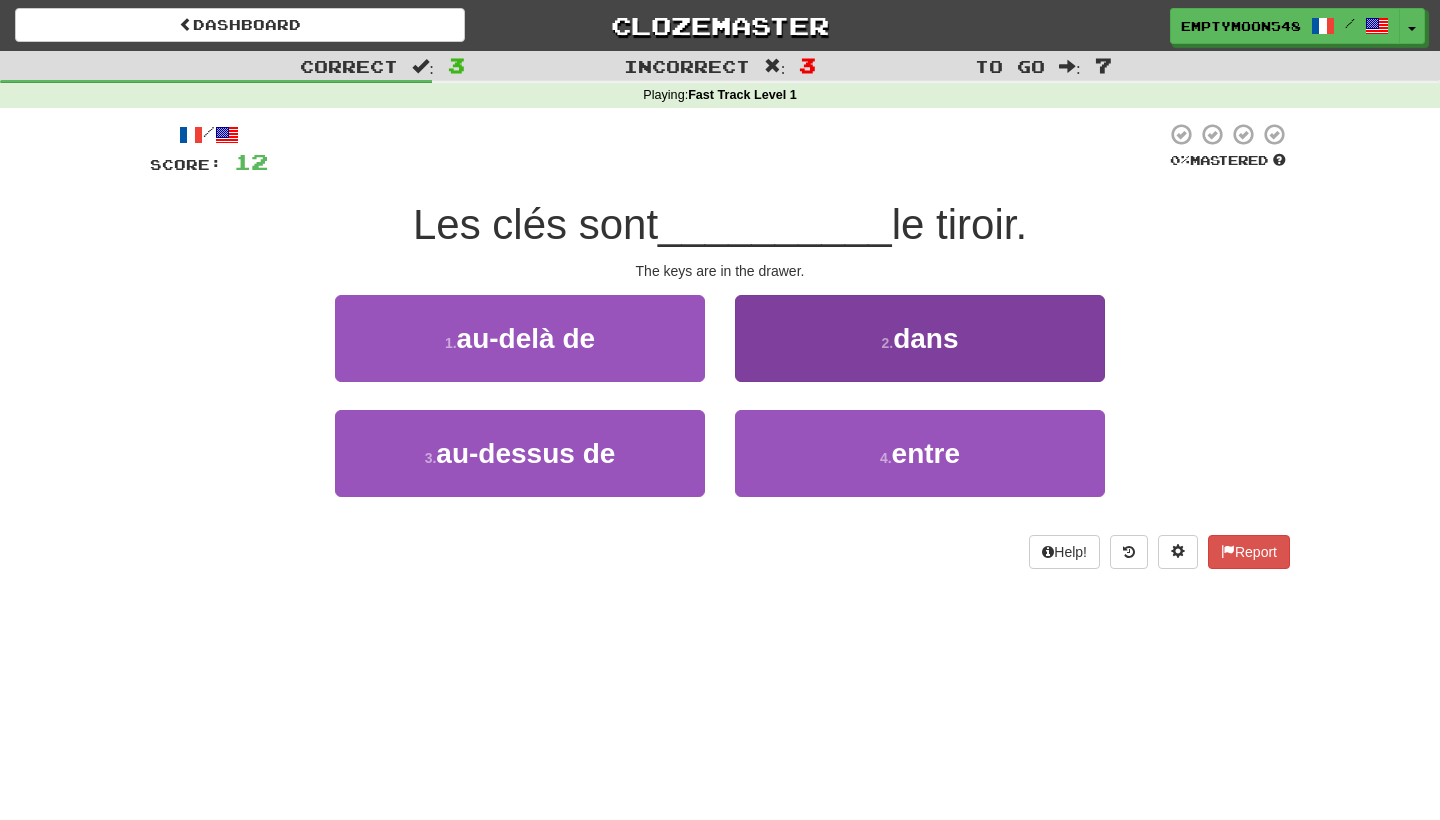 click on "2 .  dans" at bounding box center [920, 338] 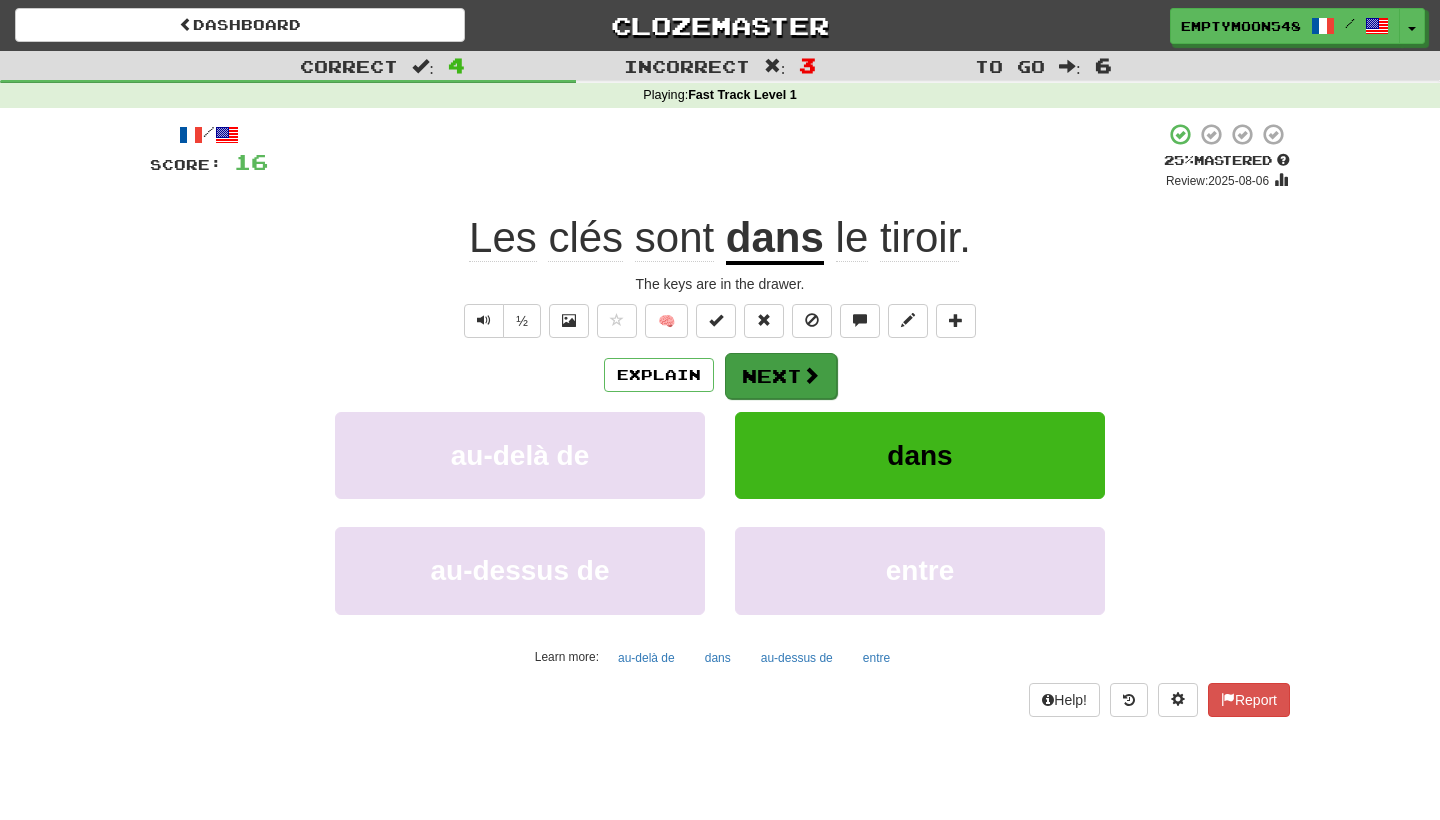 click on "Next" at bounding box center (781, 376) 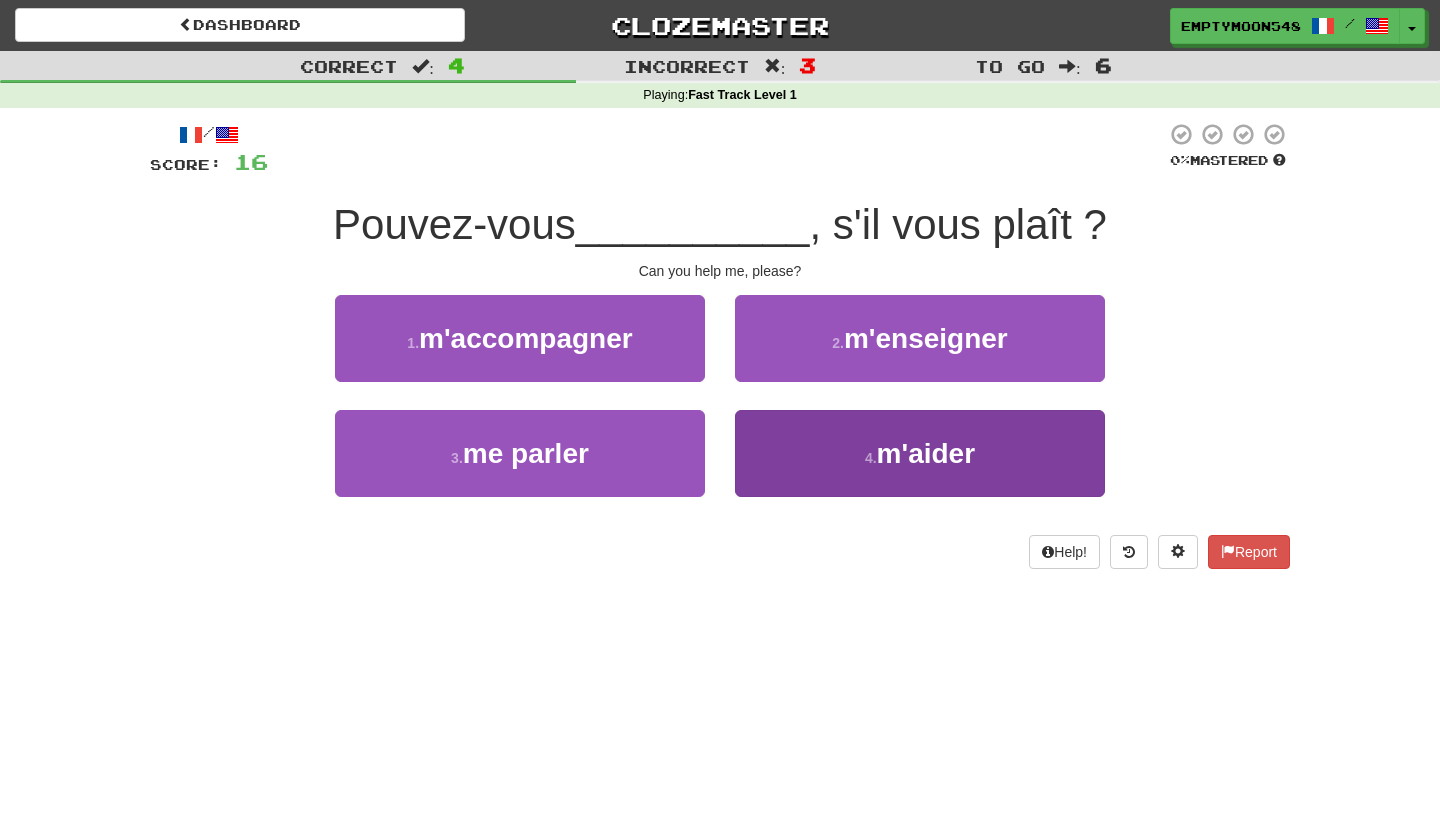 click on "4 .  m'aider" at bounding box center (920, 453) 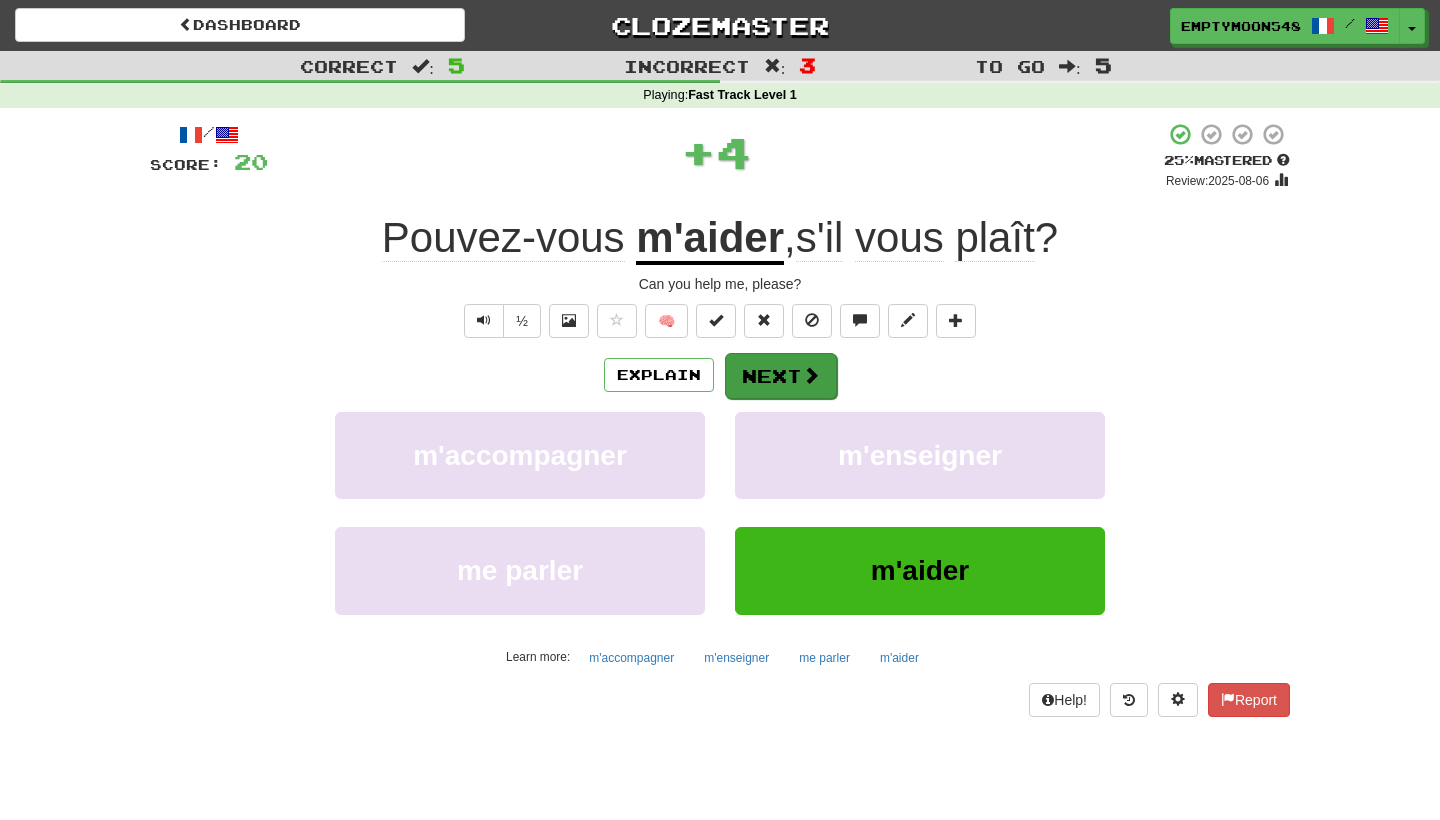 click on "Next" at bounding box center (781, 376) 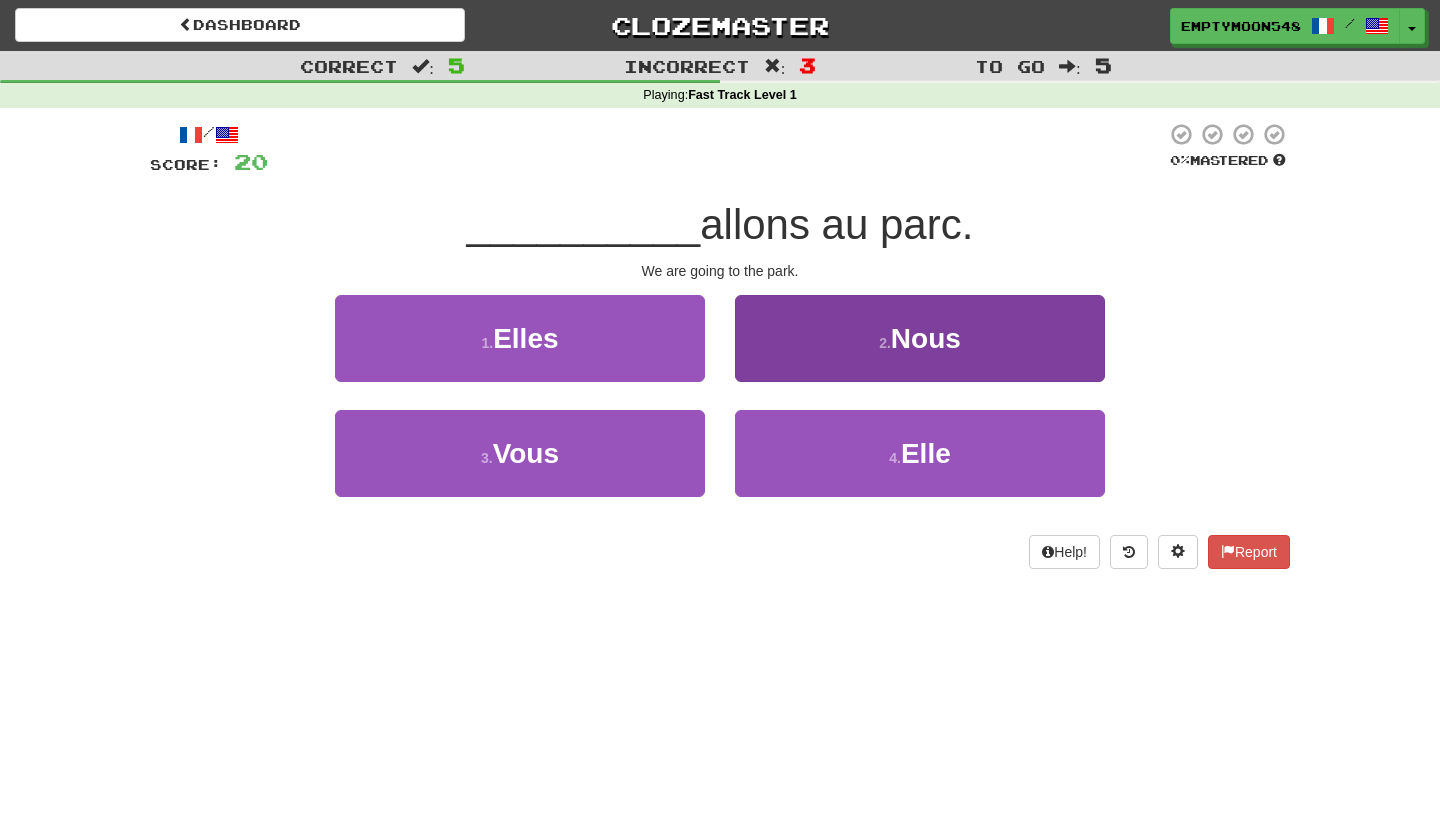 click on "2 .  Nous" at bounding box center (920, 338) 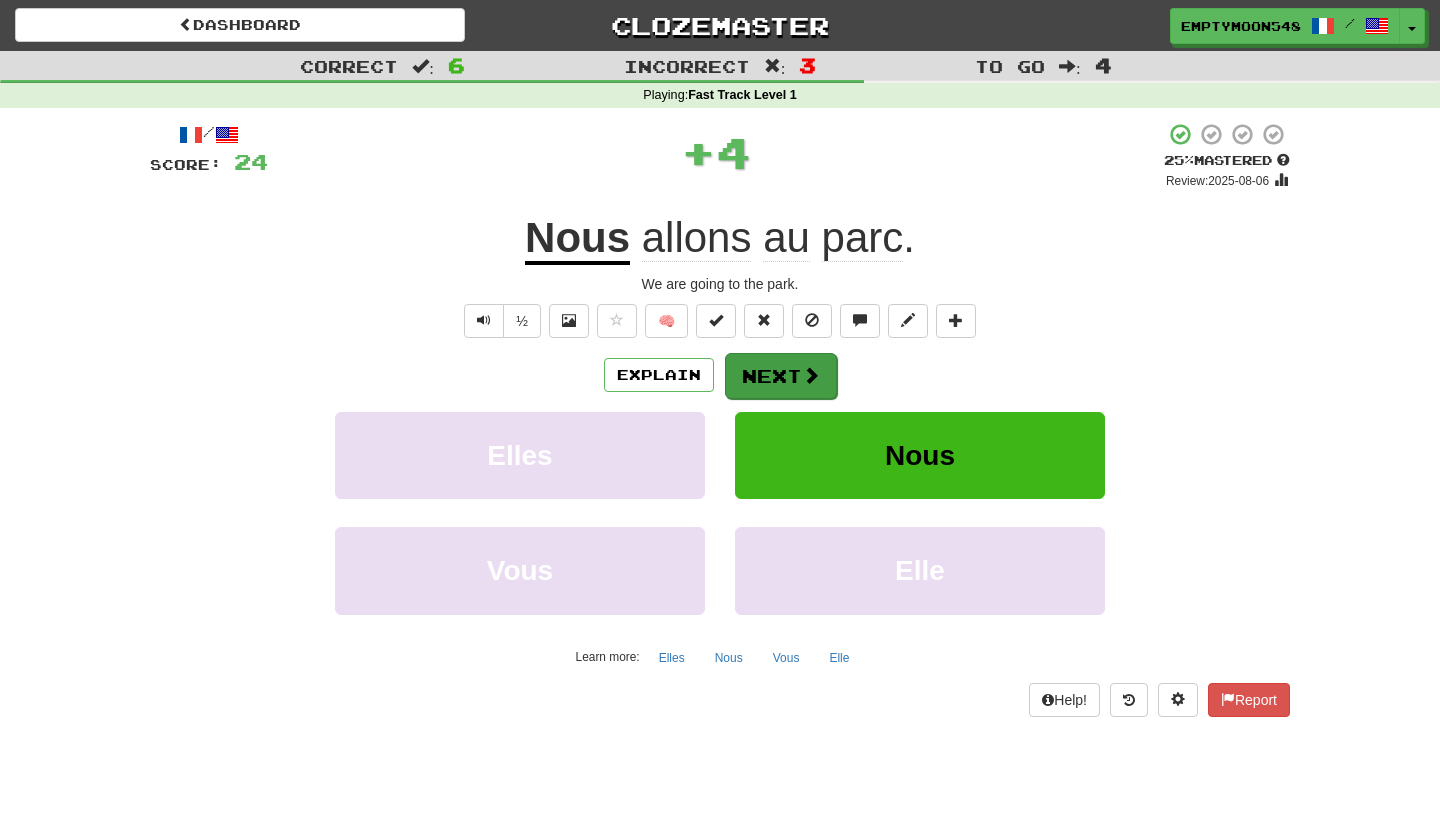 click on "Next" at bounding box center [781, 376] 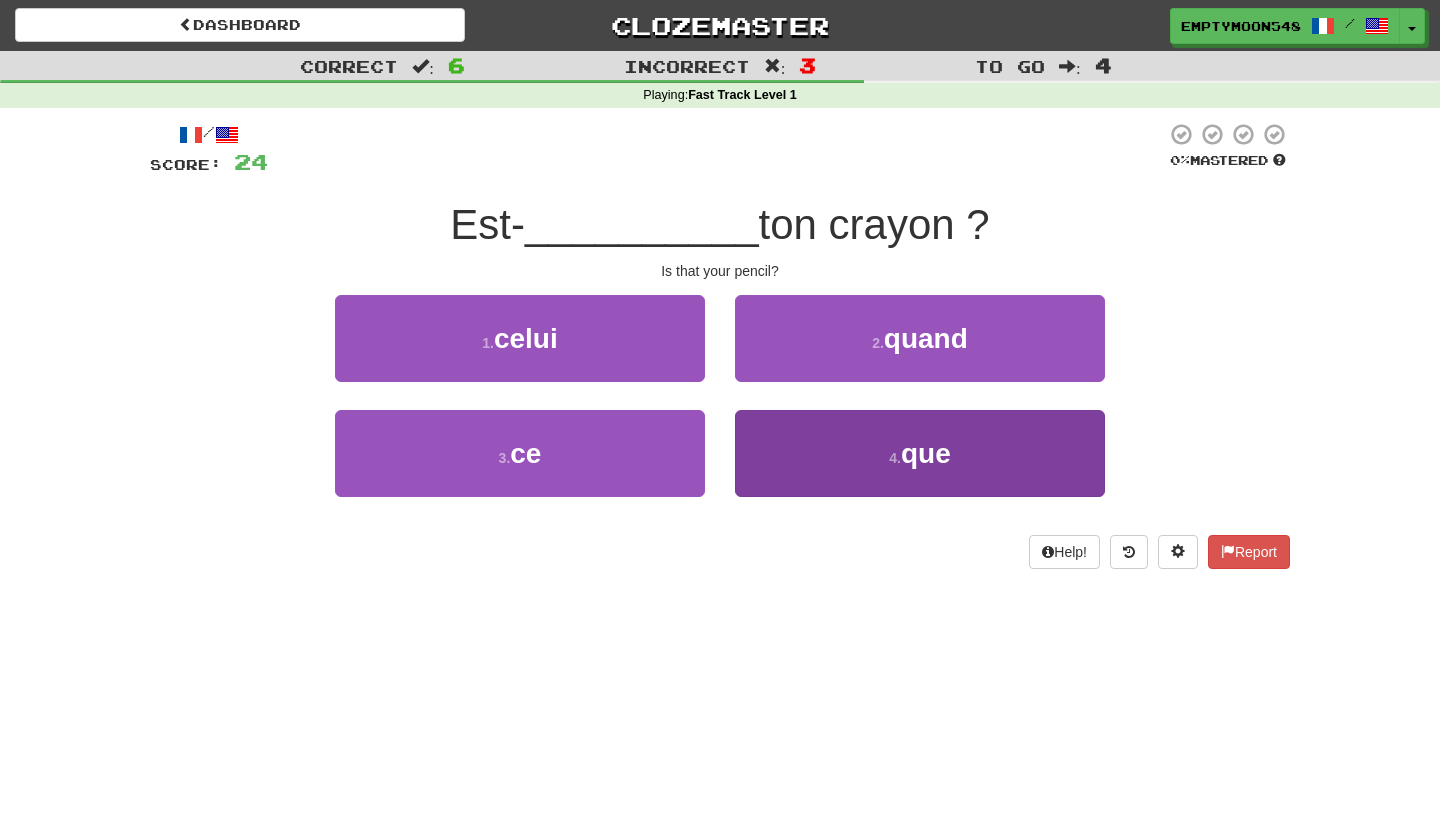 click on "4 .  que" at bounding box center (920, 453) 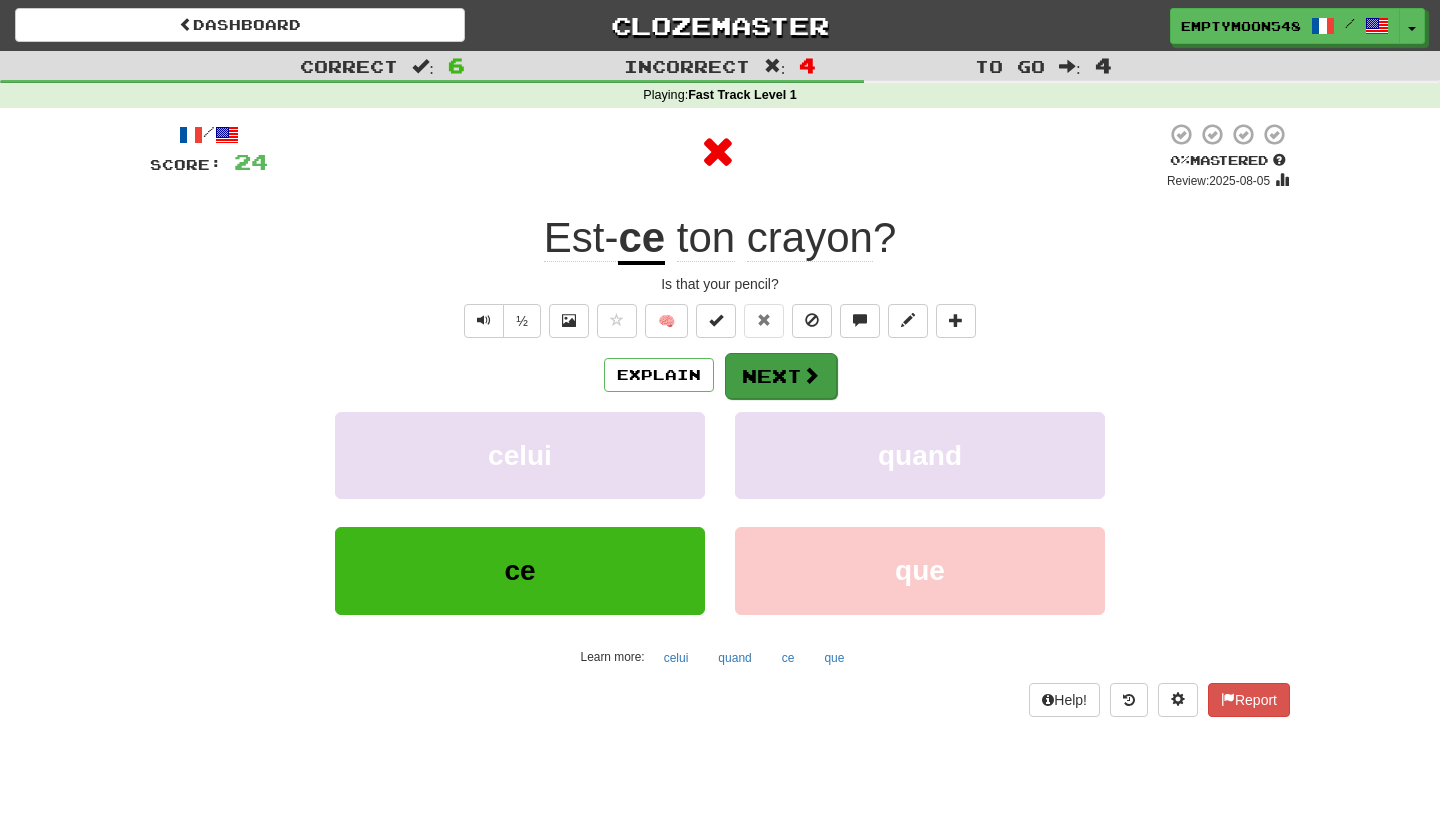 click on "Next" at bounding box center (781, 376) 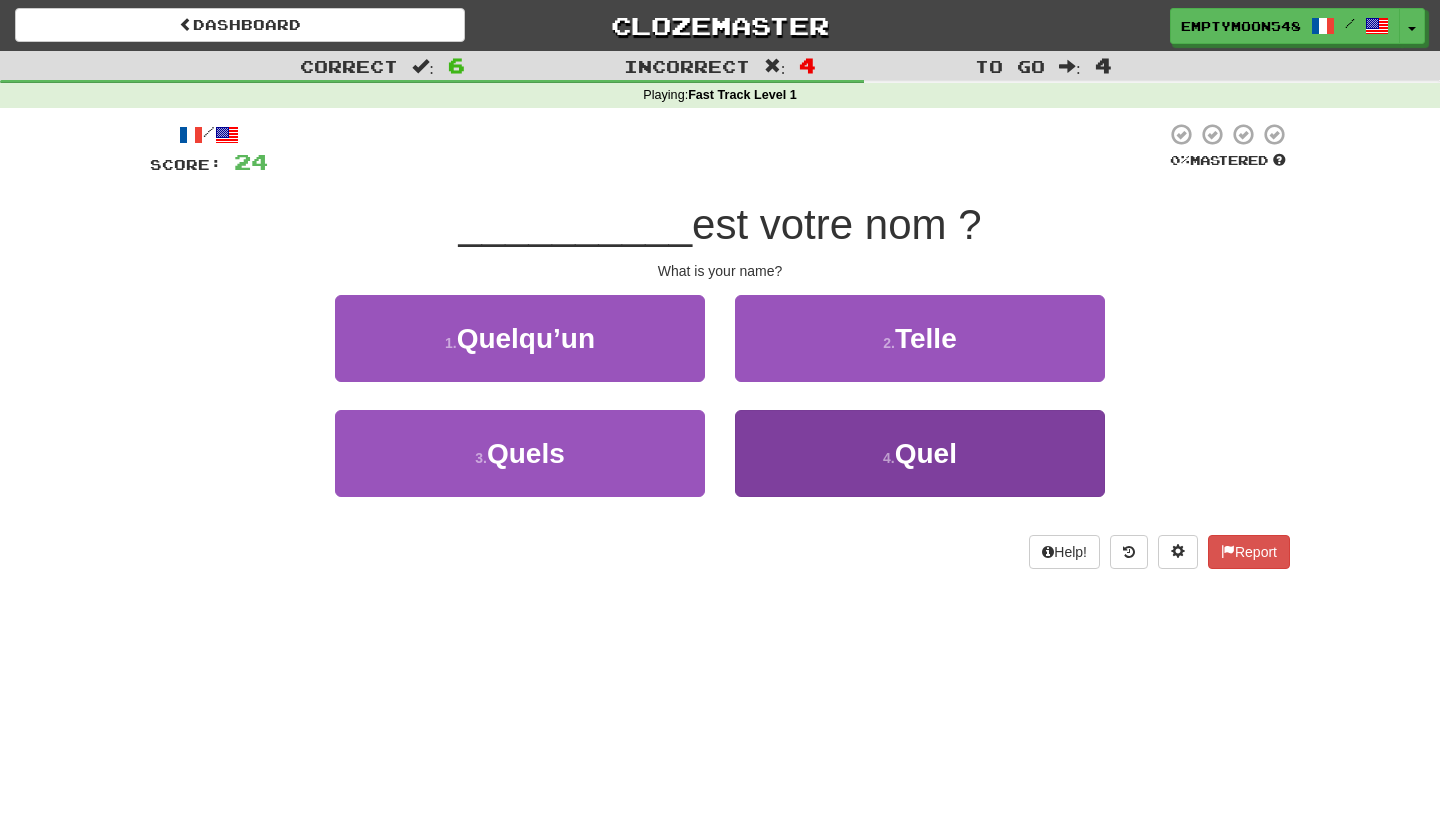click on "4 .  Quel" at bounding box center [920, 453] 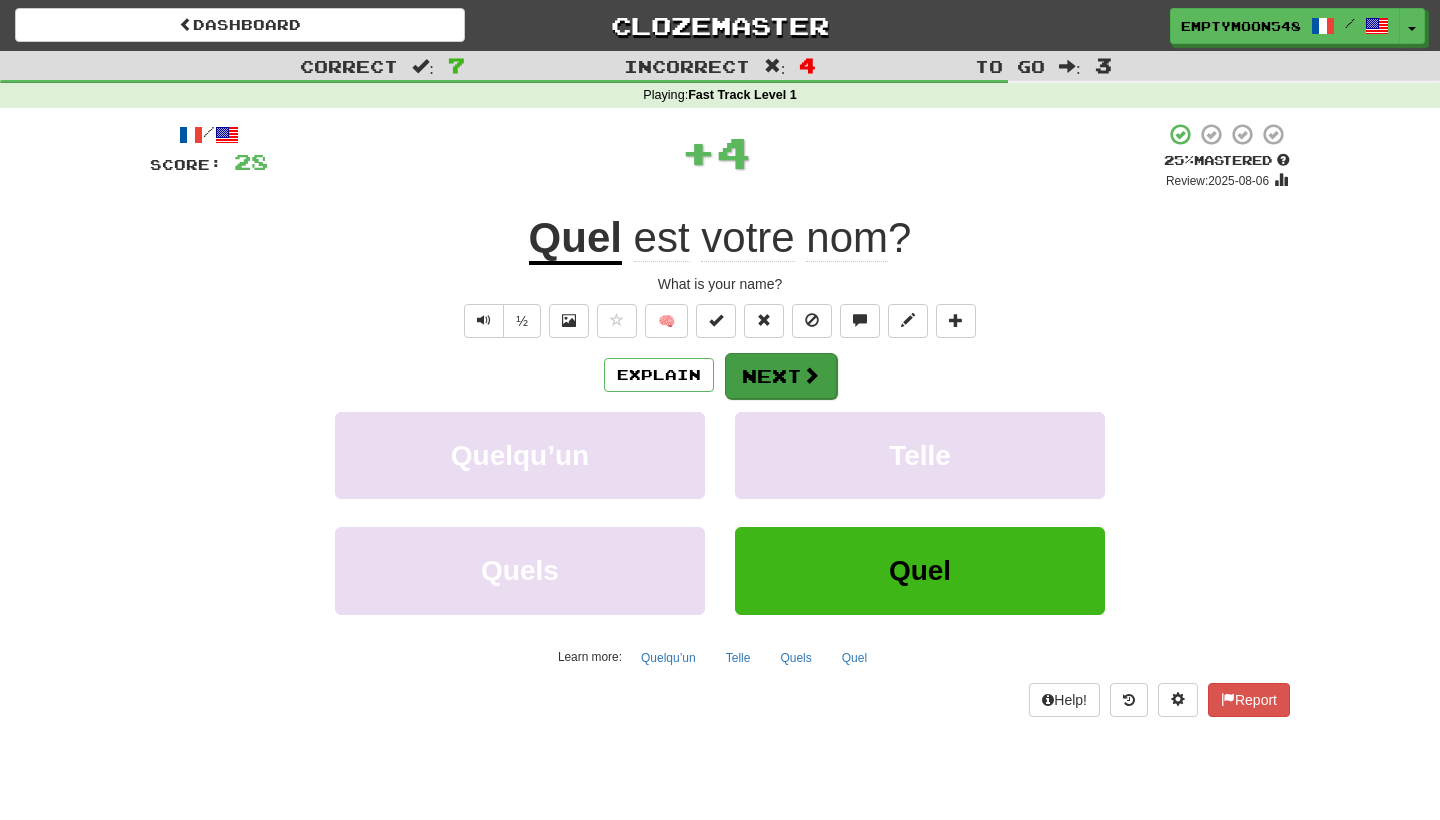 click at bounding box center (811, 375) 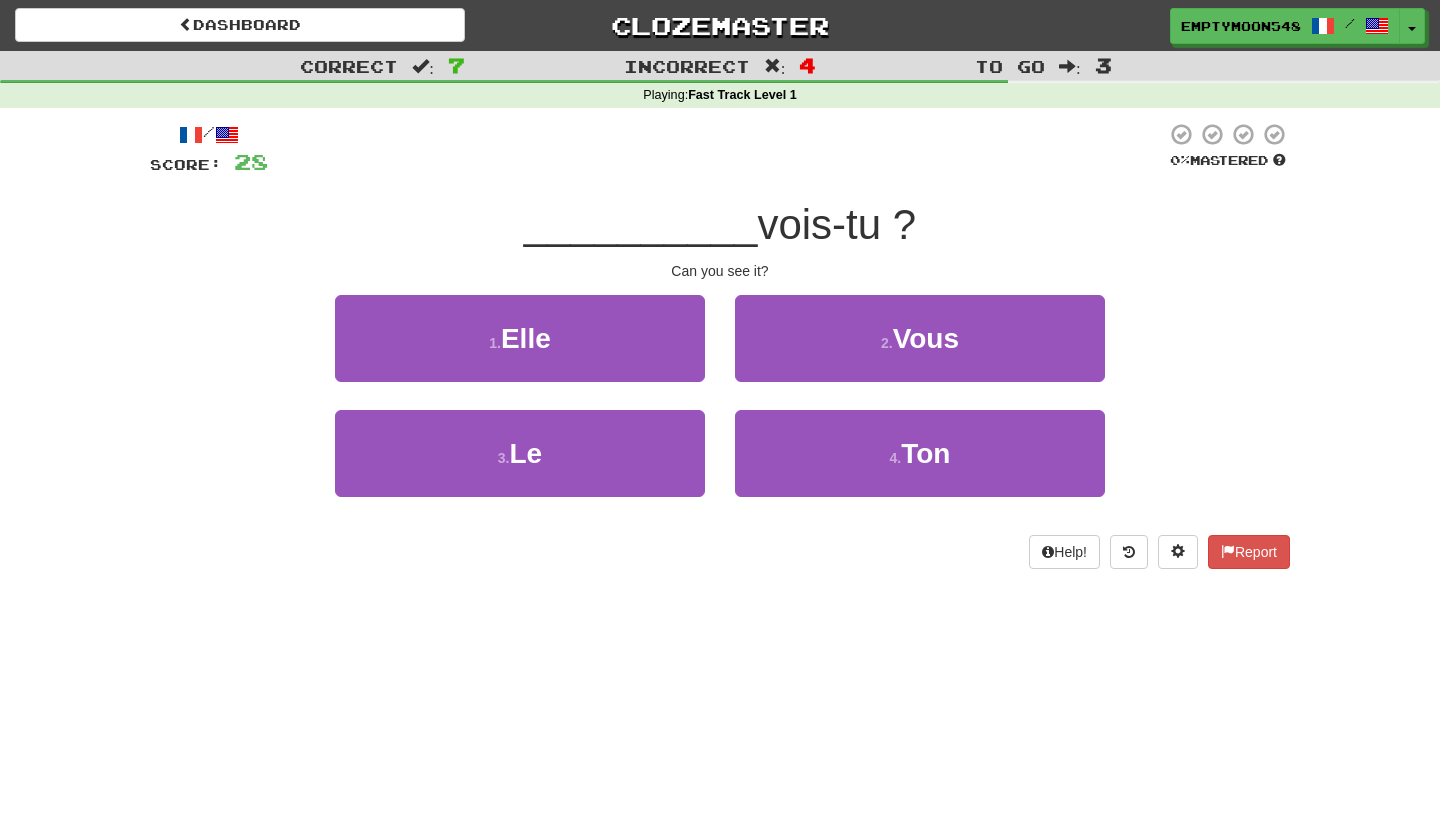 click on "3 .  Le" at bounding box center (520, 467) 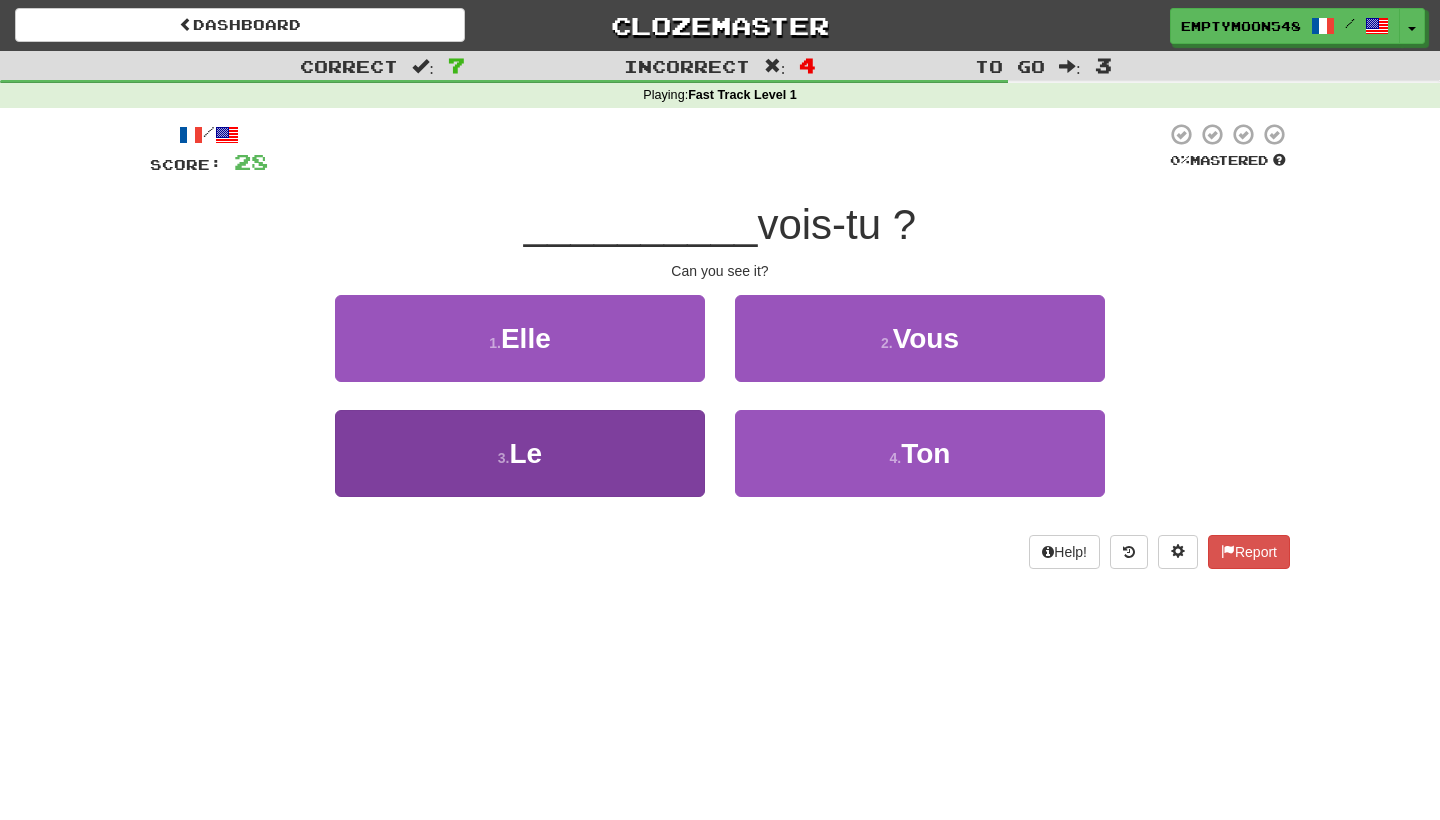 click on "3 .  Le" at bounding box center (520, 453) 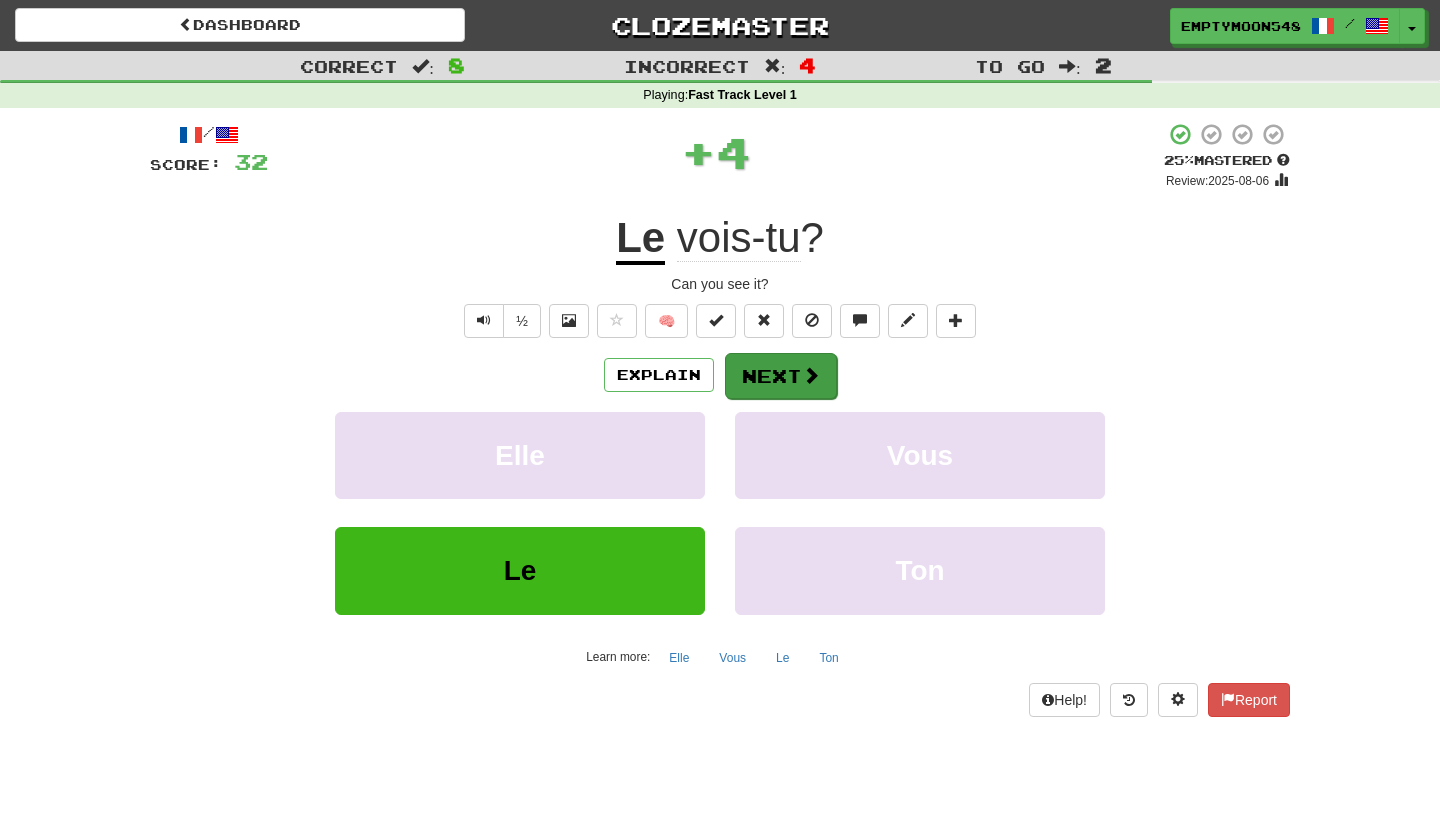 click at bounding box center (811, 375) 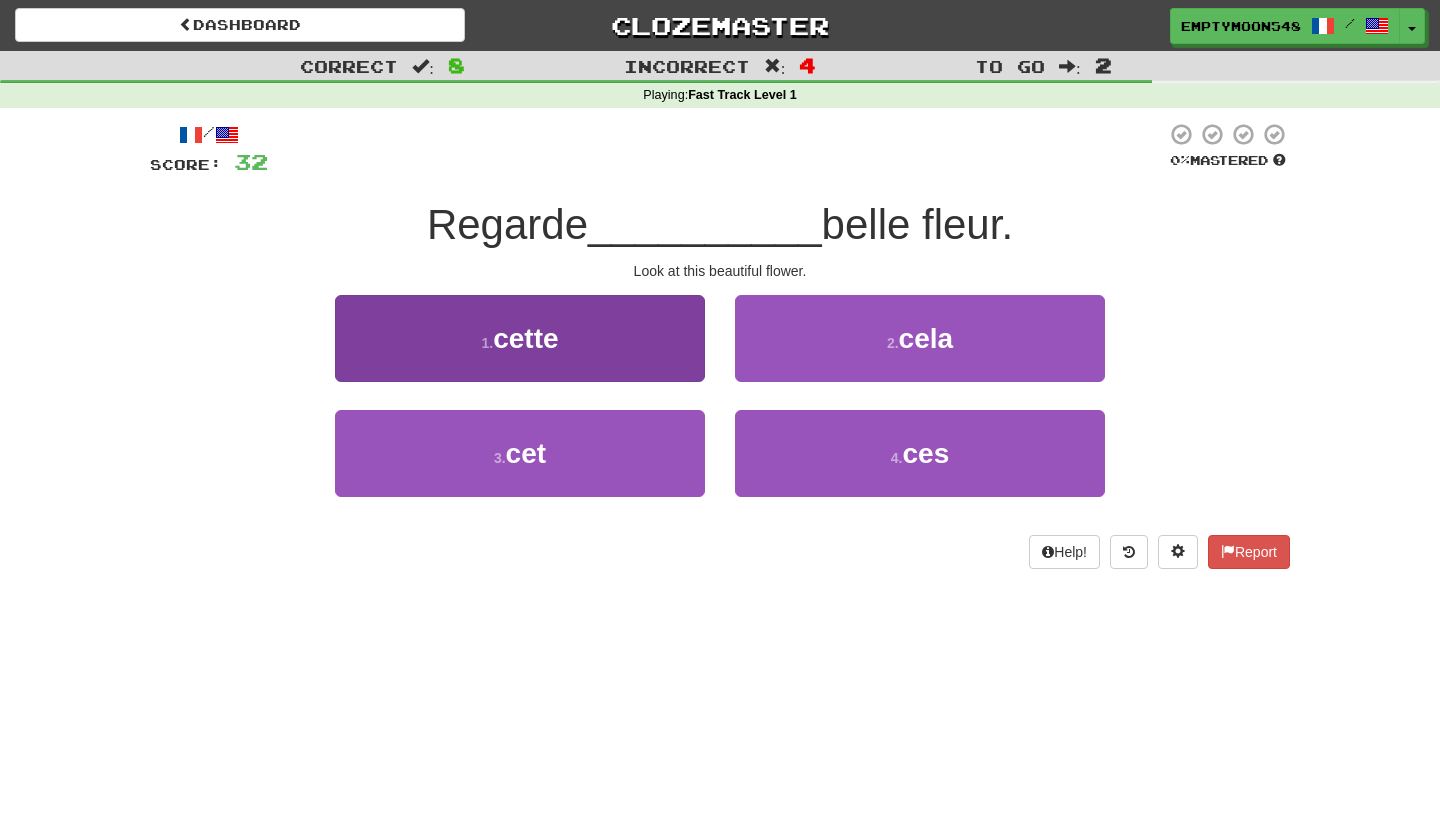 click on "1 .  cette" at bounding box center [520, 338] 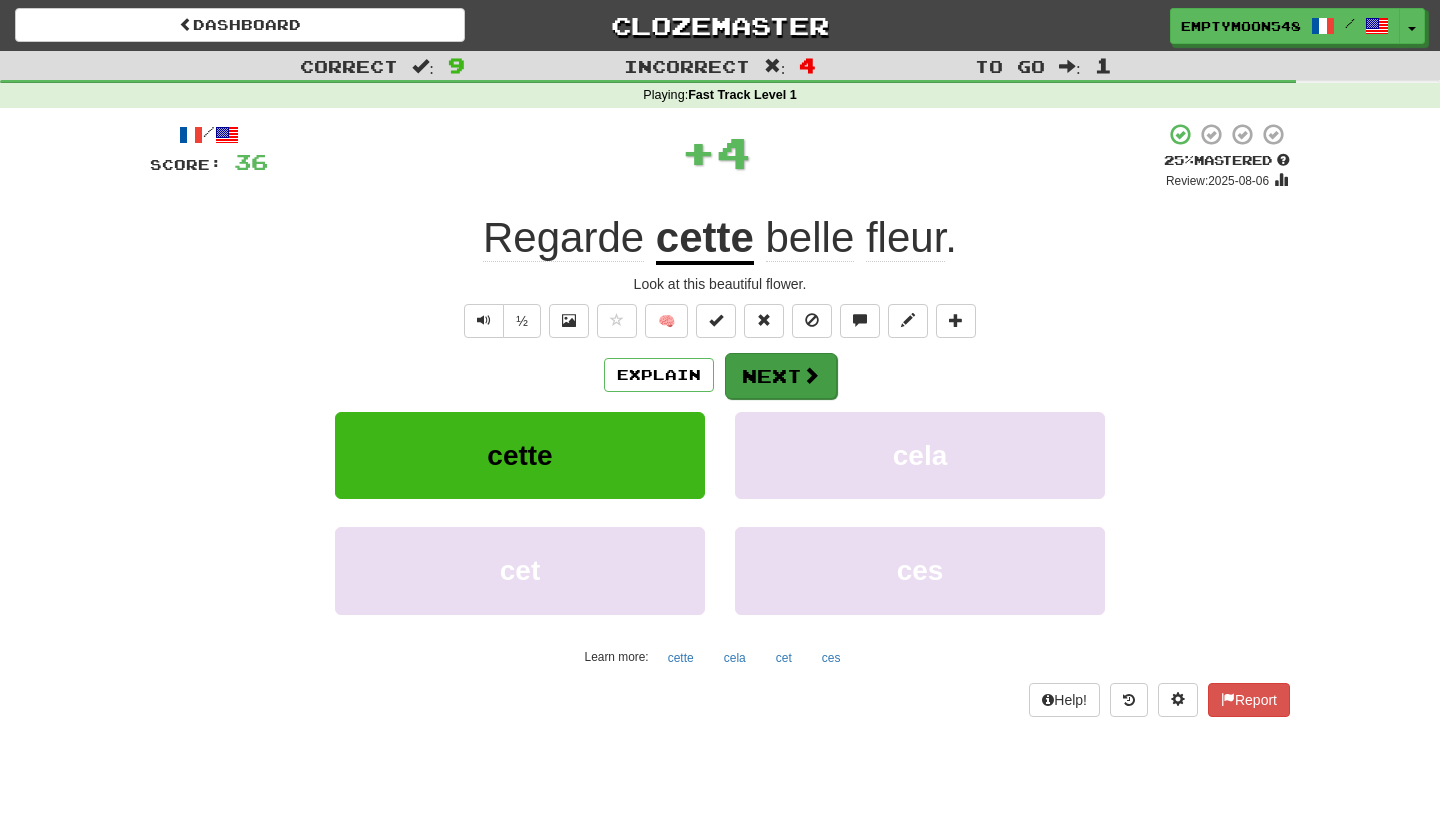 click on "Next" at bounding box center [781, 376] 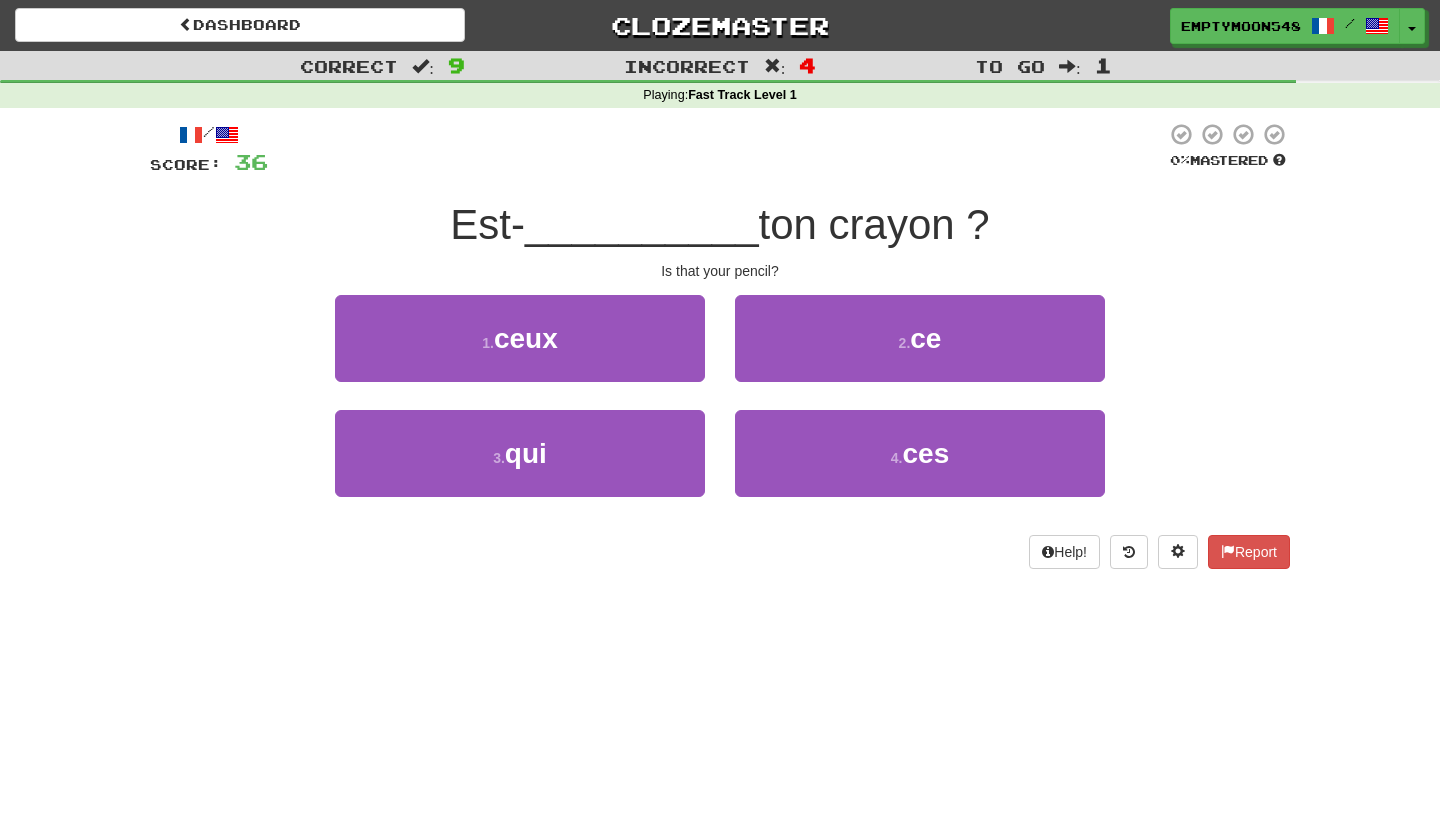 click on "2 .  ce" at bounding box center [920, 352] 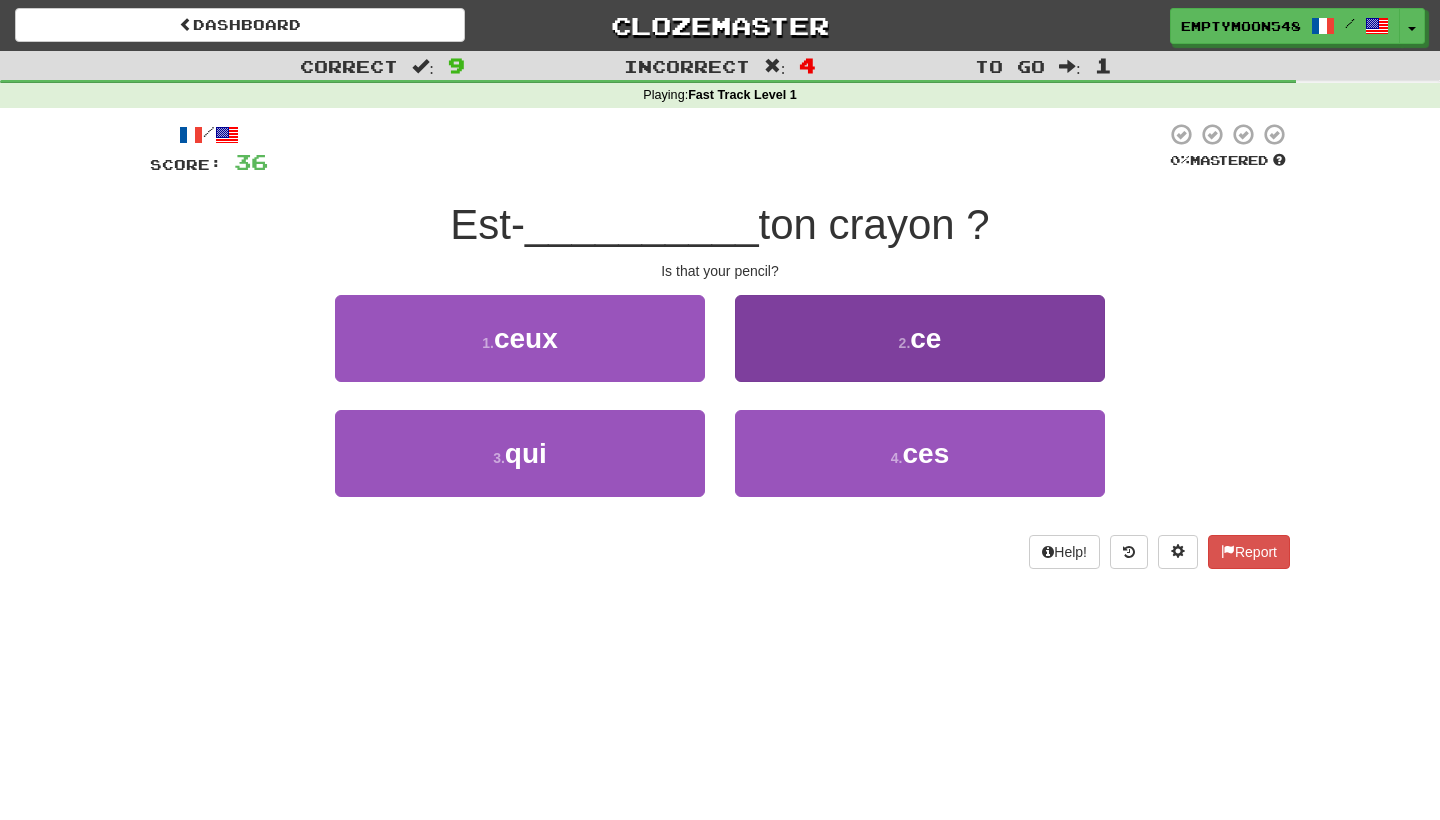 click on "2 .  ce" at bounding box center (920, 338) 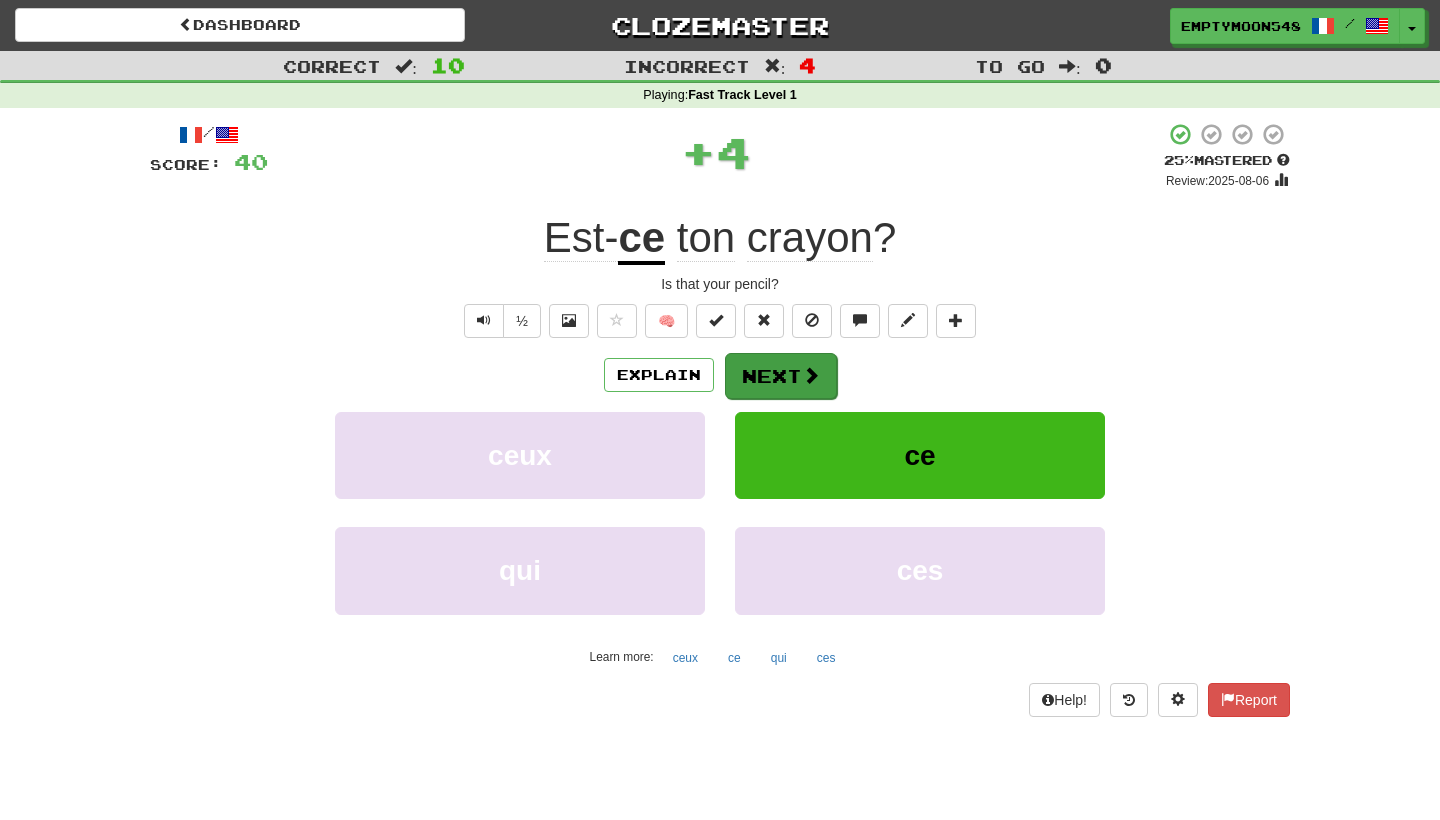 click on "Next" at bounding box center (781, 376) 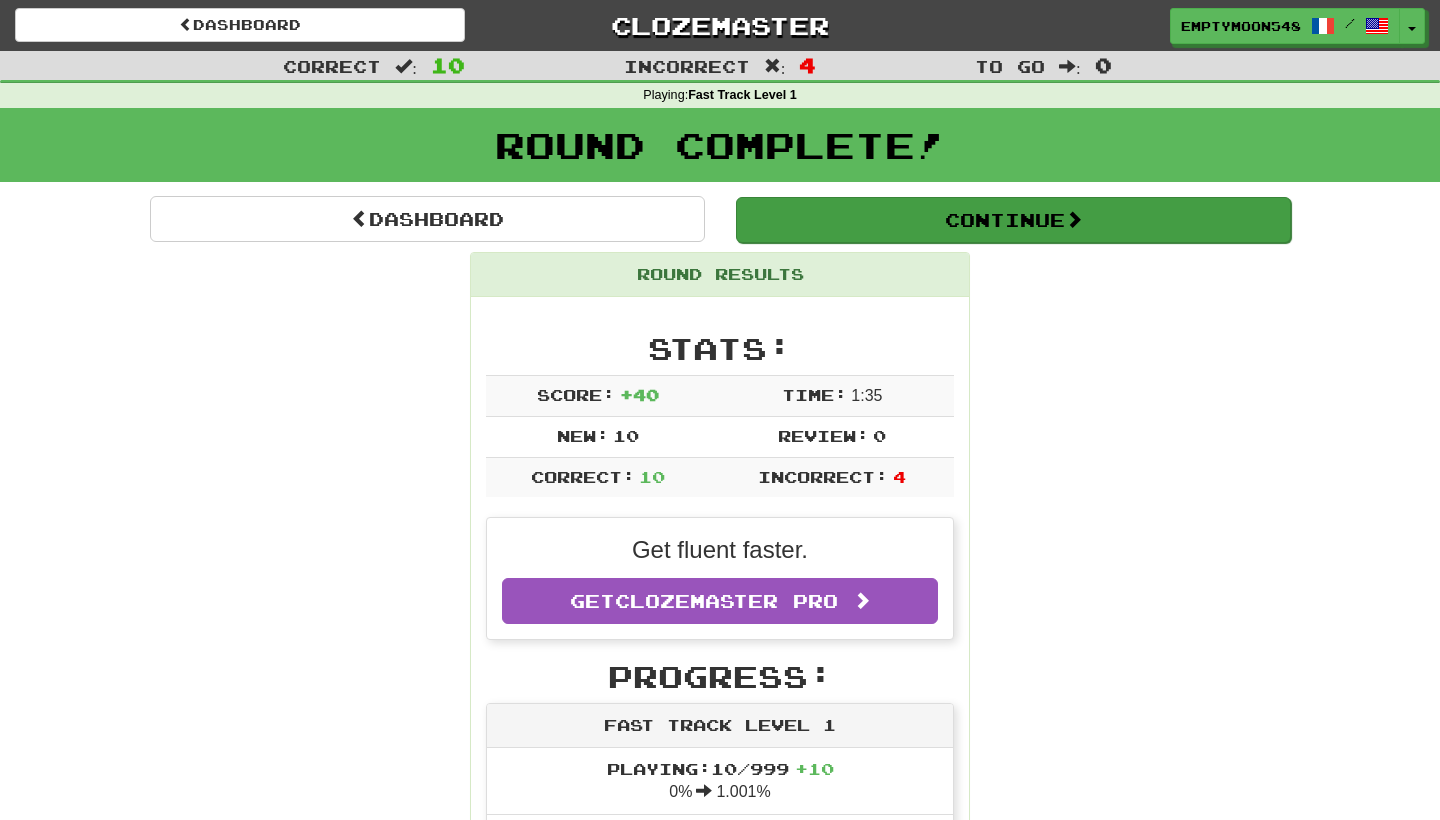 scroll, scrollTop: 0, scrollLeft: 0, axis: both 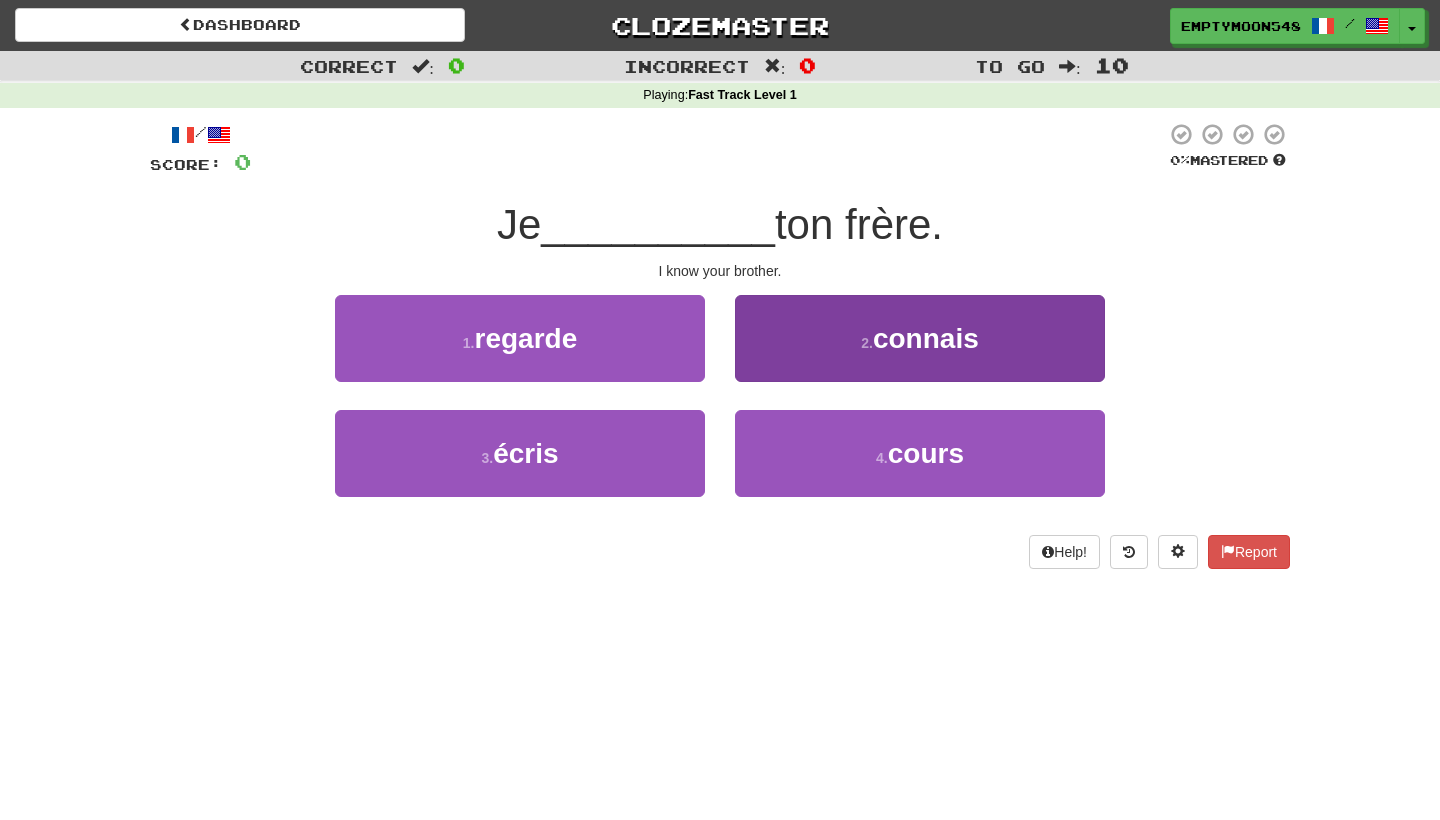 click on "connais" at bounding box center (926, 338) 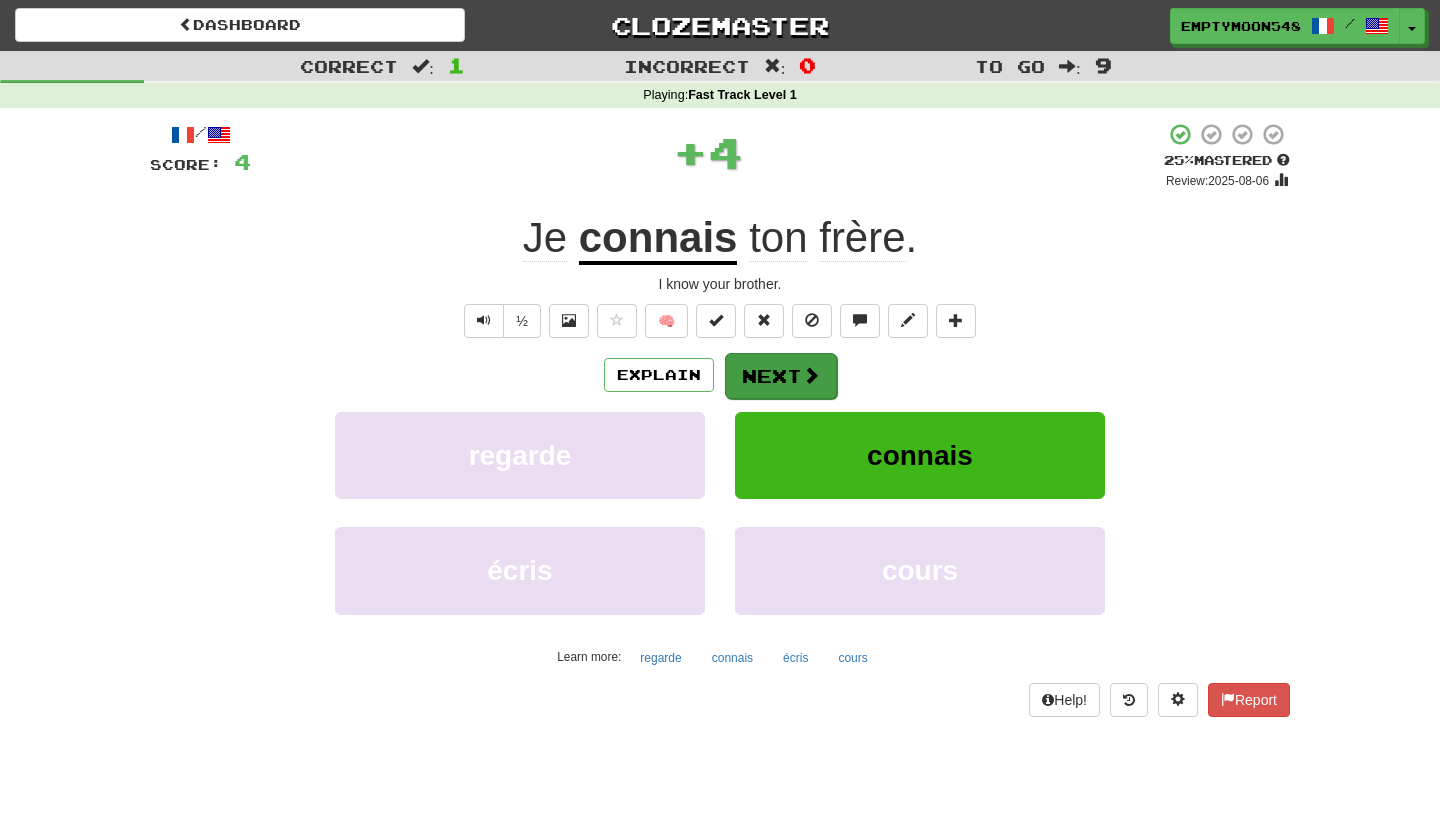 click on "Next" at bounding box center [781, 376] 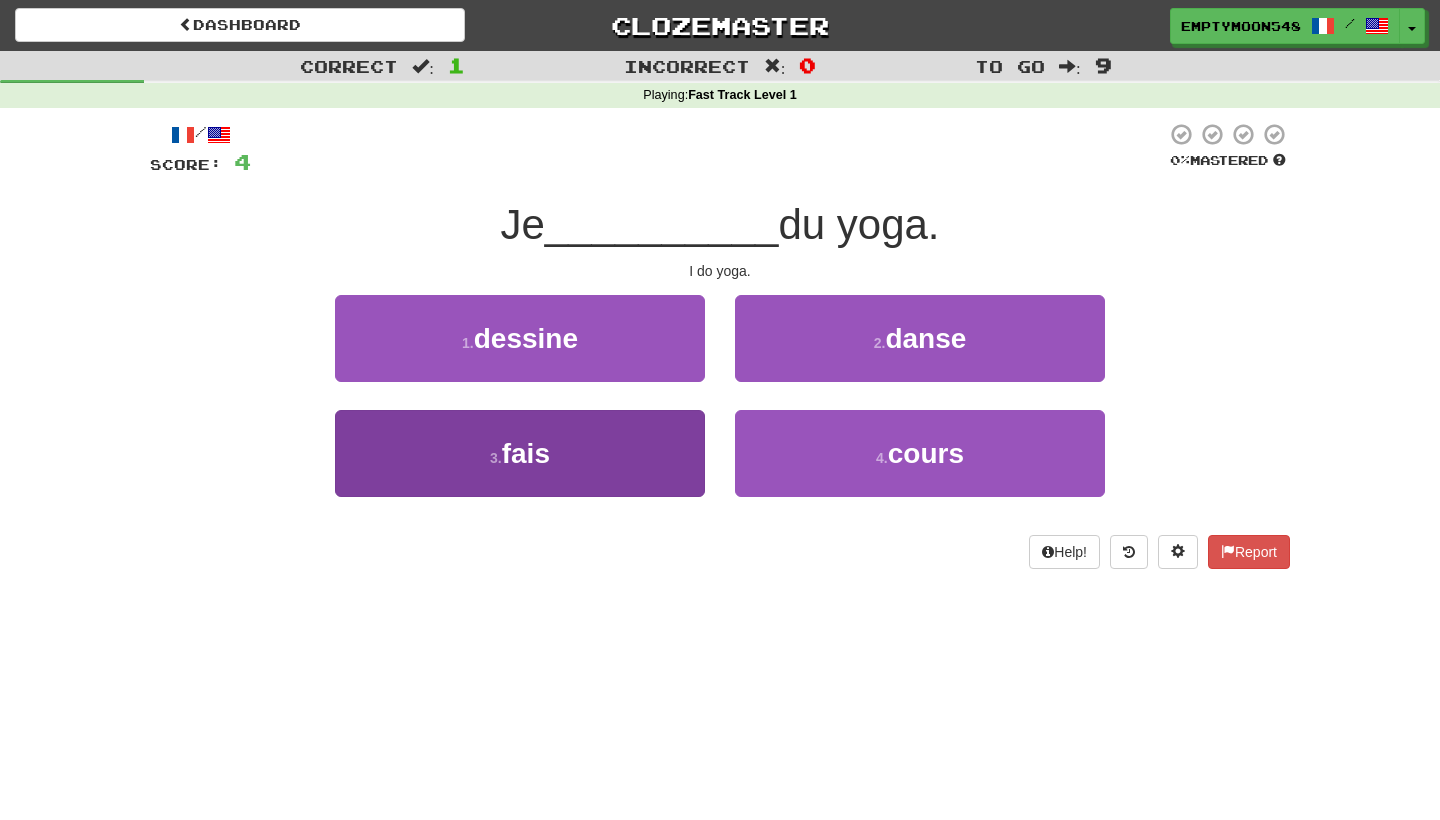 click on "3 .  fais" at bounding box center [520, 453] 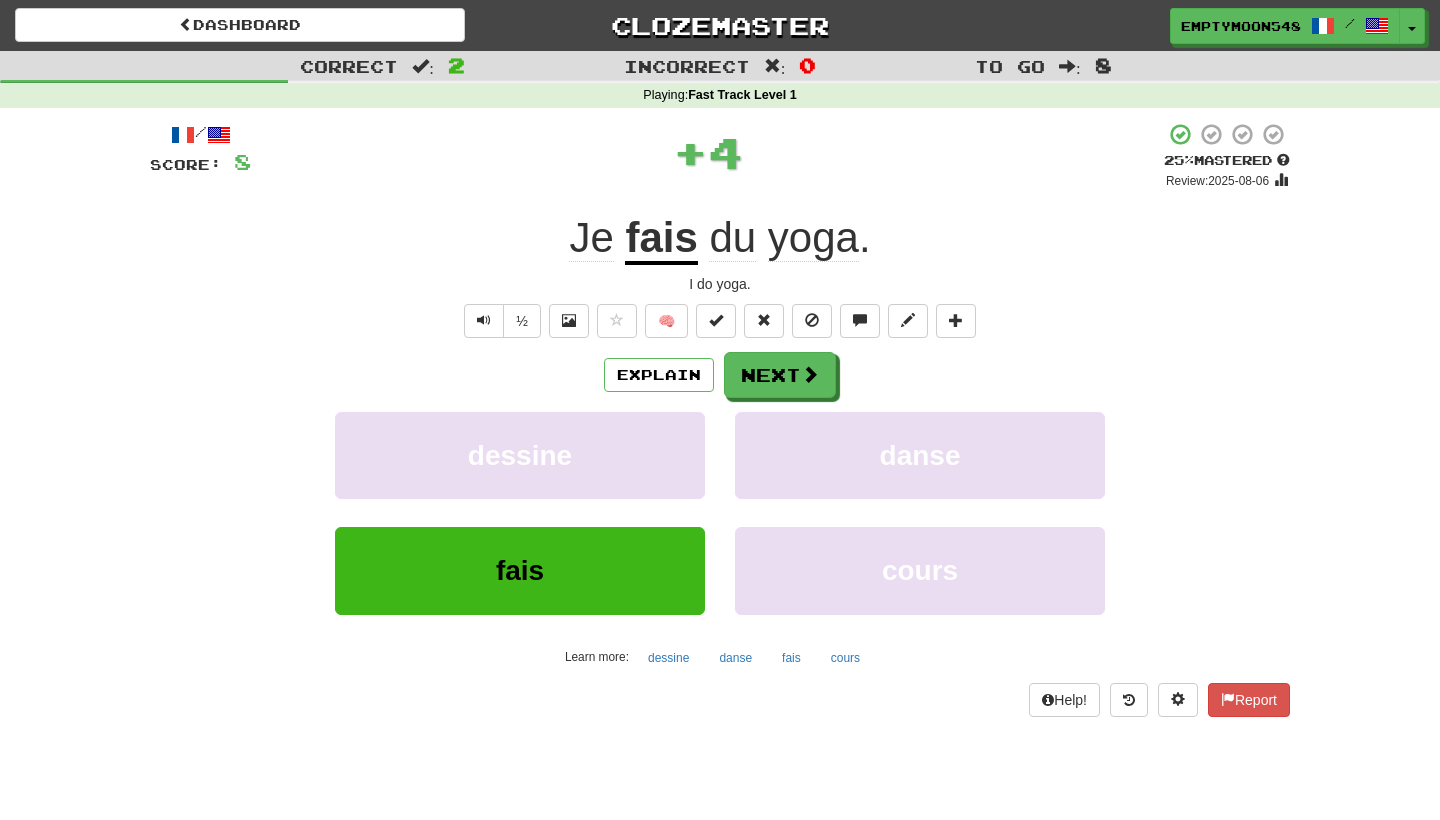 click on "Explain Next" at bounding box center [720, 375] 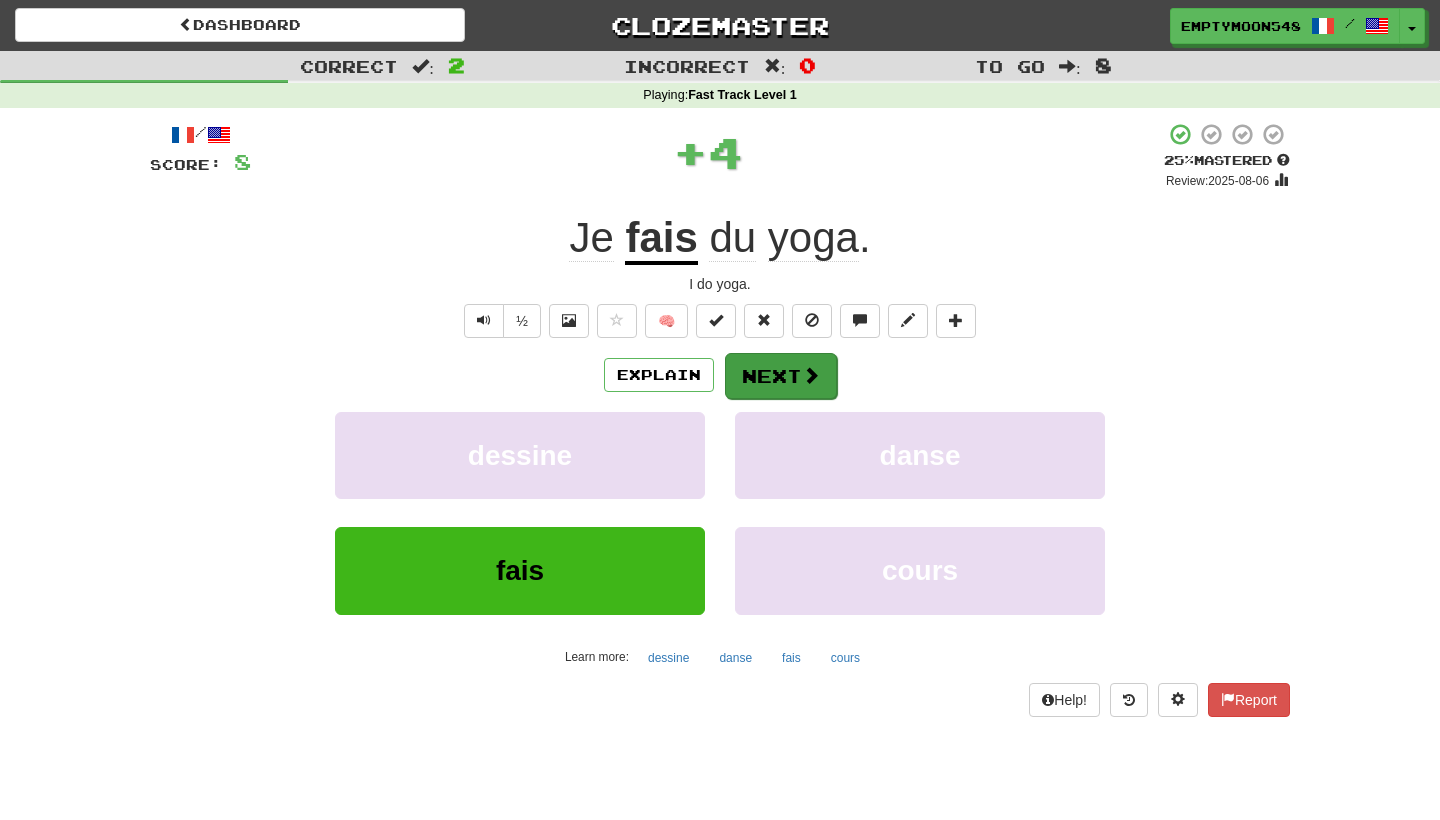 click on "Next" at bounding box center [781, 376] 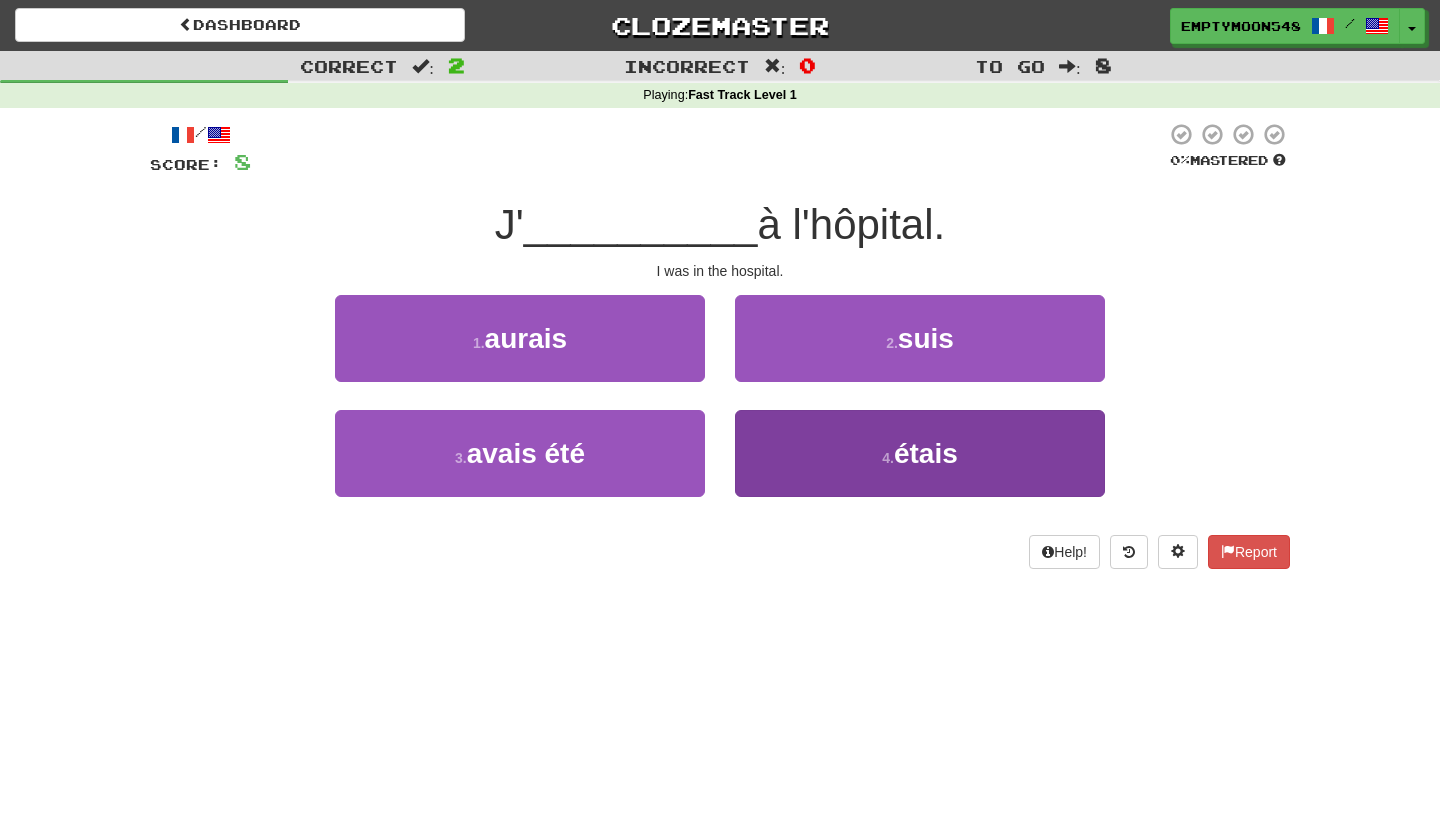 click on "étais" at bounding box center [926, 453] 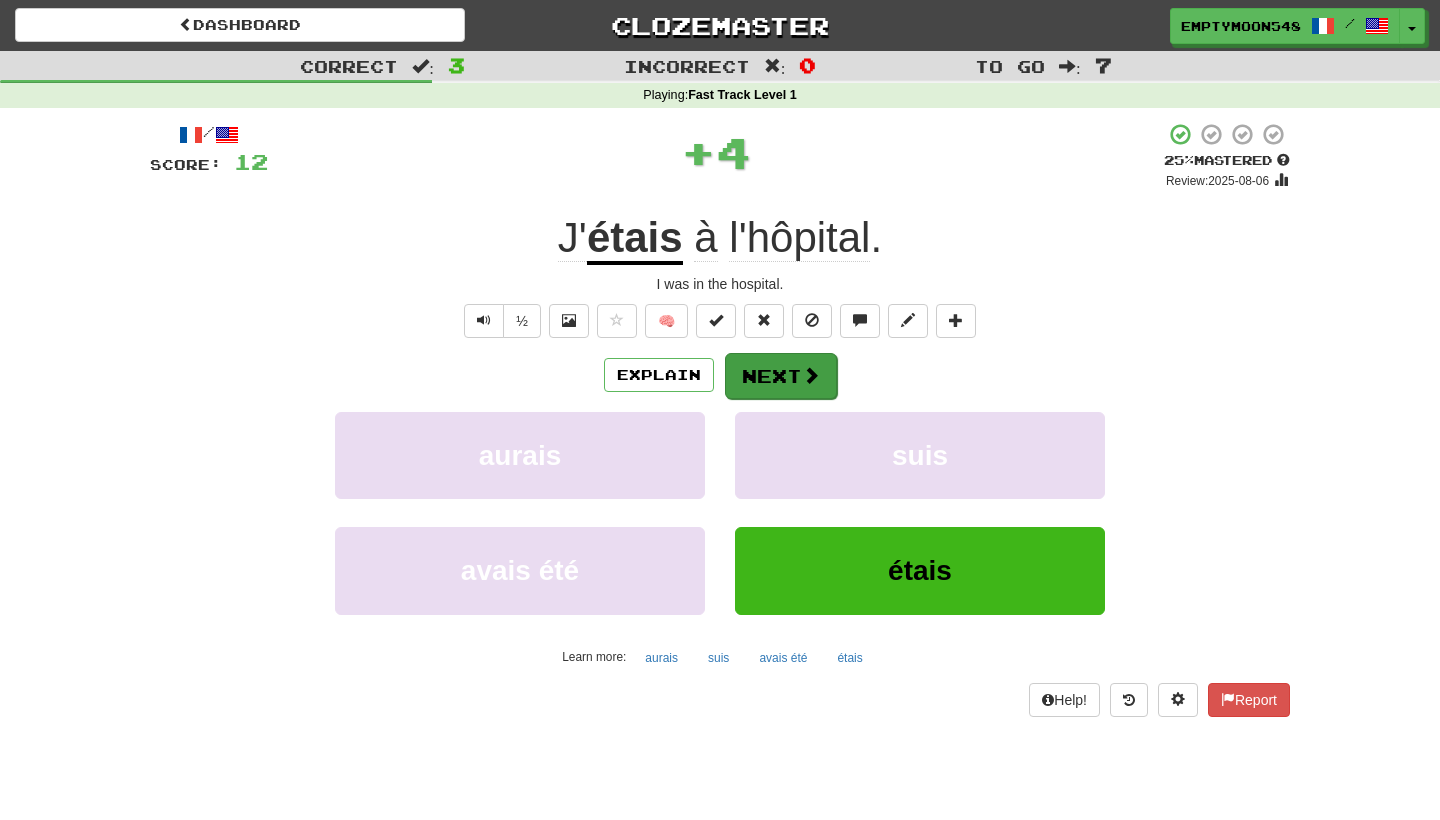 click on "Next" at bounding box center (781, 376) 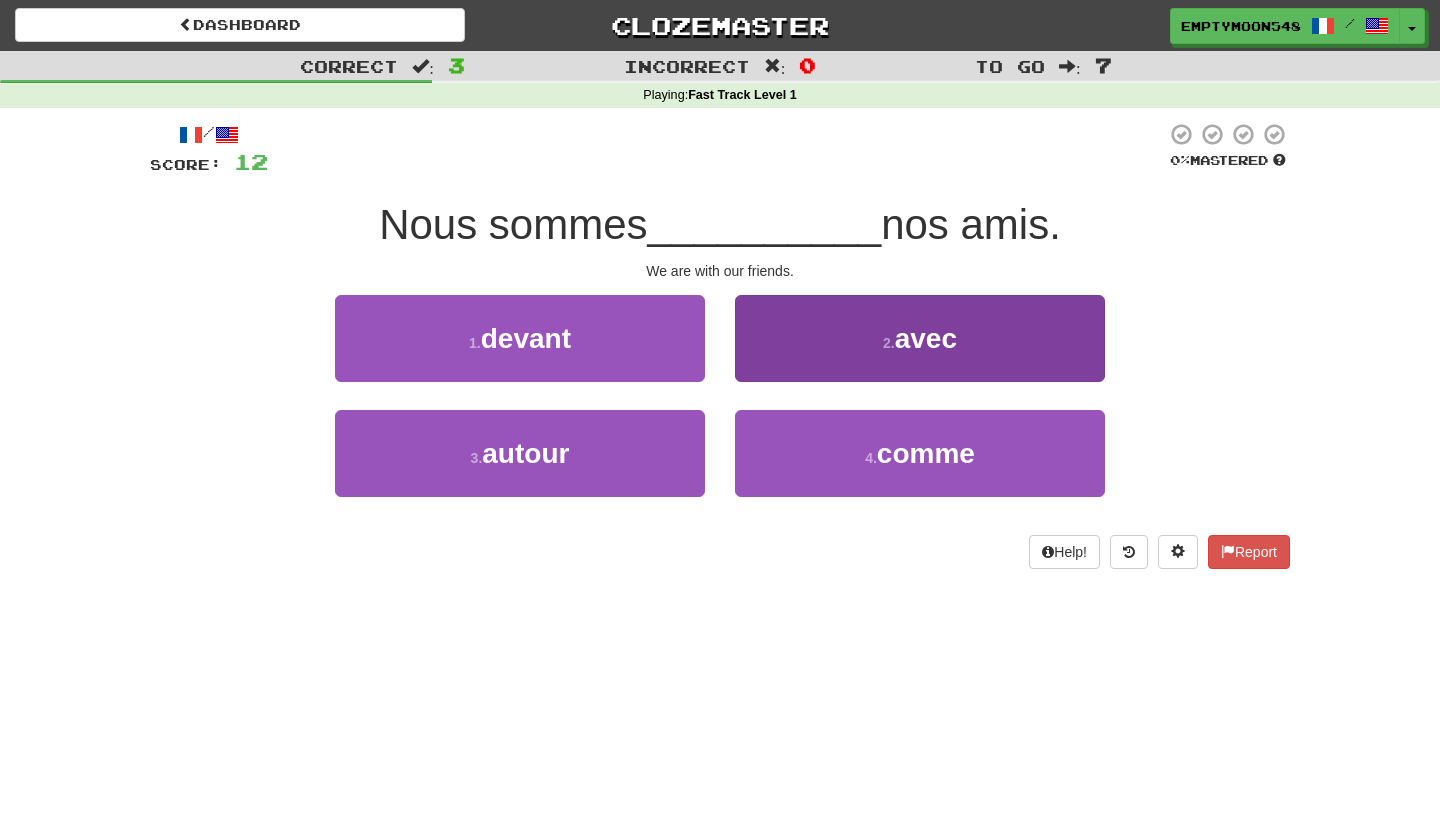 click on "avec" at bounding box center (926, 338) 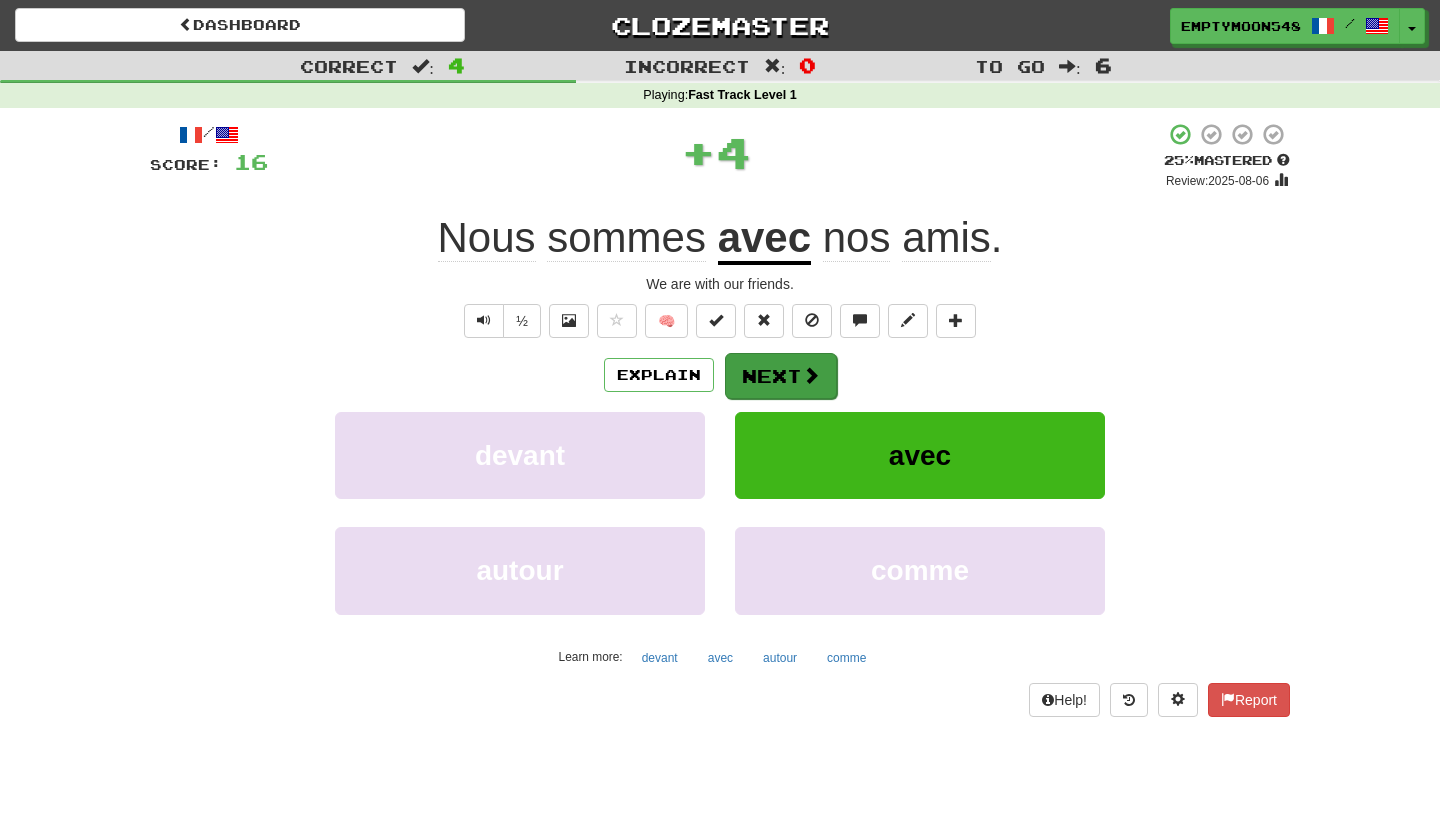 click at bounding box center (811, 375) 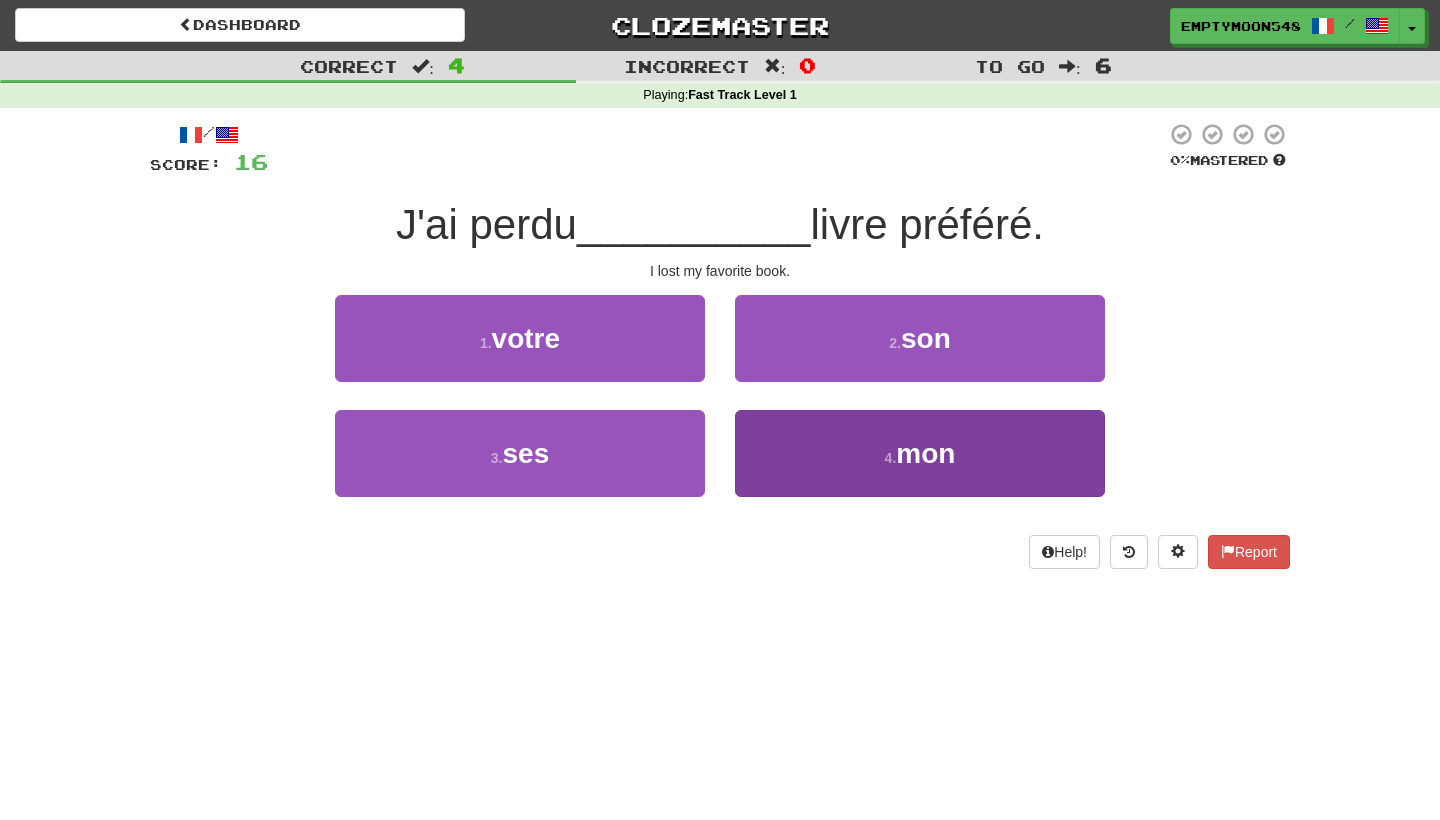 click on "4 ." at bounding box center [891, 458] 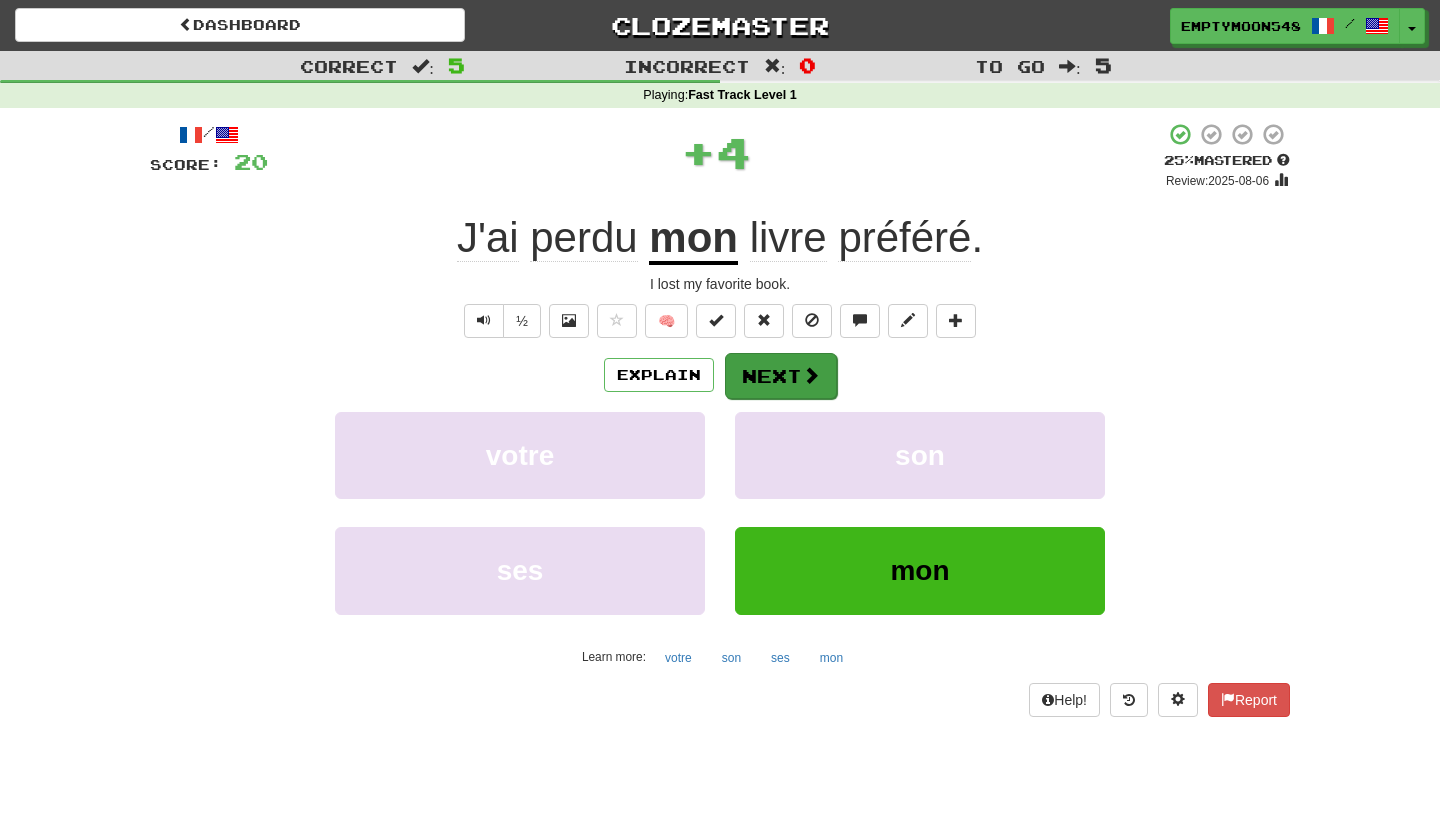 click on "Next" at bounding box center [781, 376] 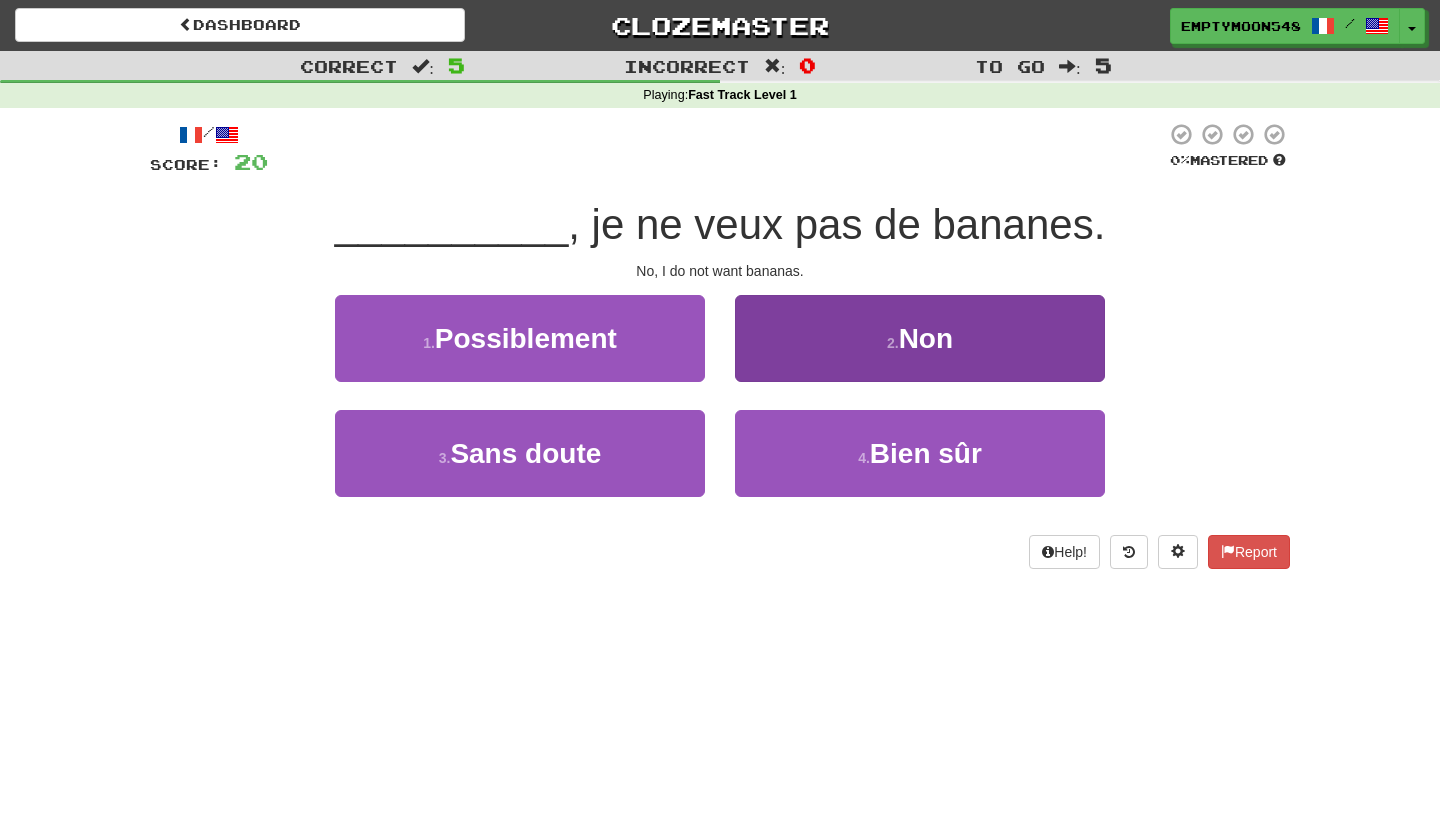 click on "2 .  Non" at bounding box center [920, 338] 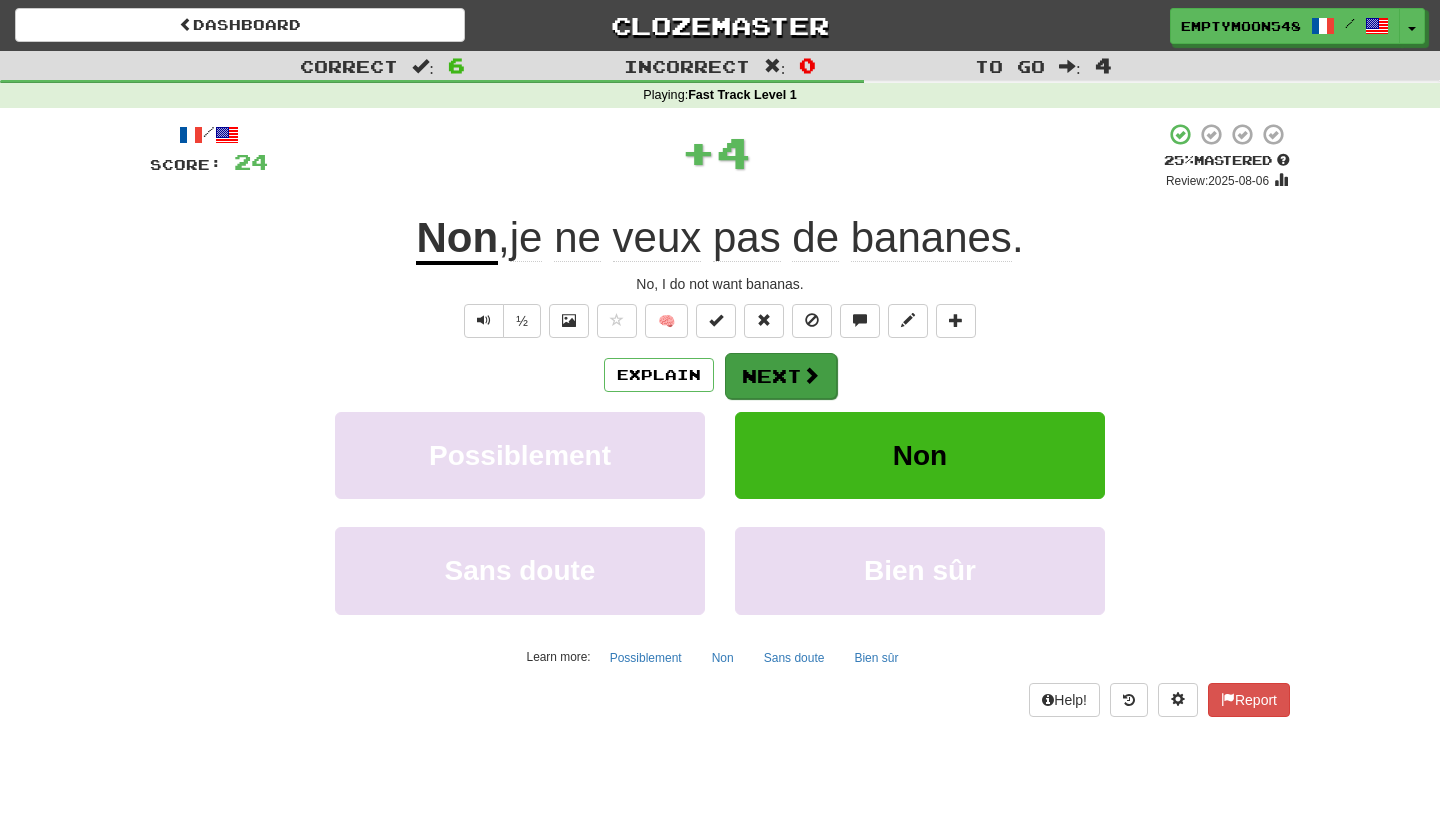 click on "Next" at bounding box center (781, 376) 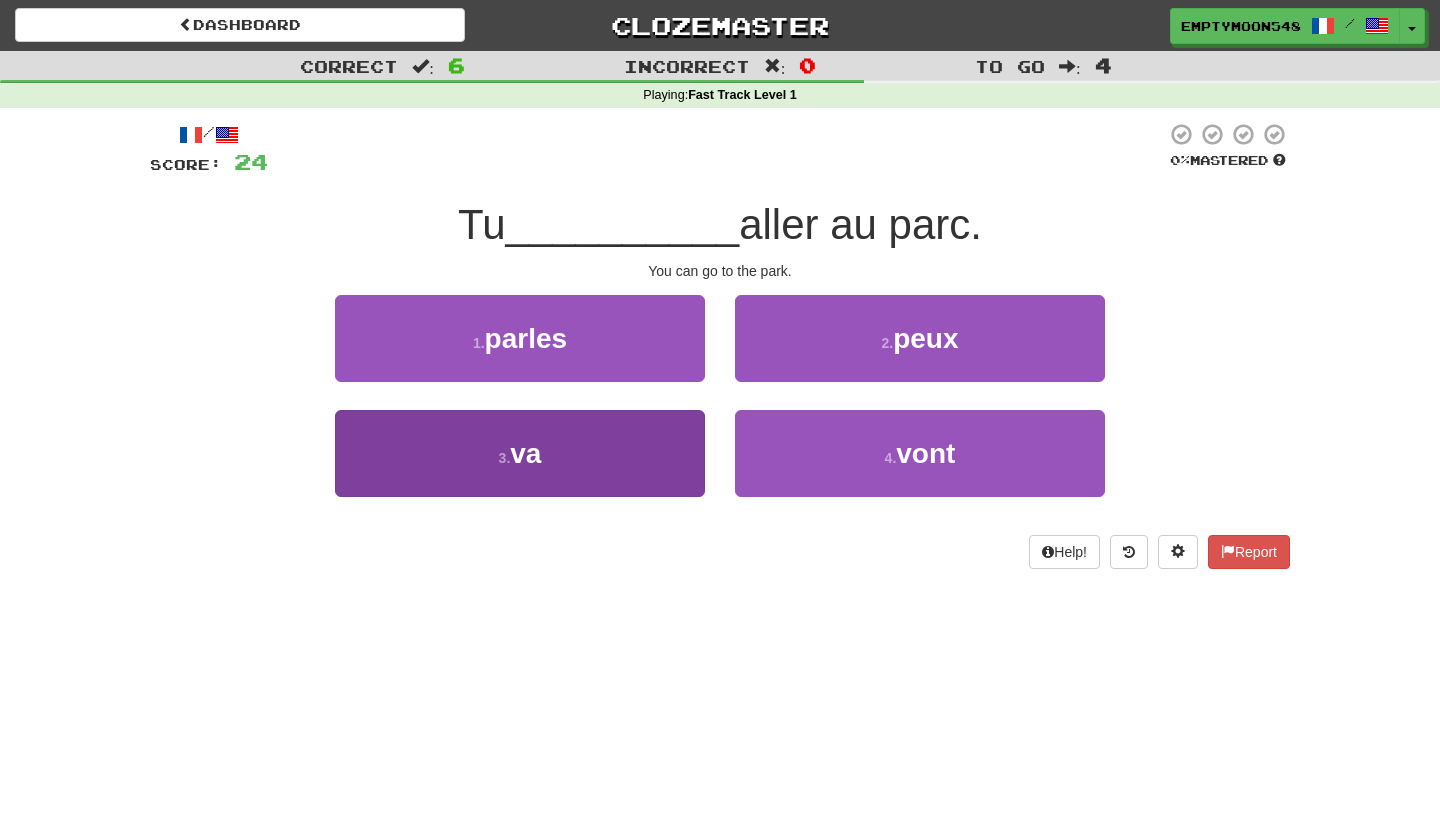 click on "3 .  va" at bounding box center (520, 453) 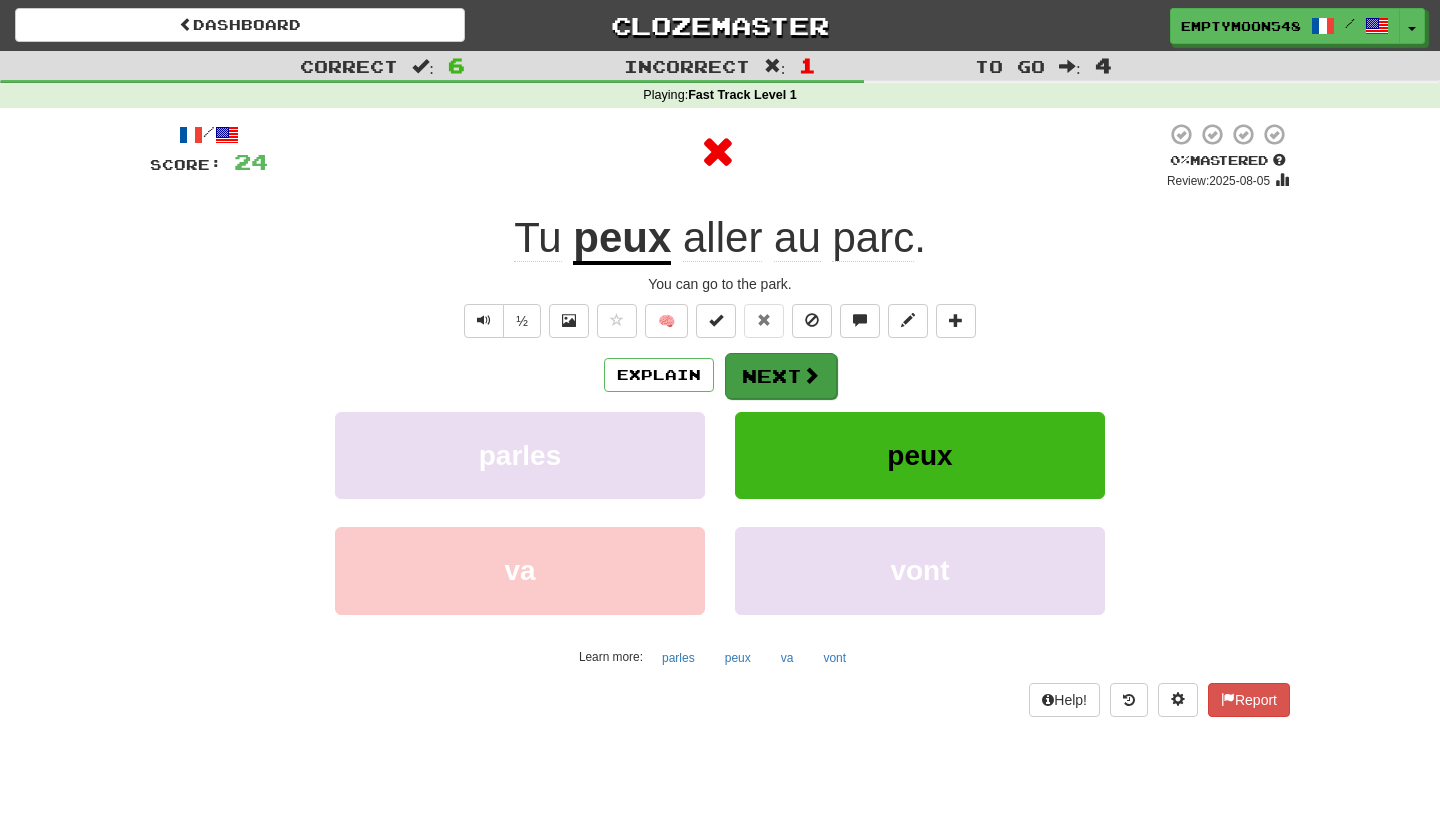 click on "Next" at bounding box center [781, 376] 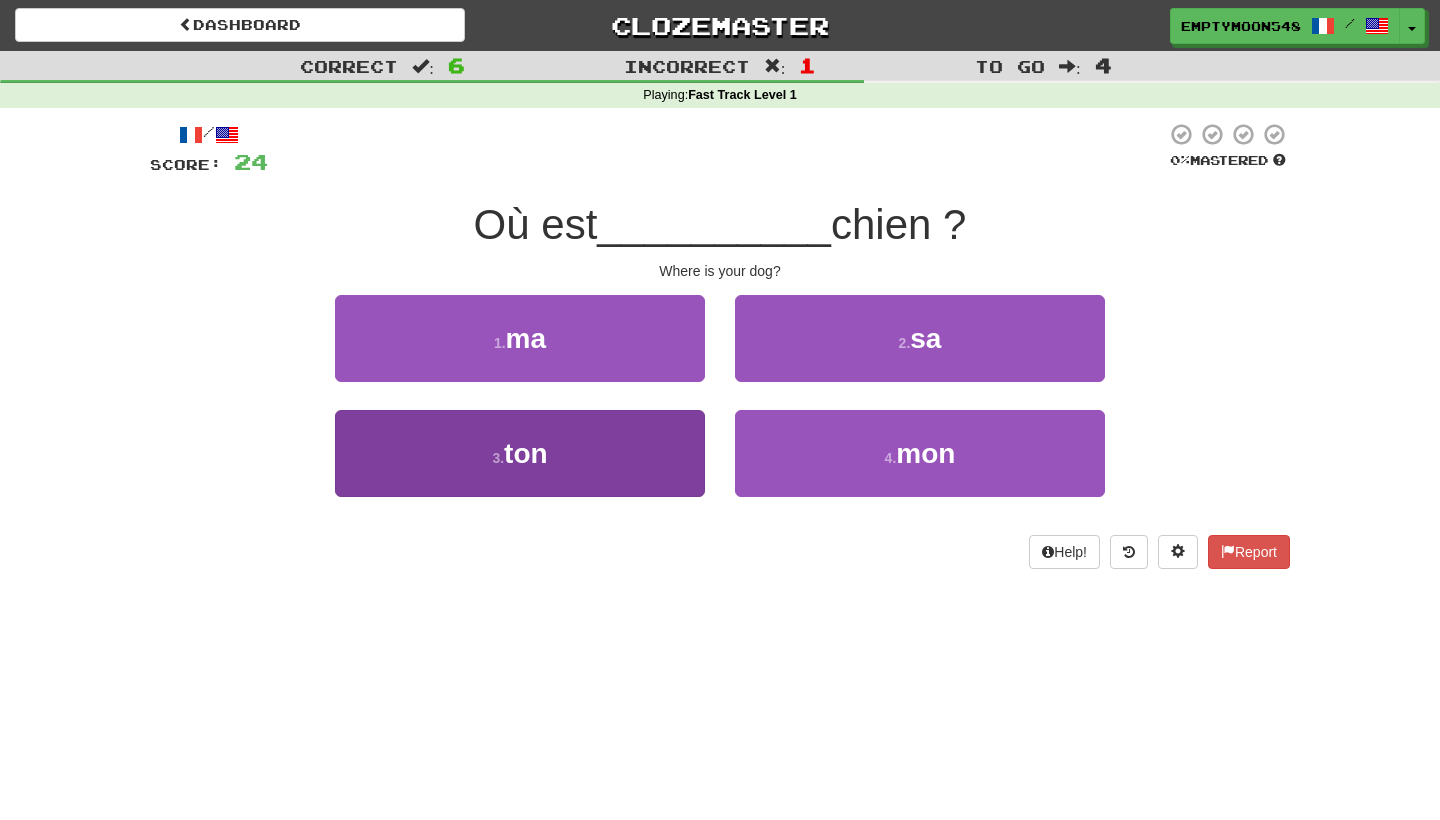 click on "3 .  ton" at bounding box center (520, 453) 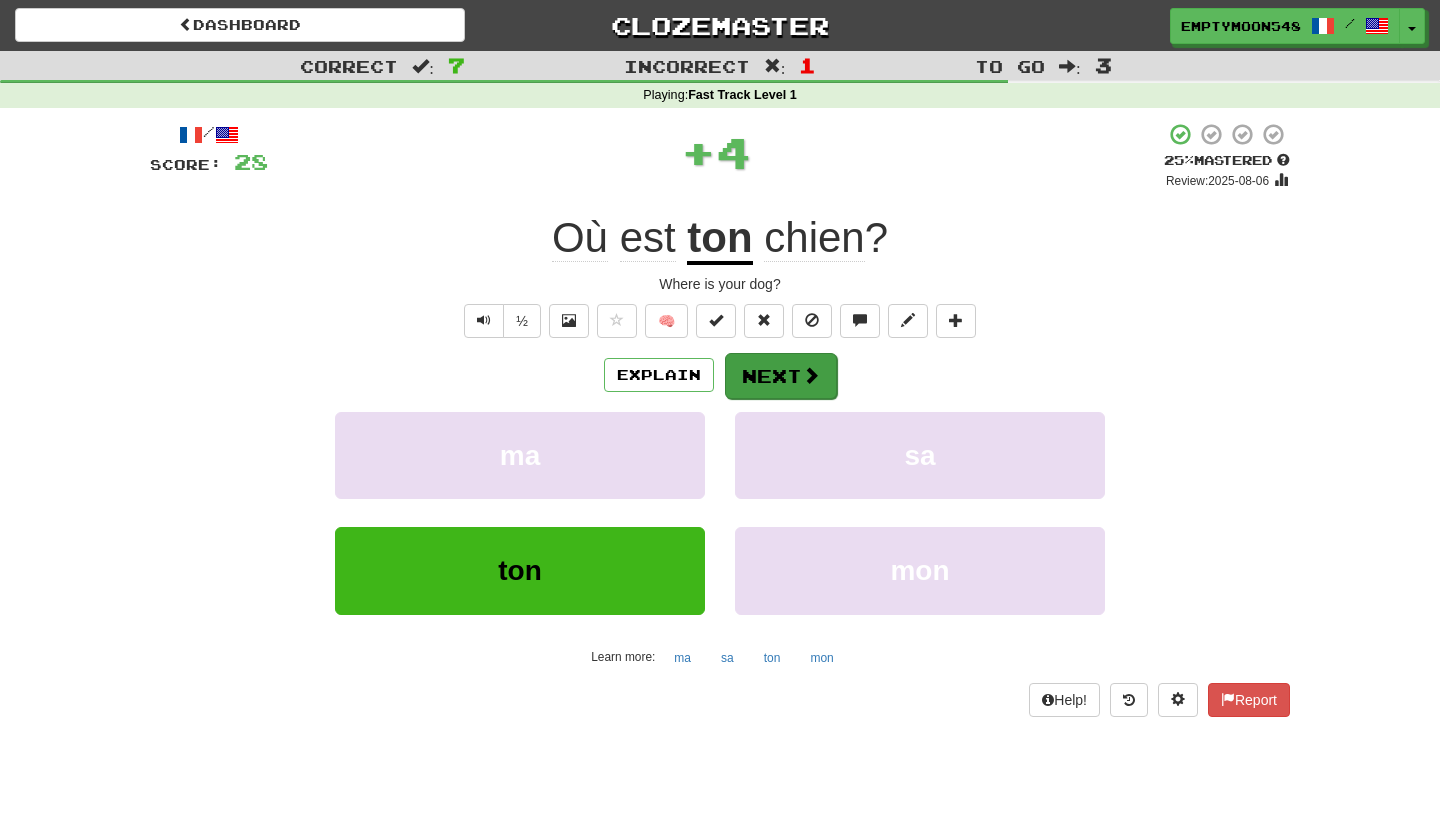 click on "Next" at bounding box center [781, 376] 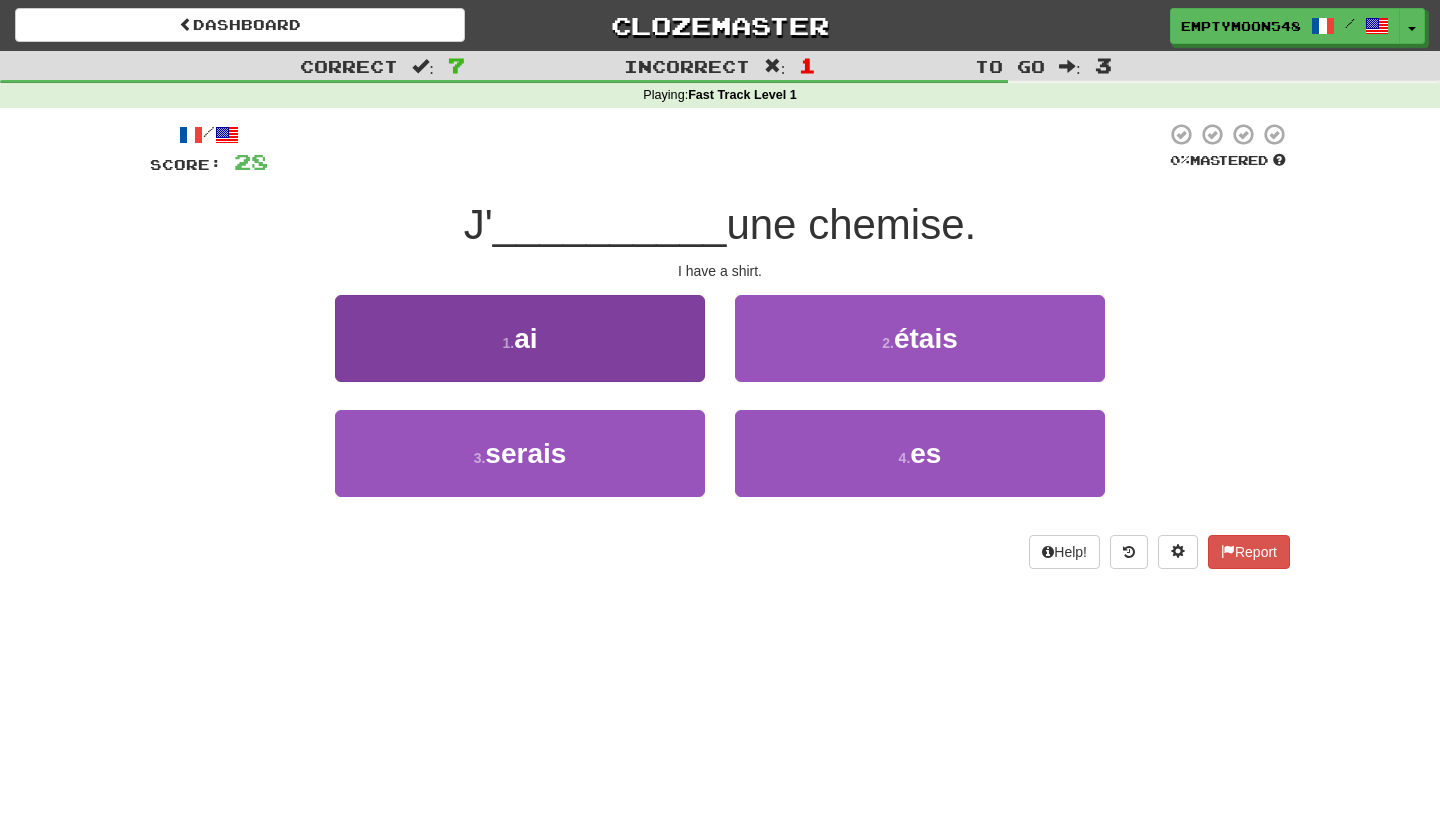 click on "1 .  ai" at bounding box center (520, 338) 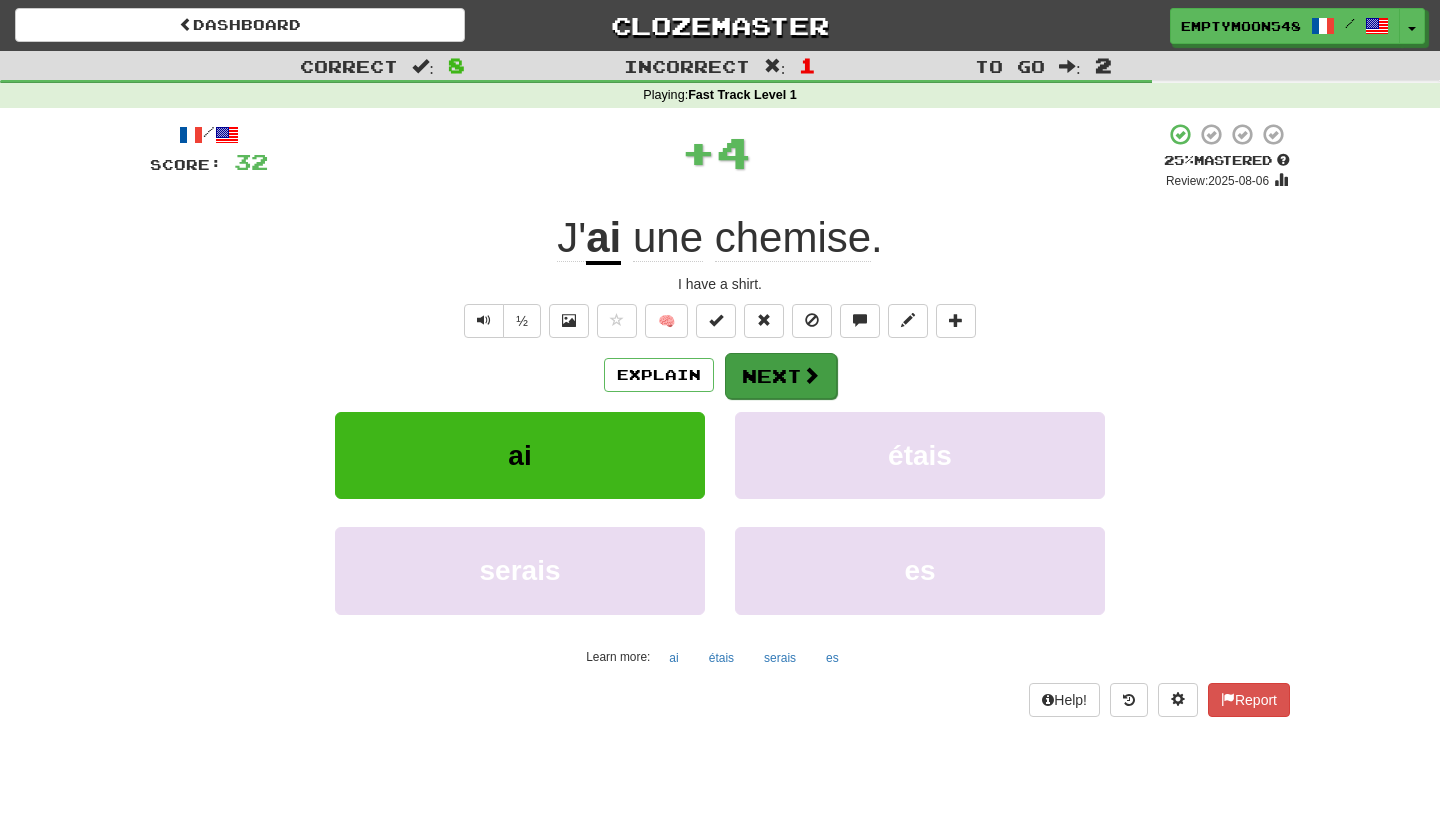 click at bounding box center (811, 375) 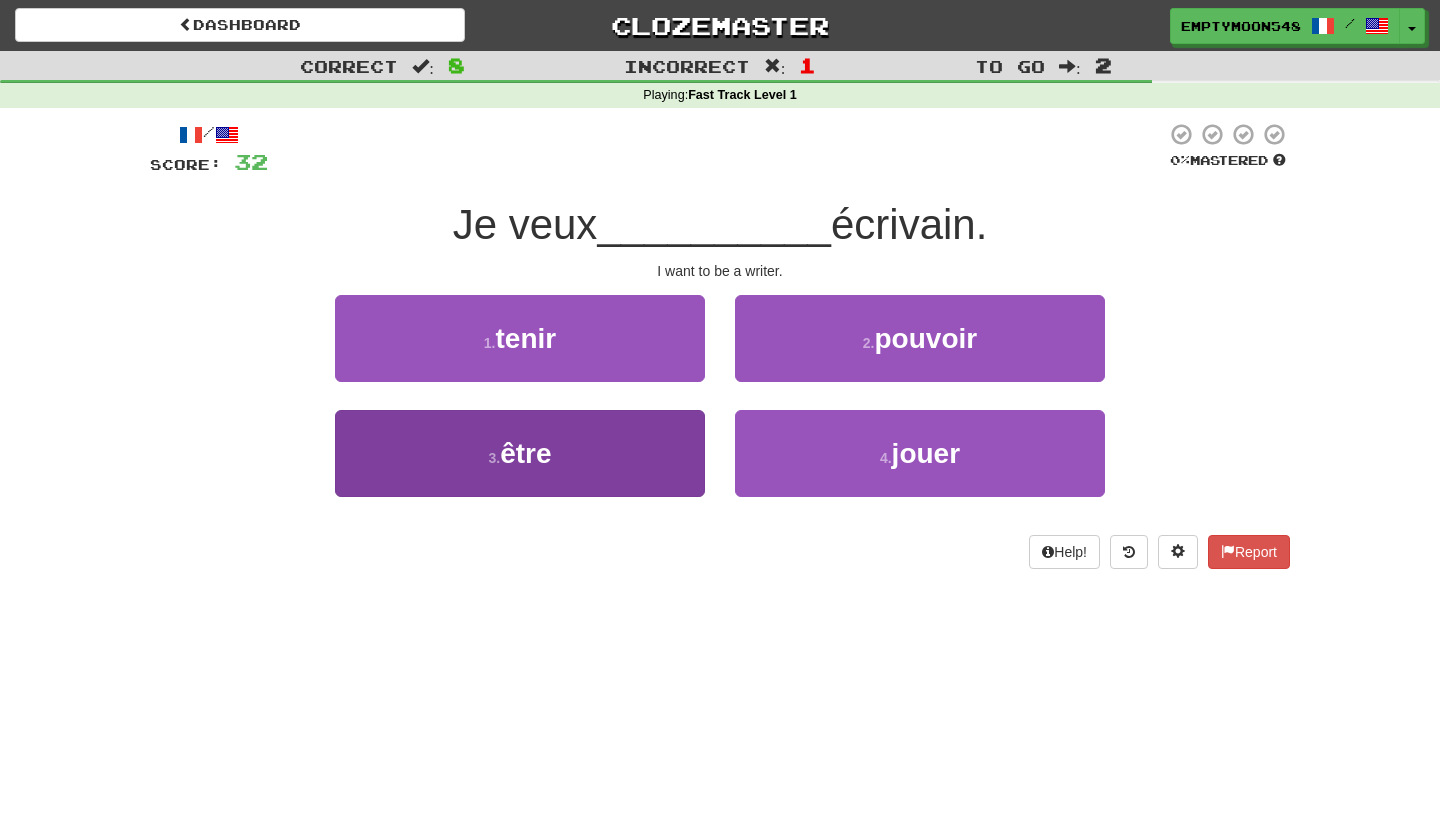 click on "3 .  être" at bounding box center (520, 453) 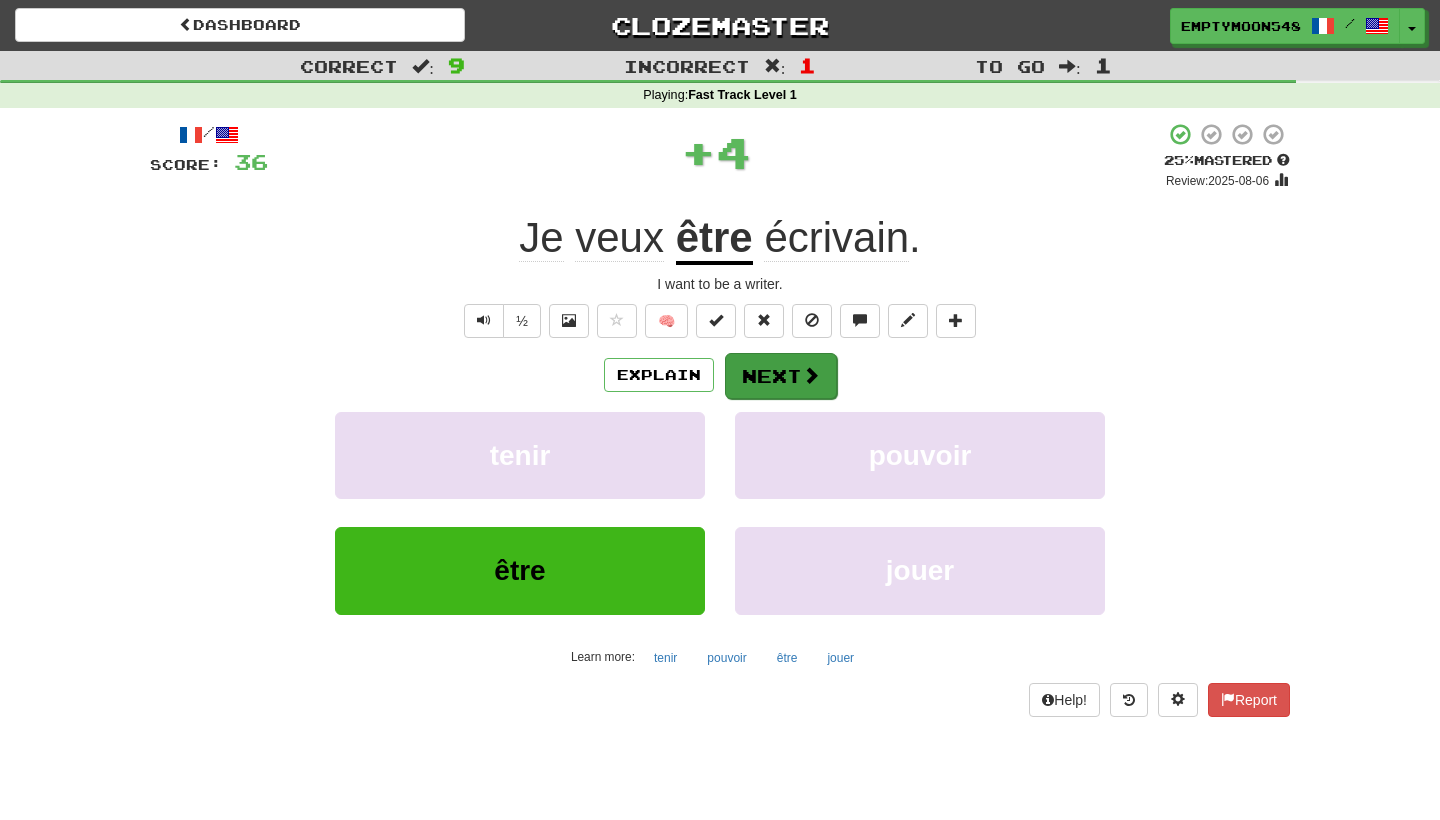 click at bounding box center (811, 375) 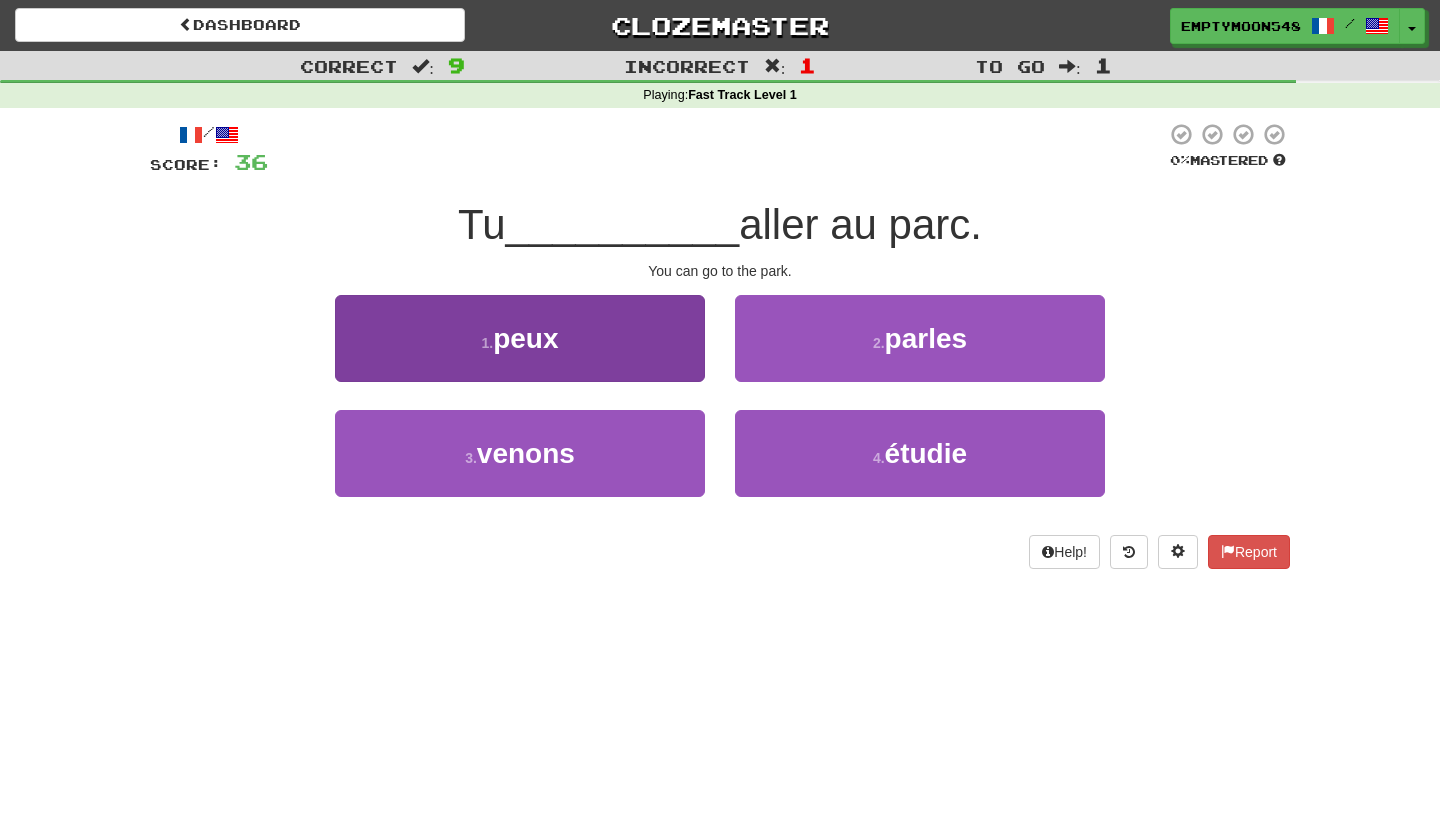 click on "1 .  peux" at bounding box center [520, 338] 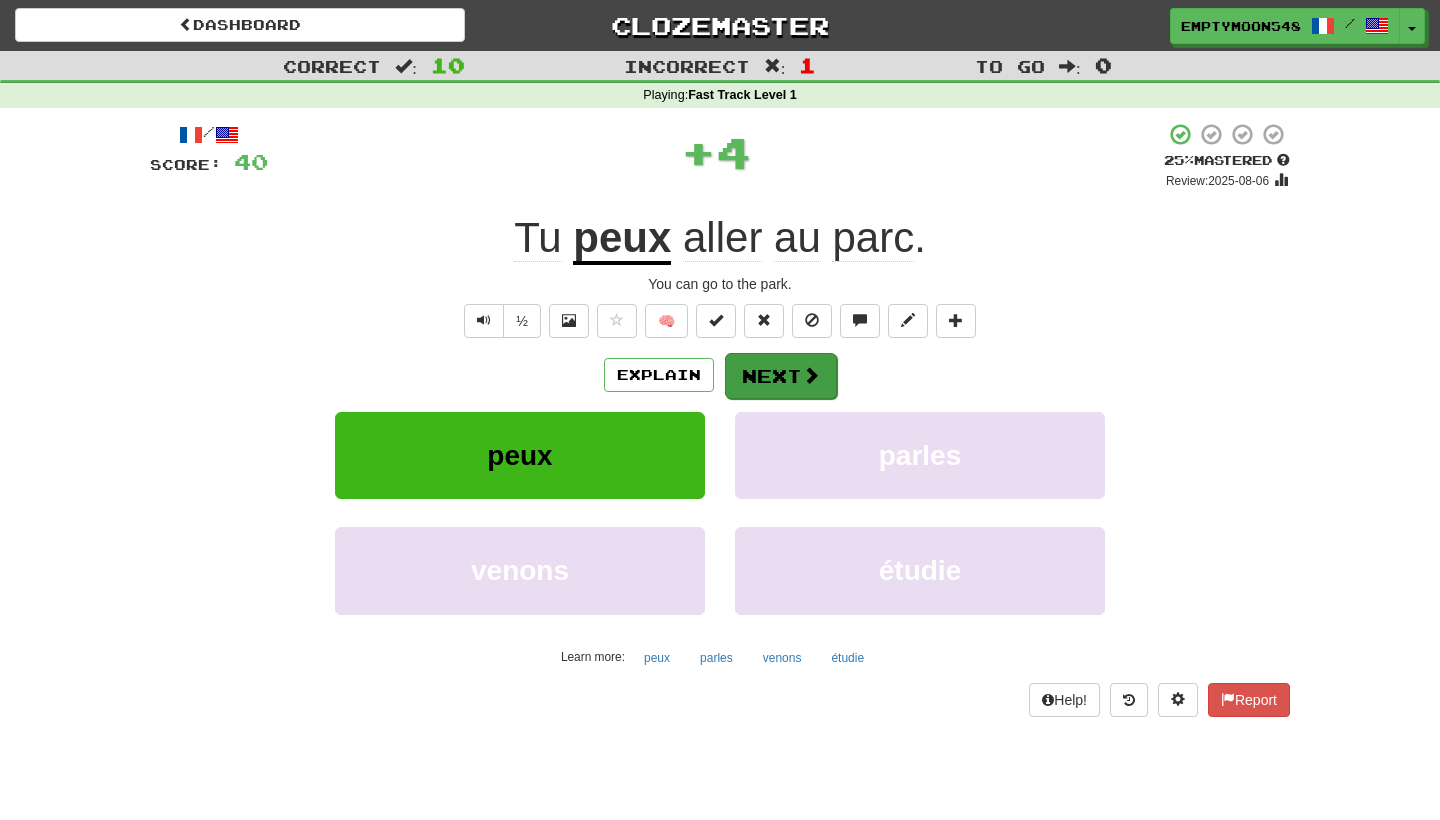 click on "Next" at bounding box center [781, 376] 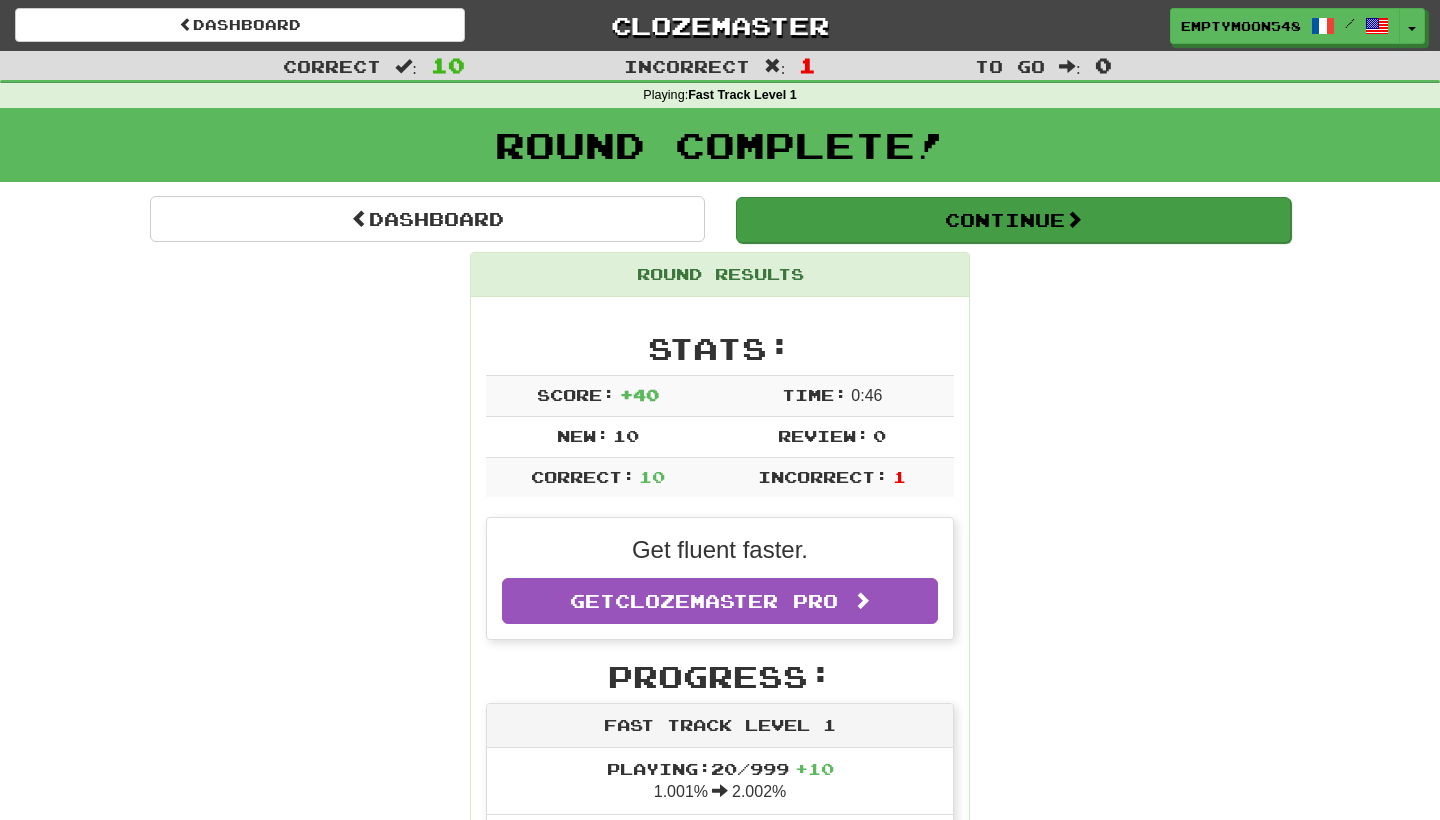 click on "Continue" at bounding box center [1013, 220] 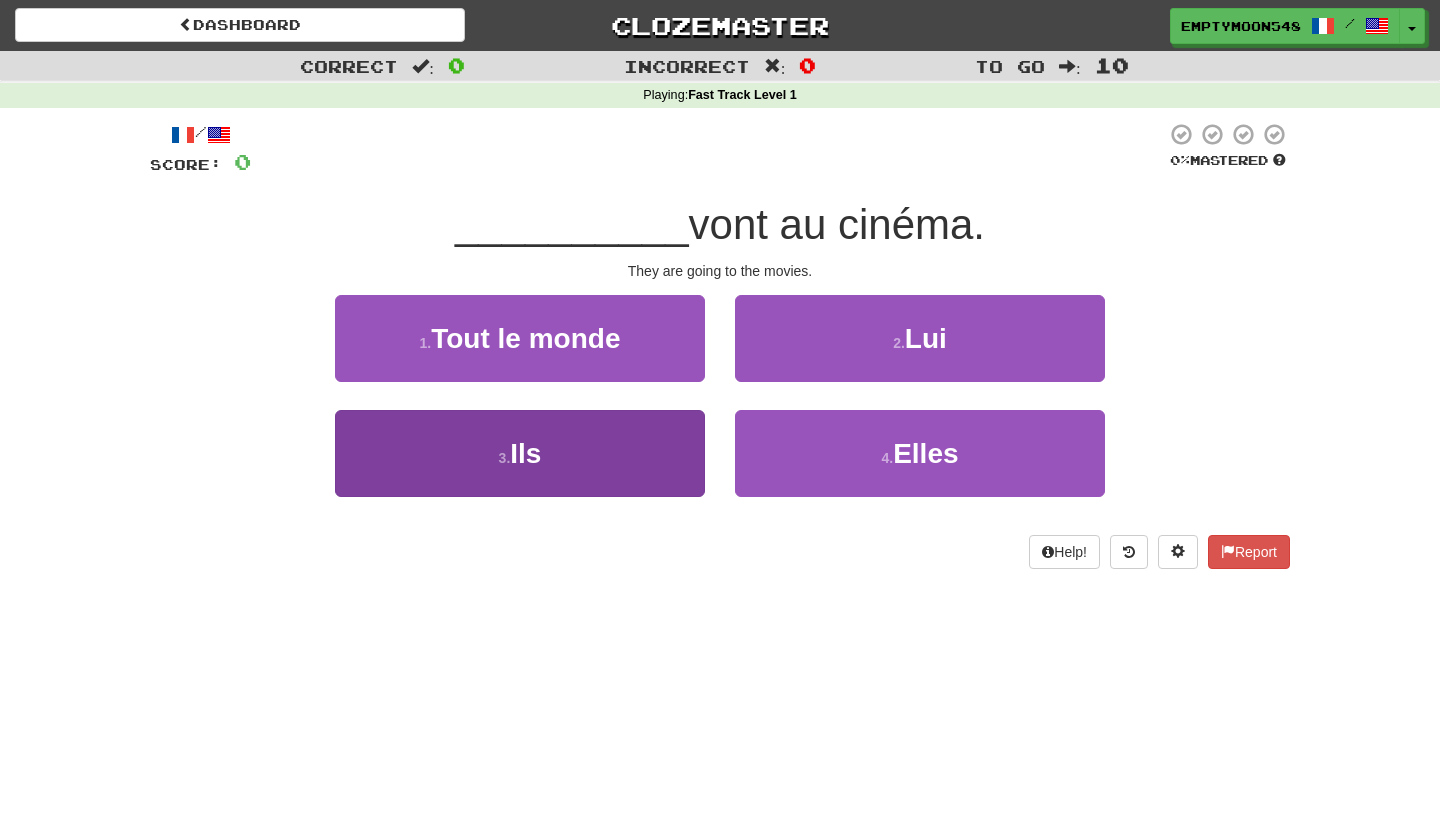 click on "3 .  Ils" at bounding box center [520, 453] 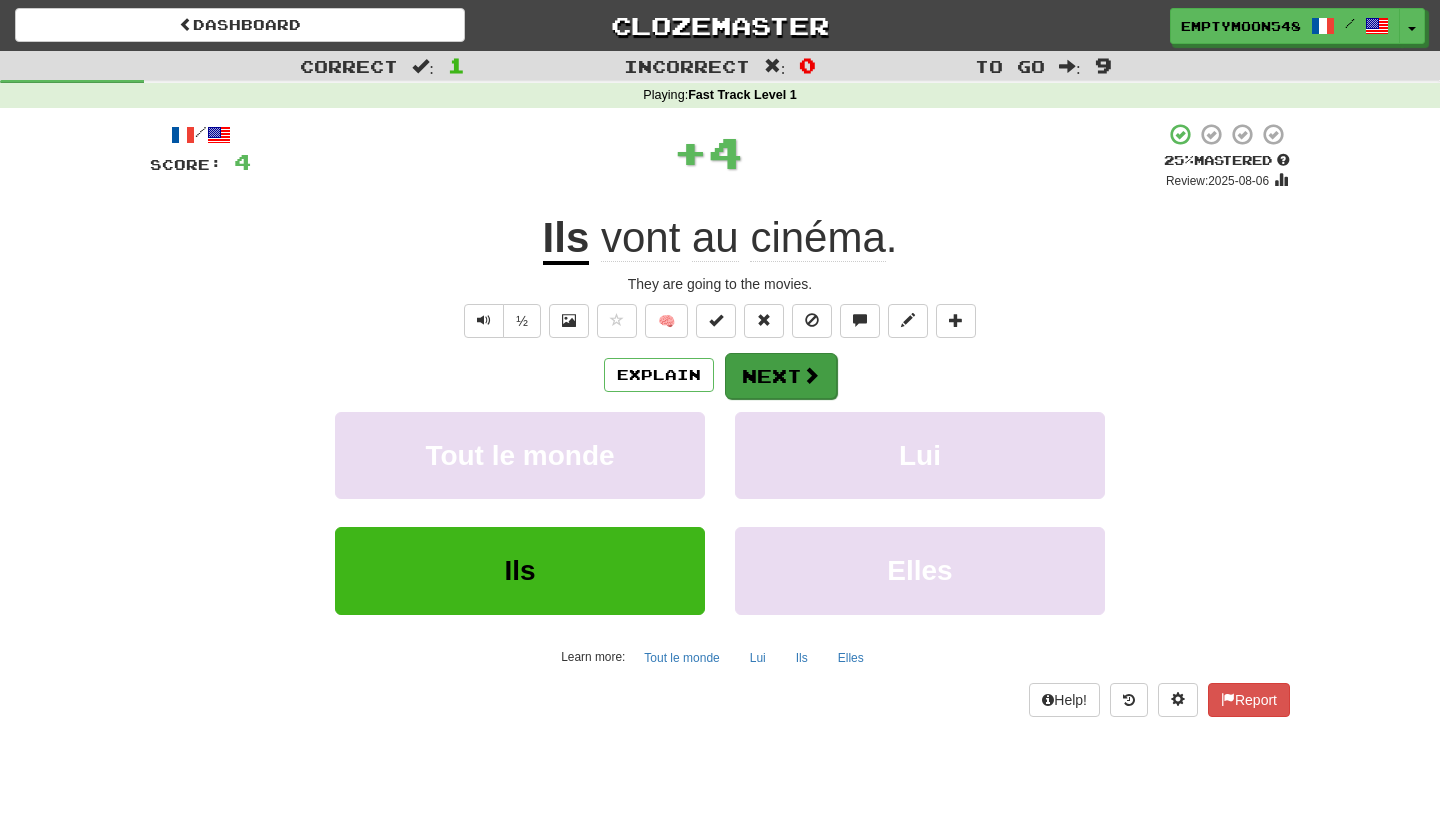 click at bounding box center [811, 375] 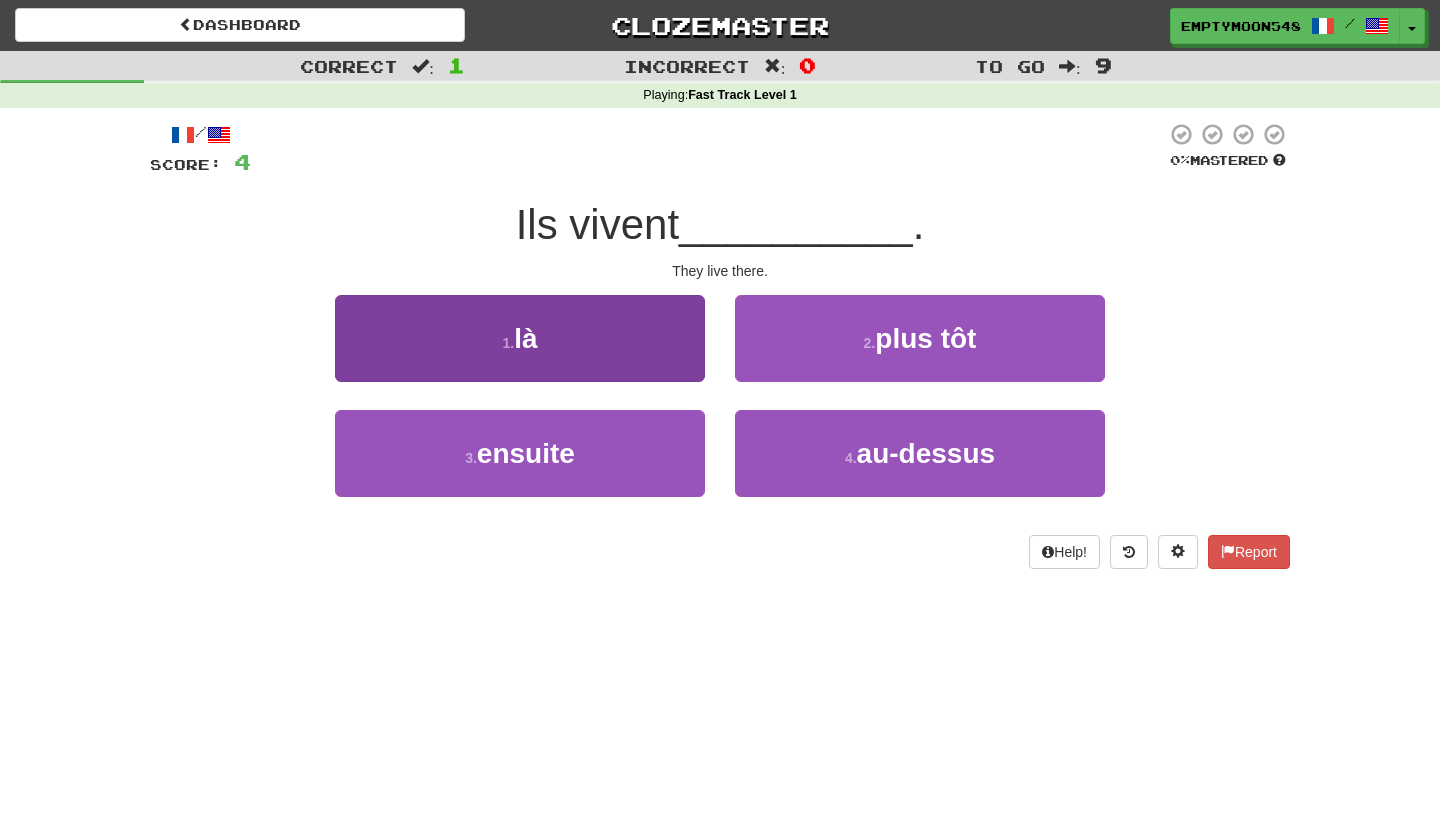 click on "1 .  là" at bounding box center (520, 338) 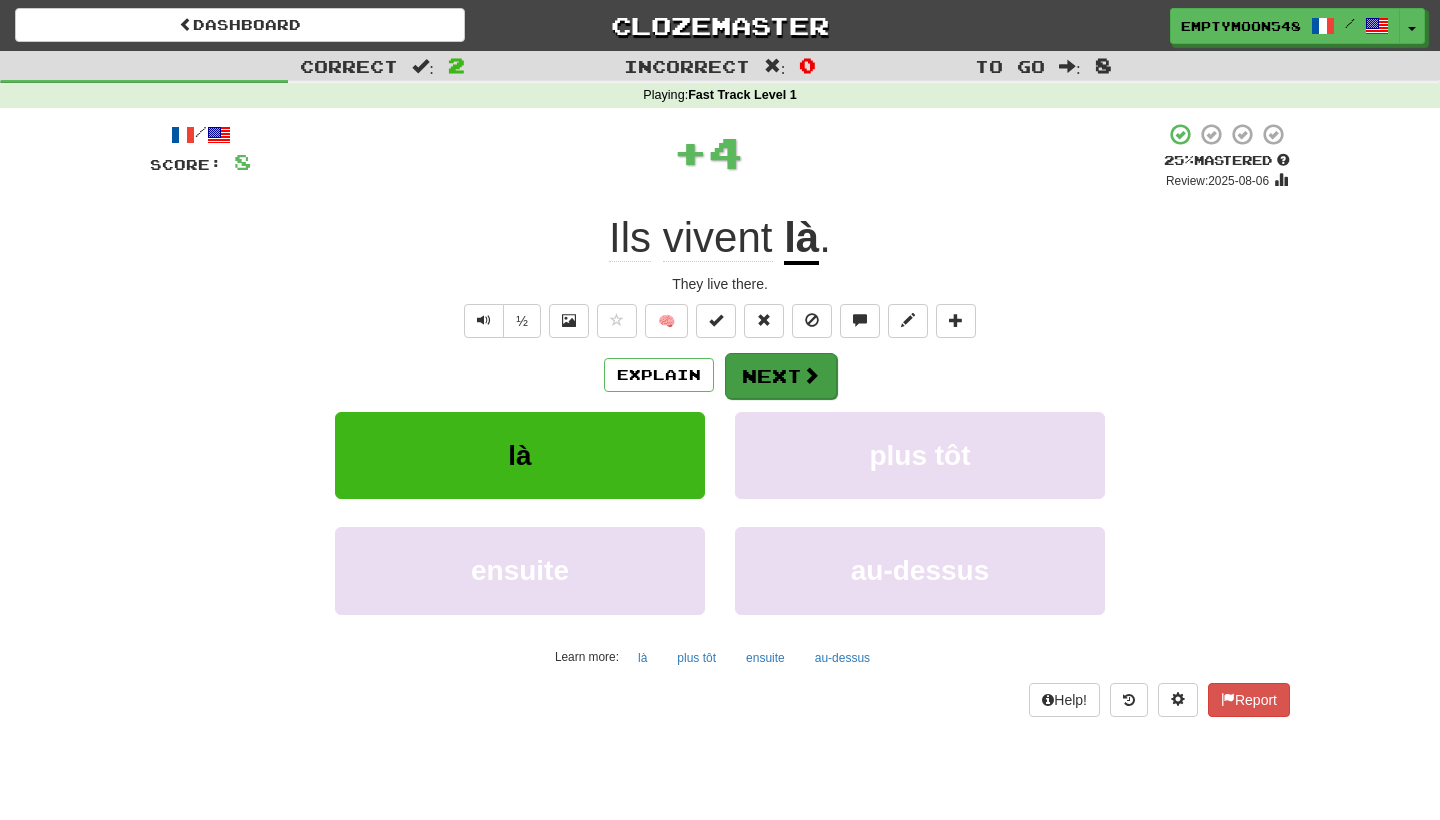 click on "Next" at bounding box center (781, 376) 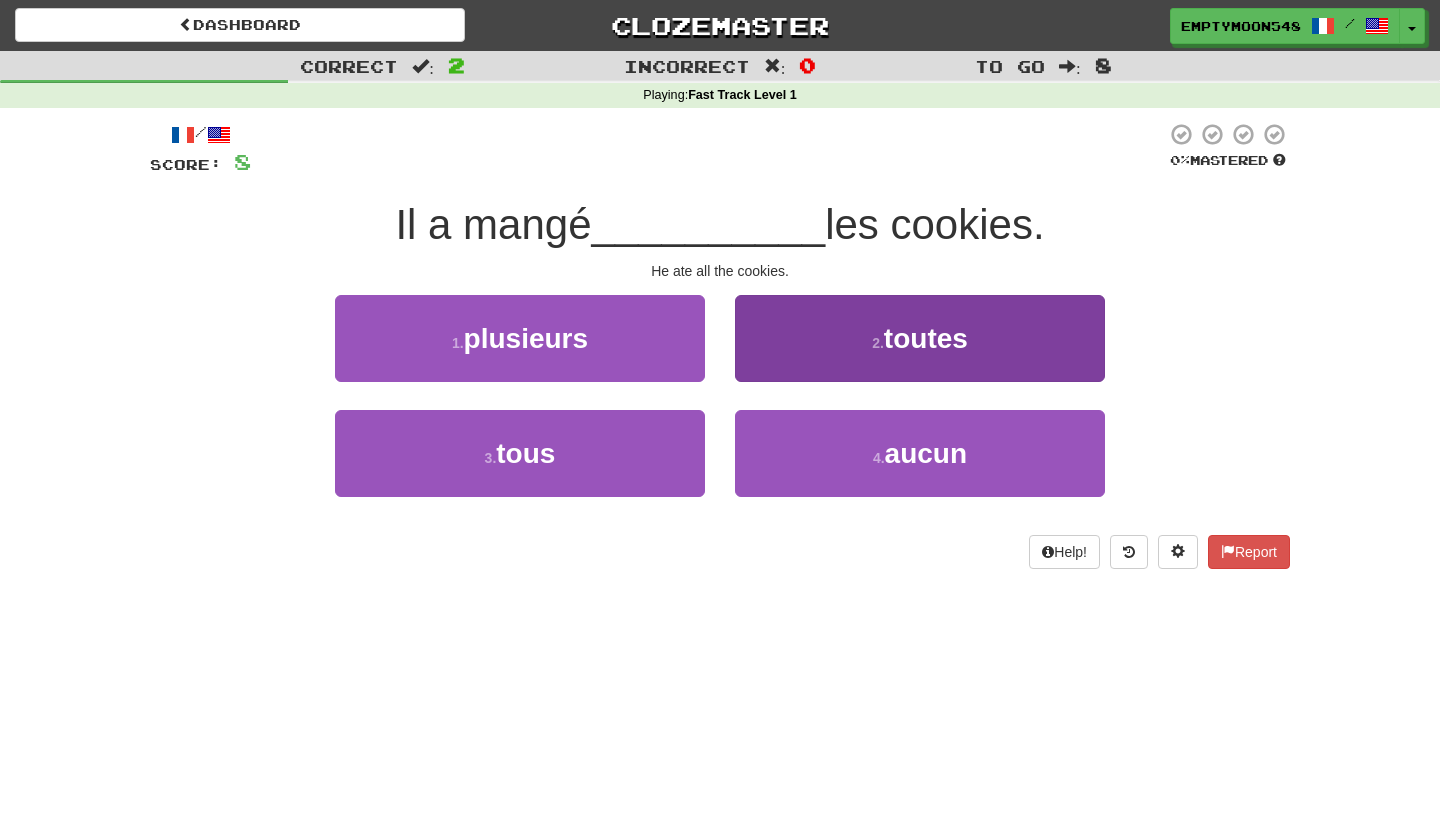 click on "2 .  toutes" at bounding box center [920, 338] 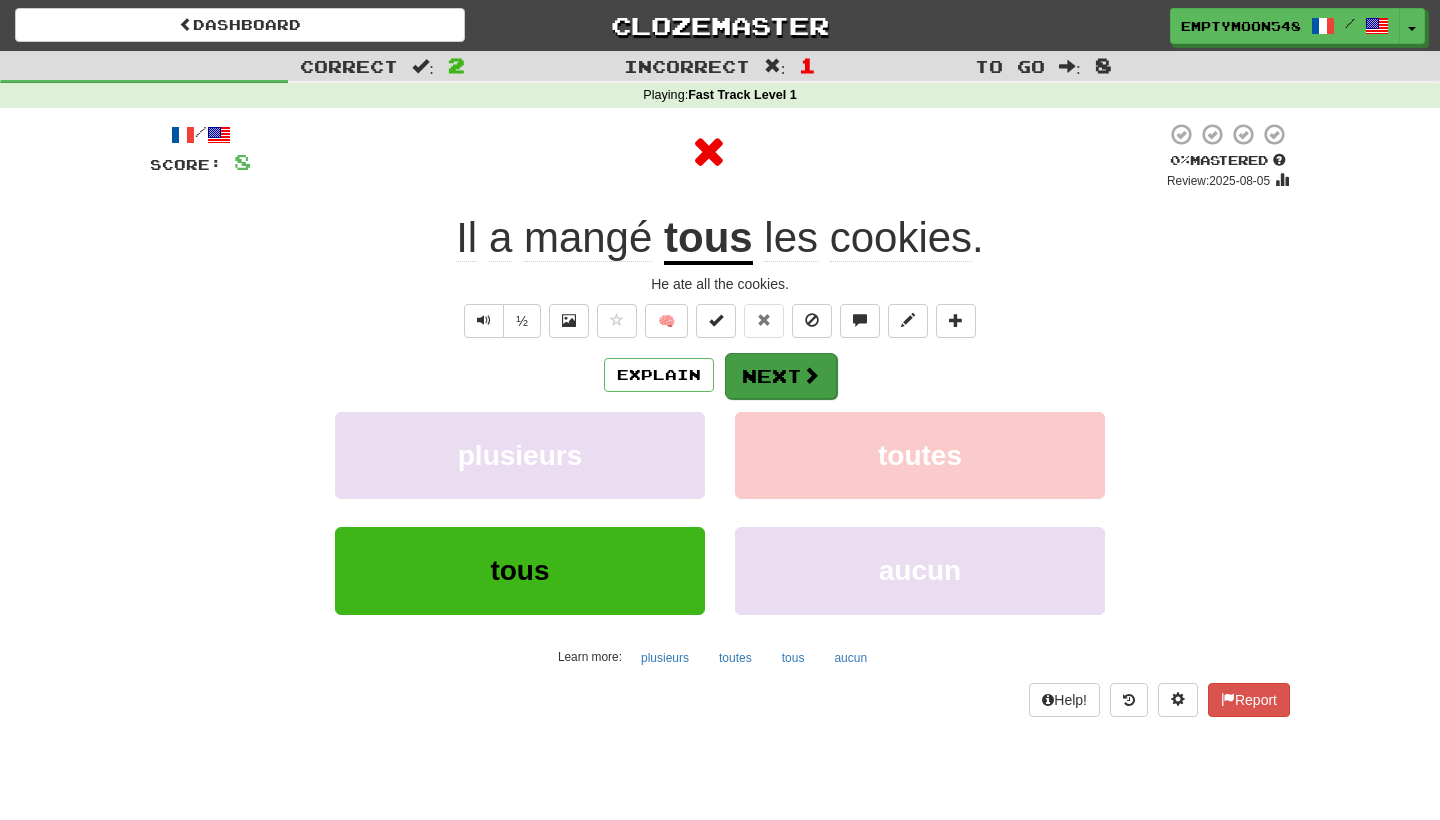 click on "Next" at bounding box center [781, 376] 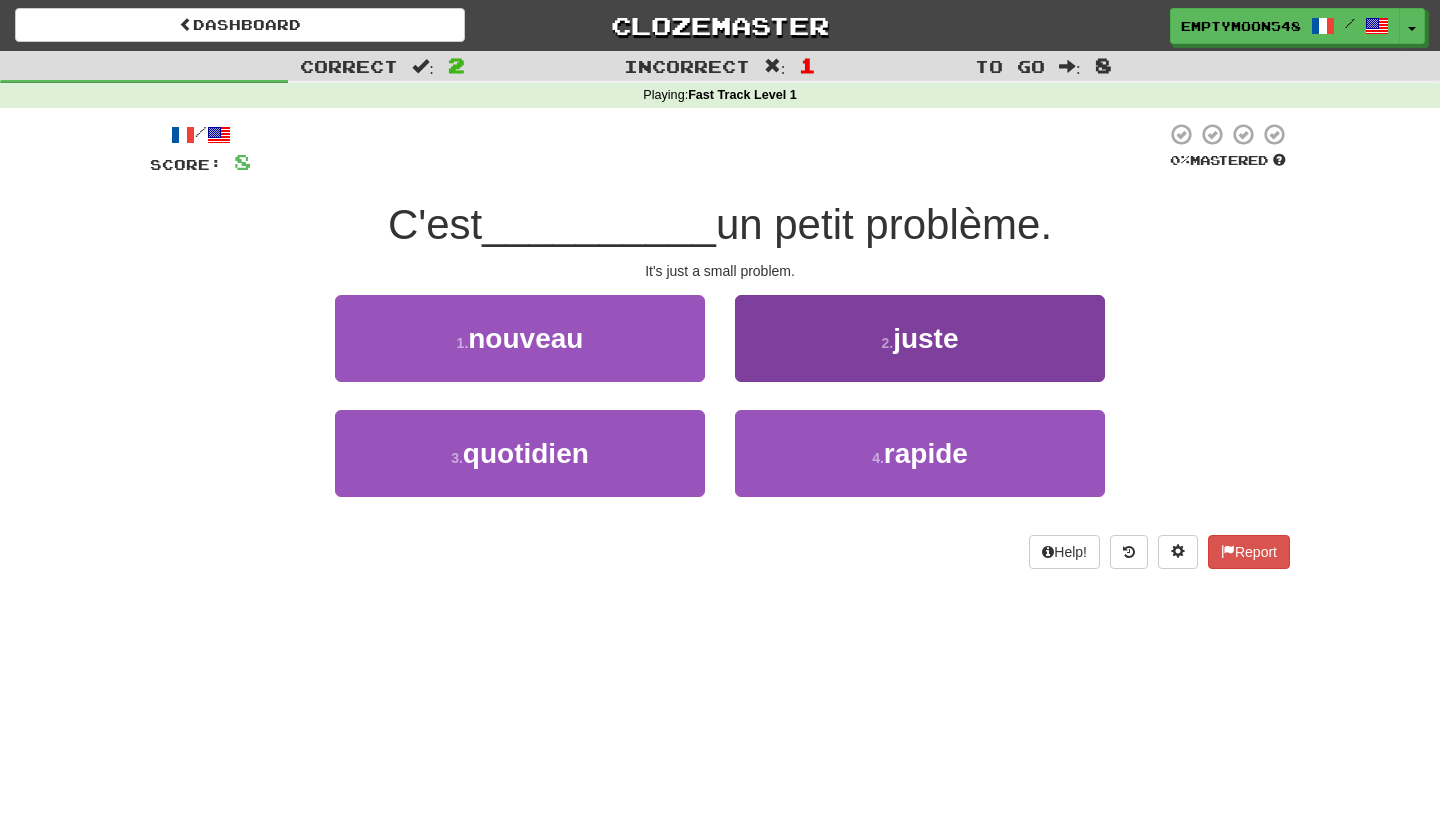 click on "juste" at bounding box center [925, 338] 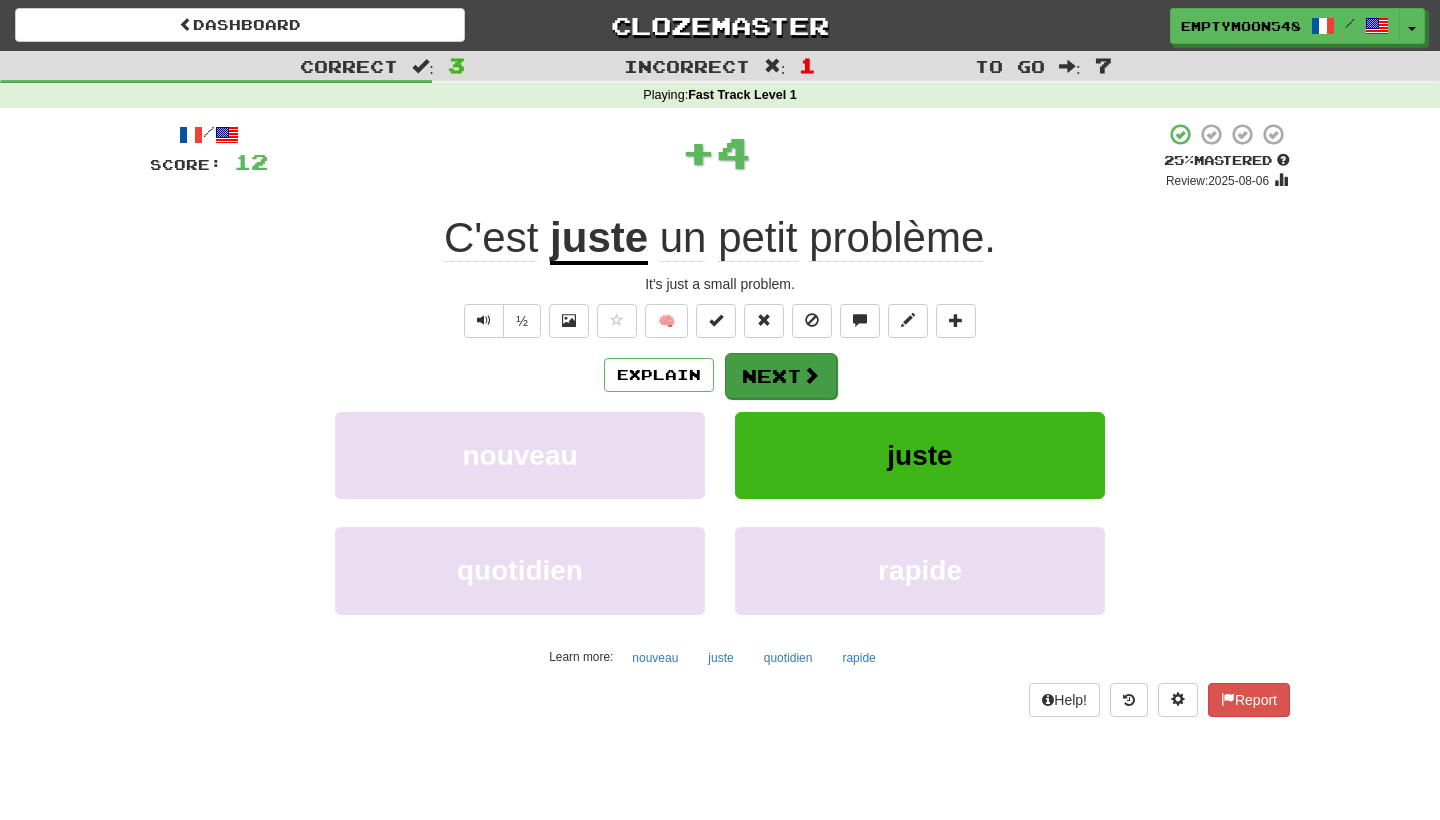 click at bounding box center (811, 375) 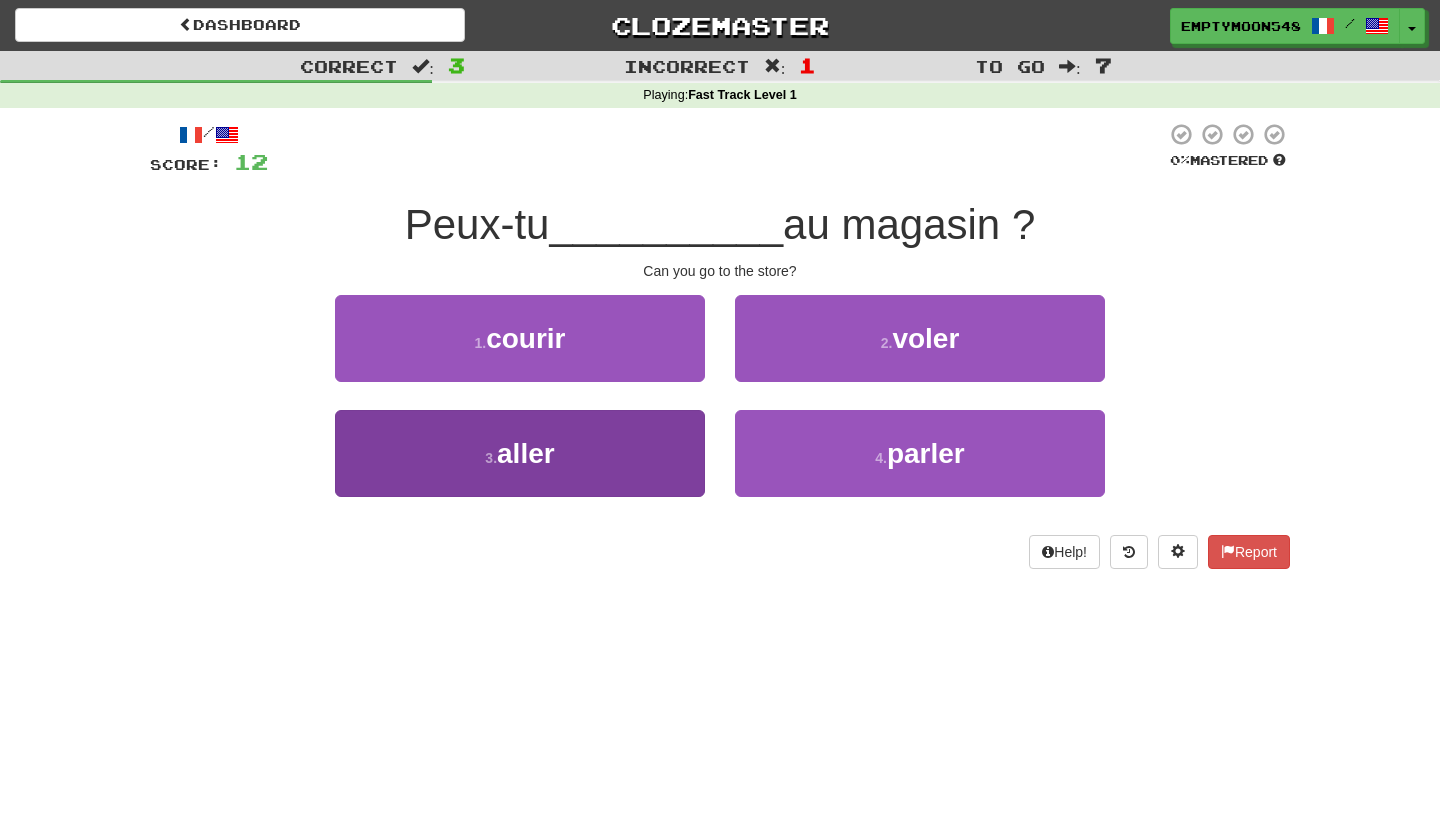 click on "3 .  aller" at bounding box center [520, 453] 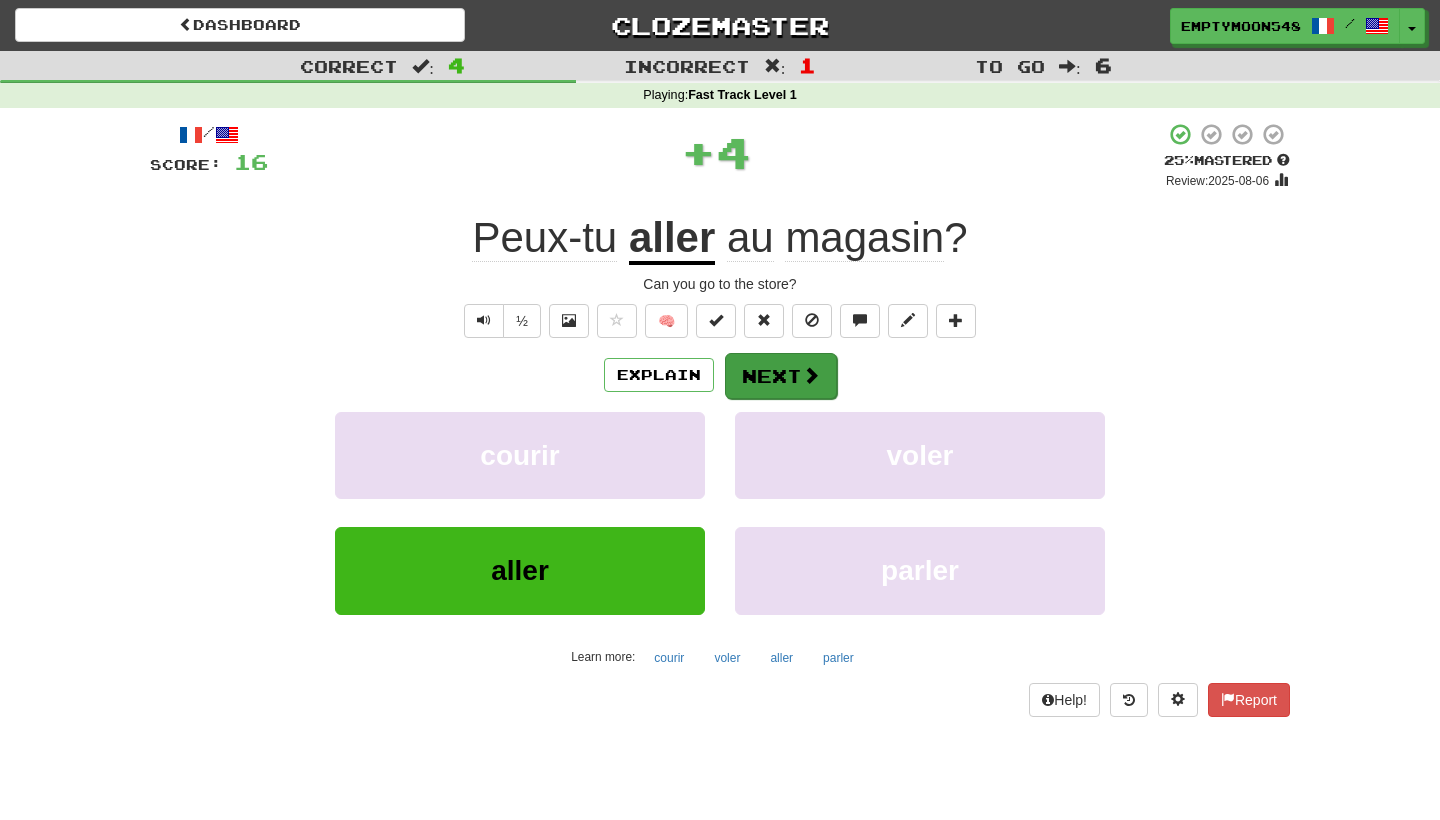 click on "Next" at bounding box center [781, 376] 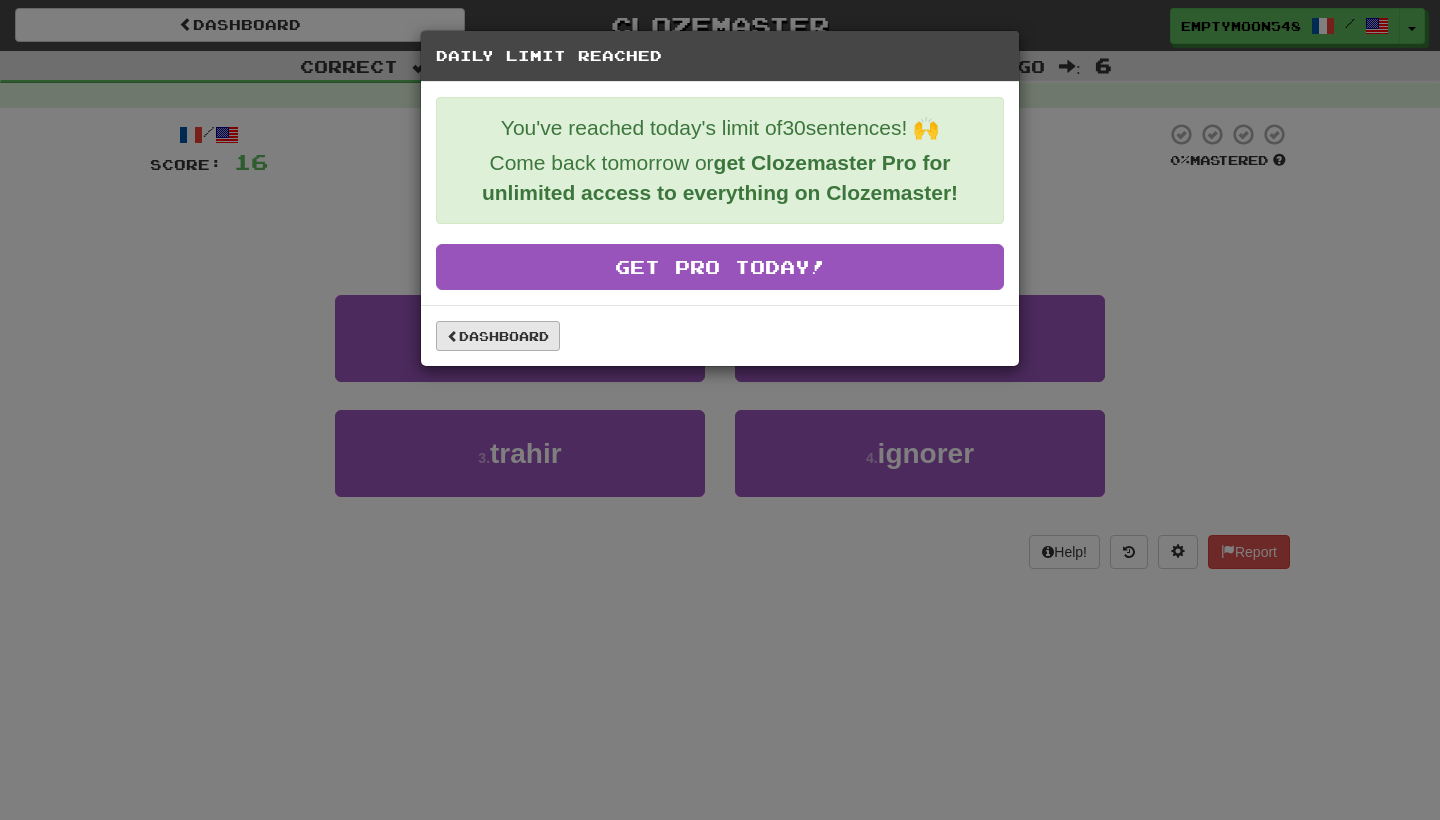 click on "Dashboard" at bounding box center (498, 336) 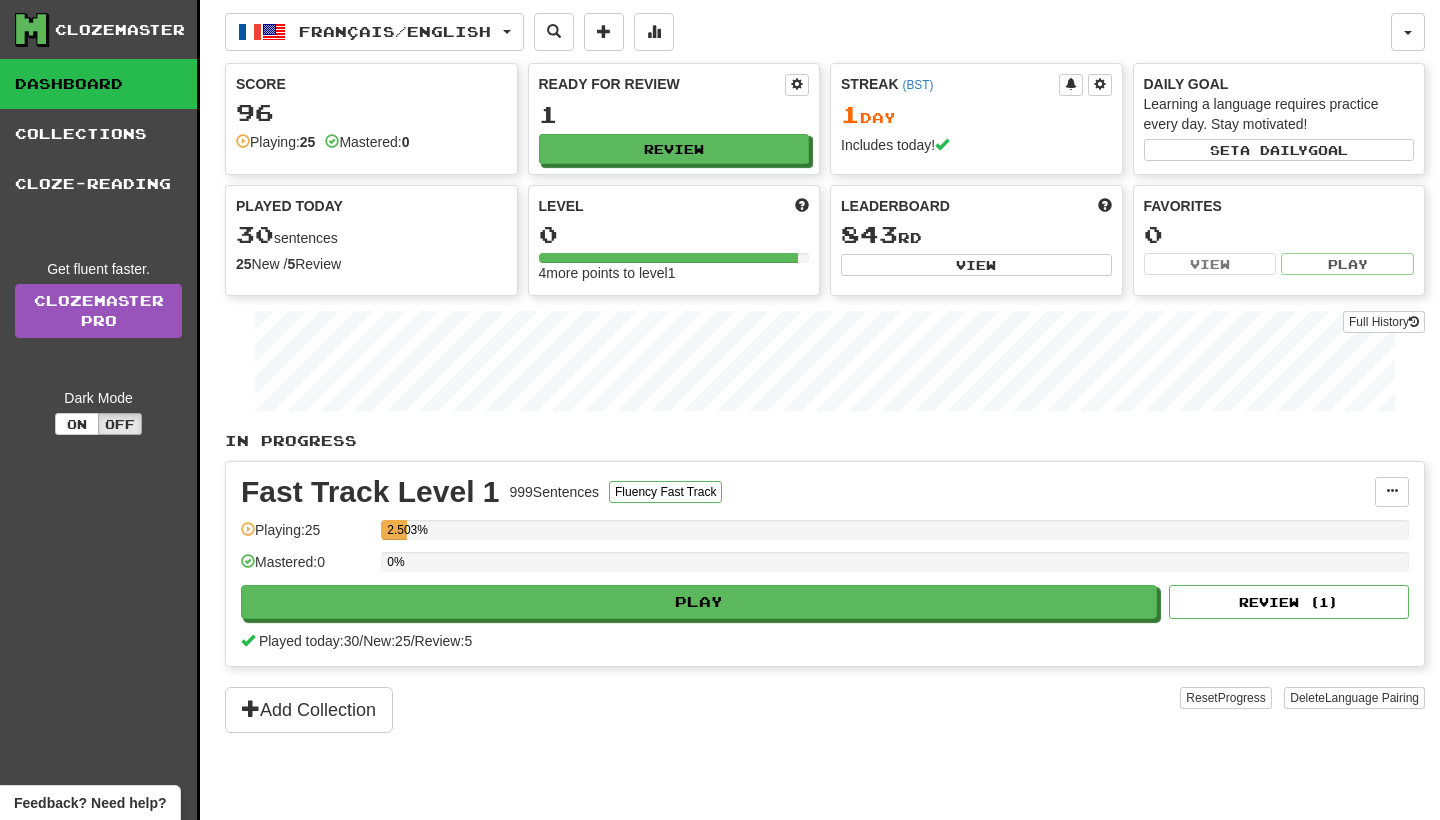 scroll, scrollTop: 0, scrollLeft: 0, axis: both 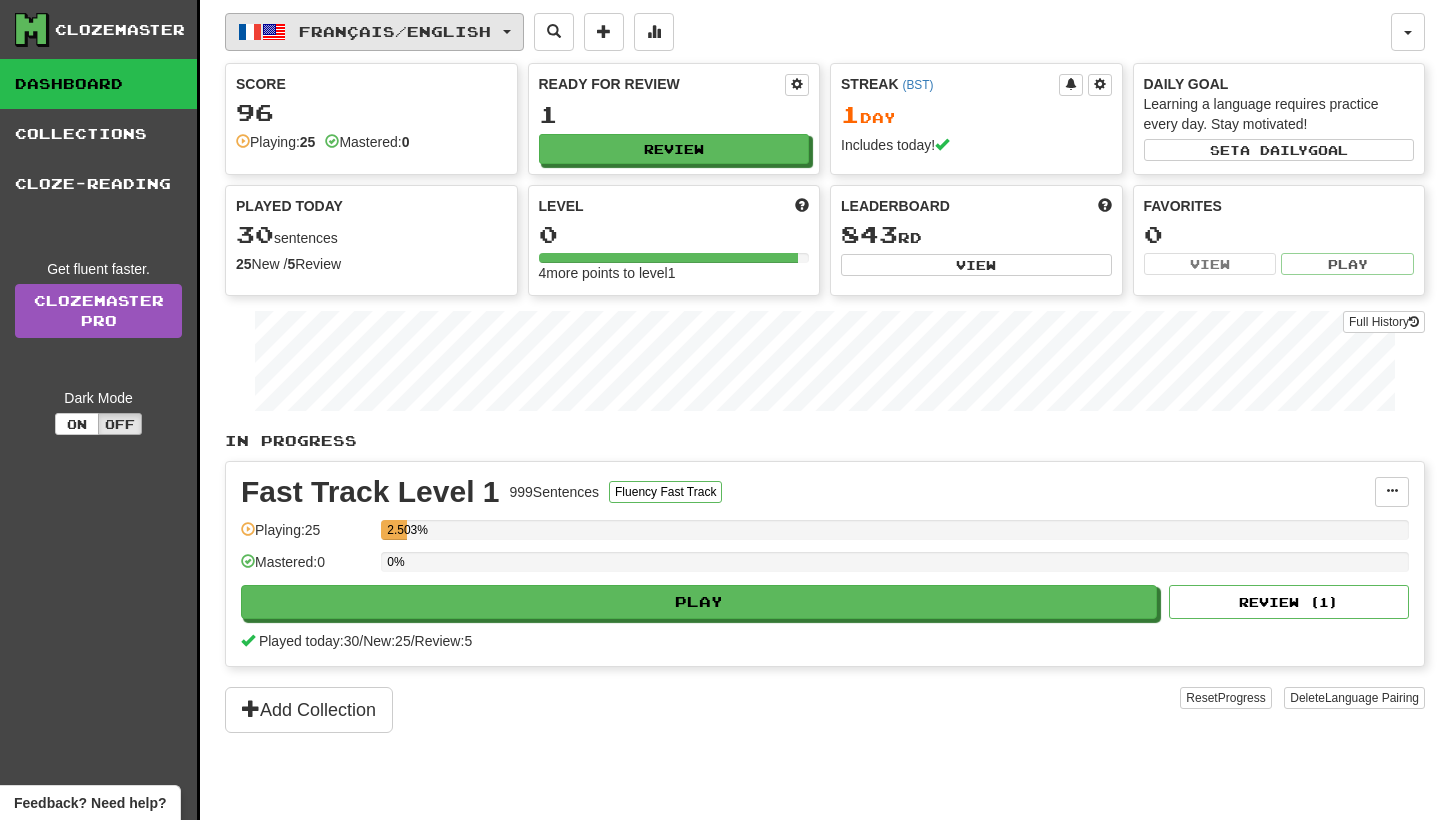 click on "Français  /  English" at bounding box center [395, 31] 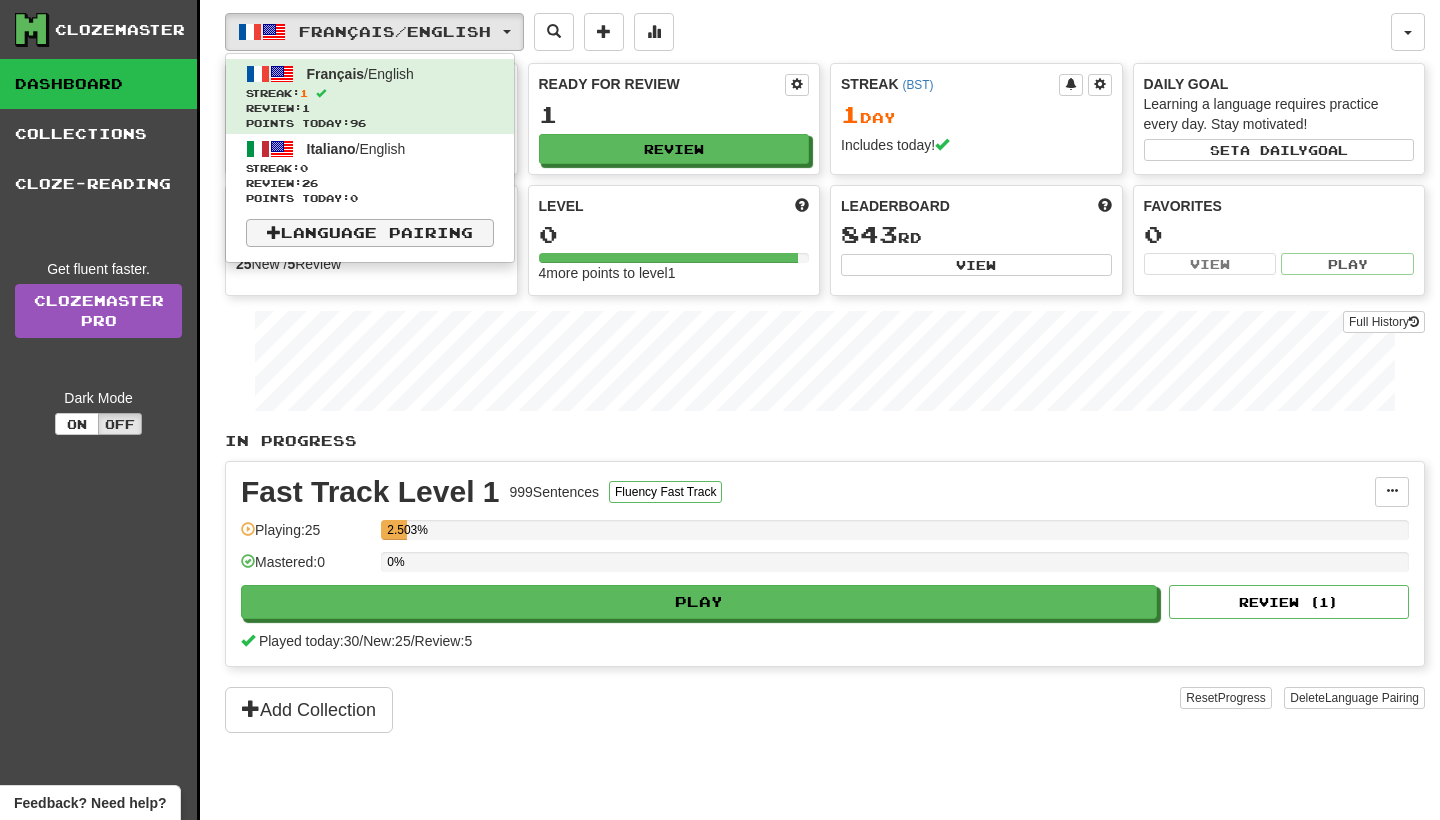 click on "Language Pairing" at bounding box center [370, 233] 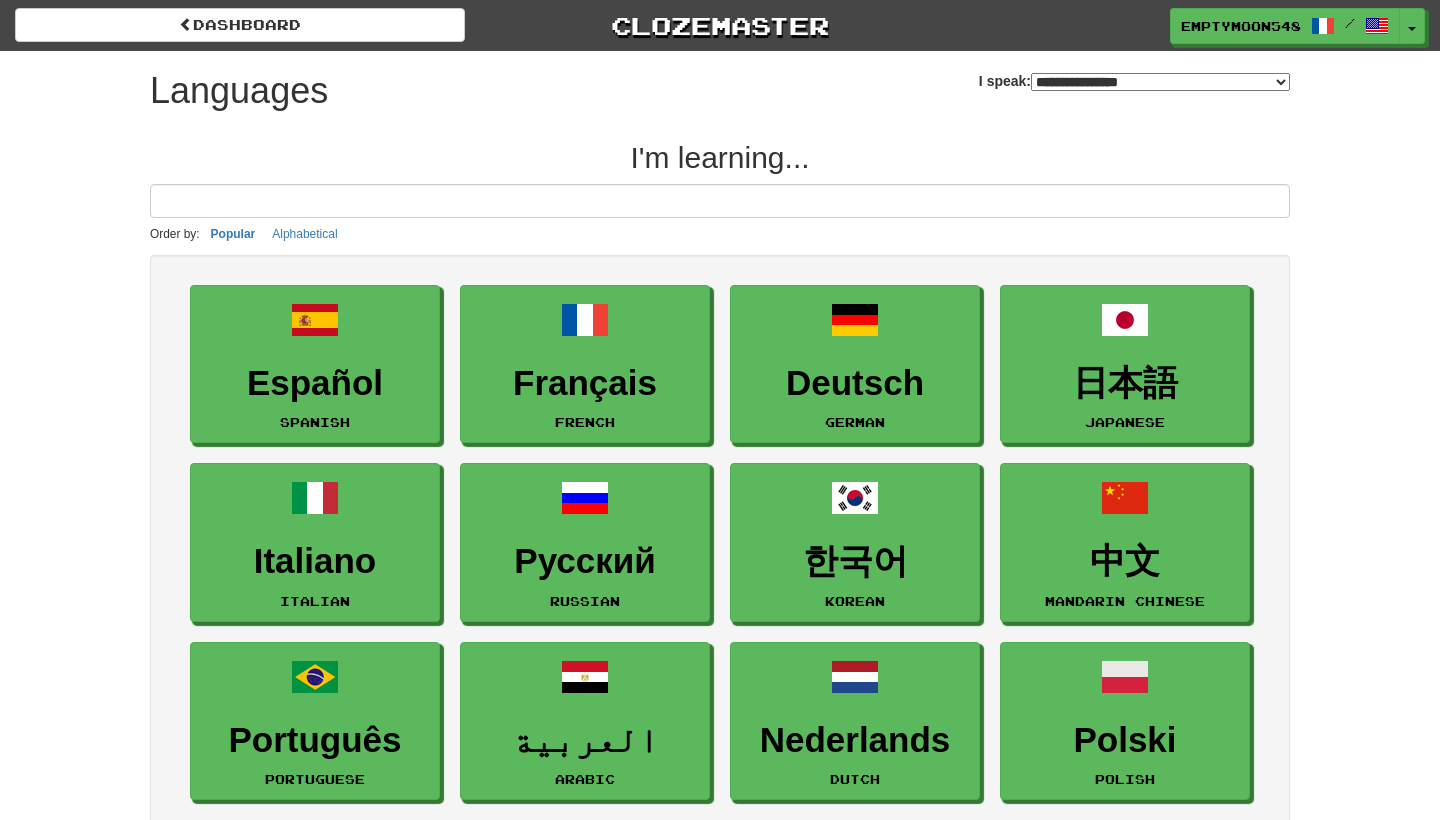 select on "*******" 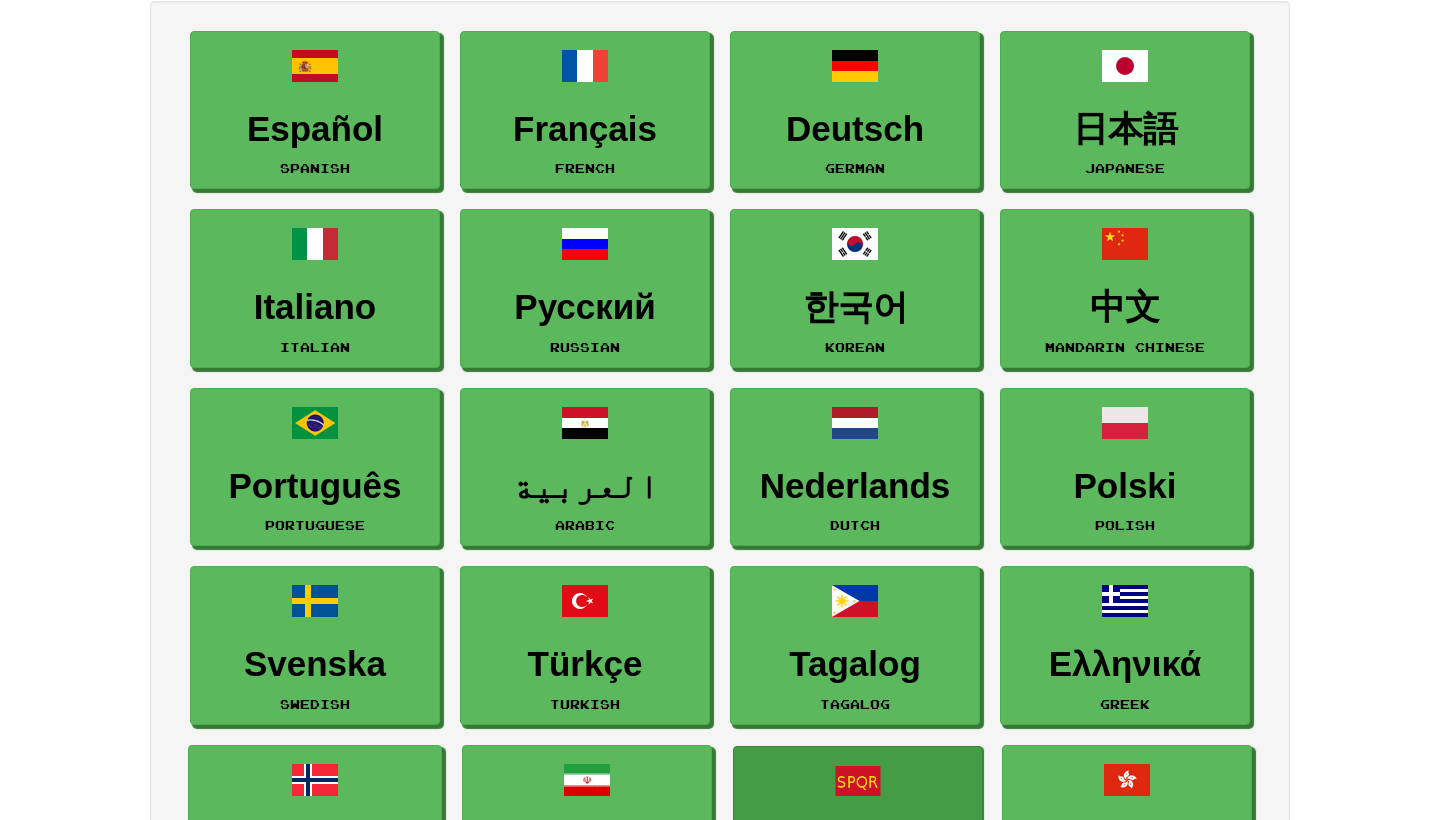 scroll, scrollTop: 178, scrollLeft: 0, axis: vertical 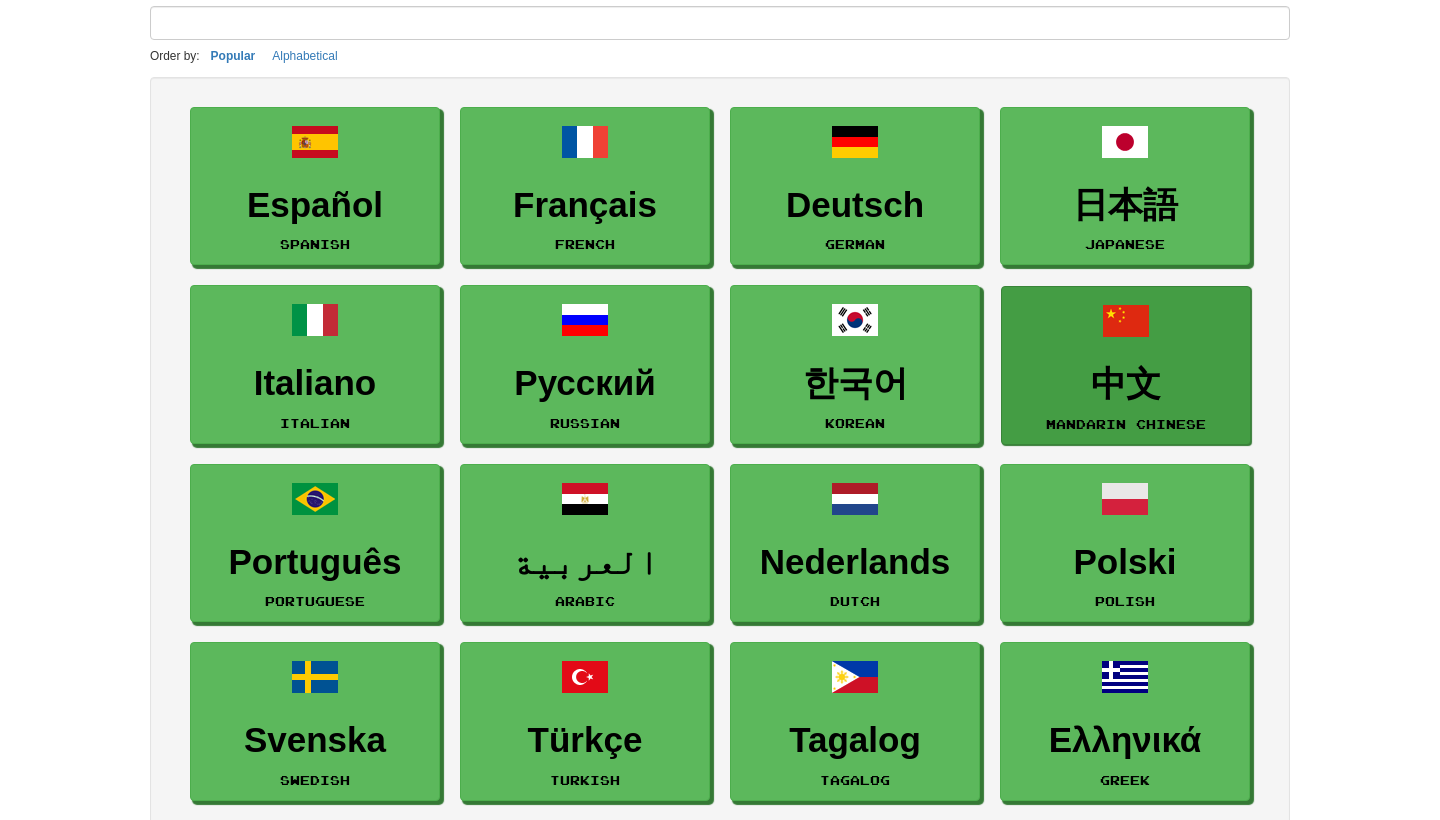 click on "中文" at bounding box center (1126, 384) 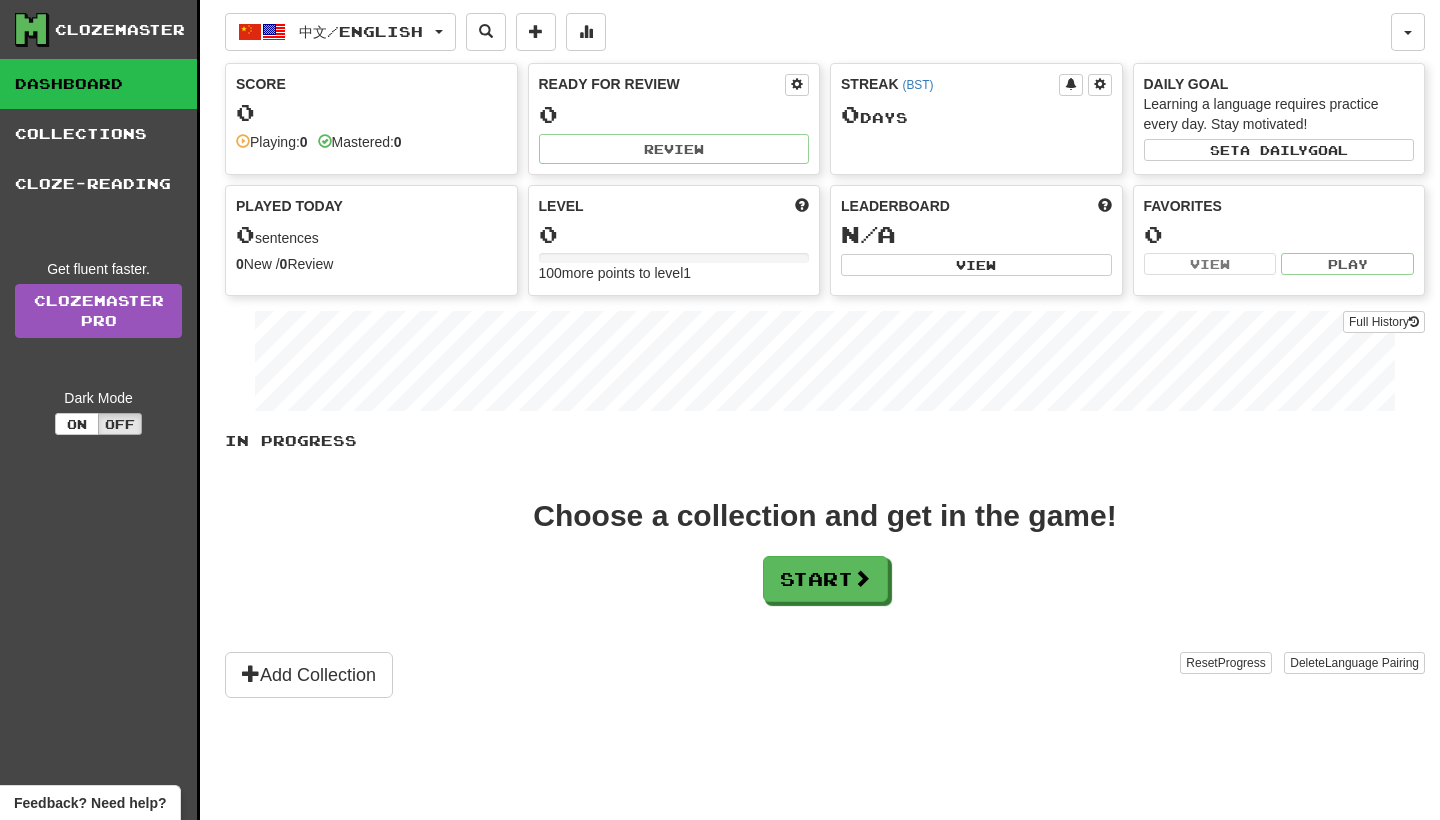 scroll, scrollTop: 0, scrollLeft: 0, axis: both 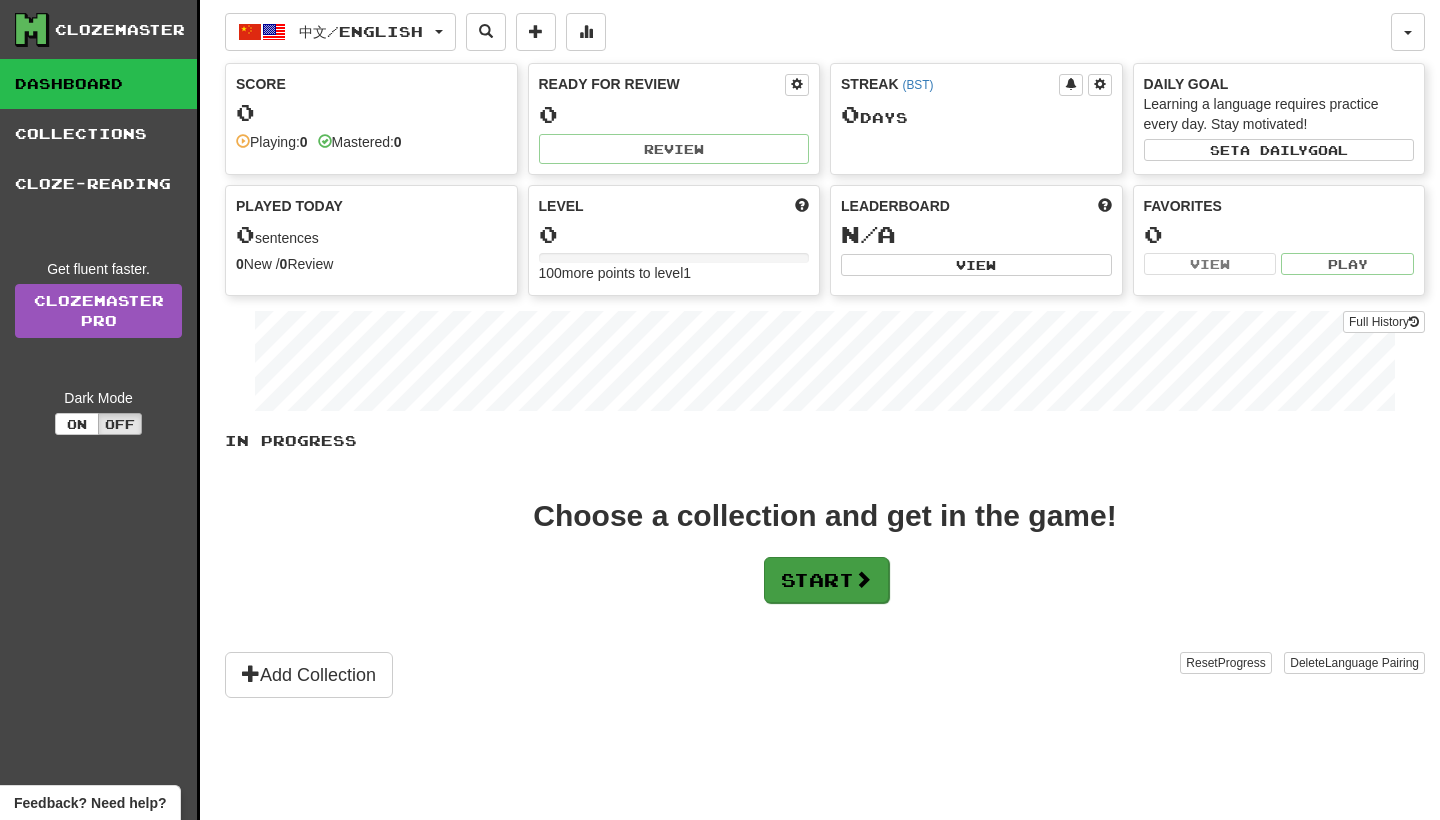 click on "Start" at bounding box center (826, 580) 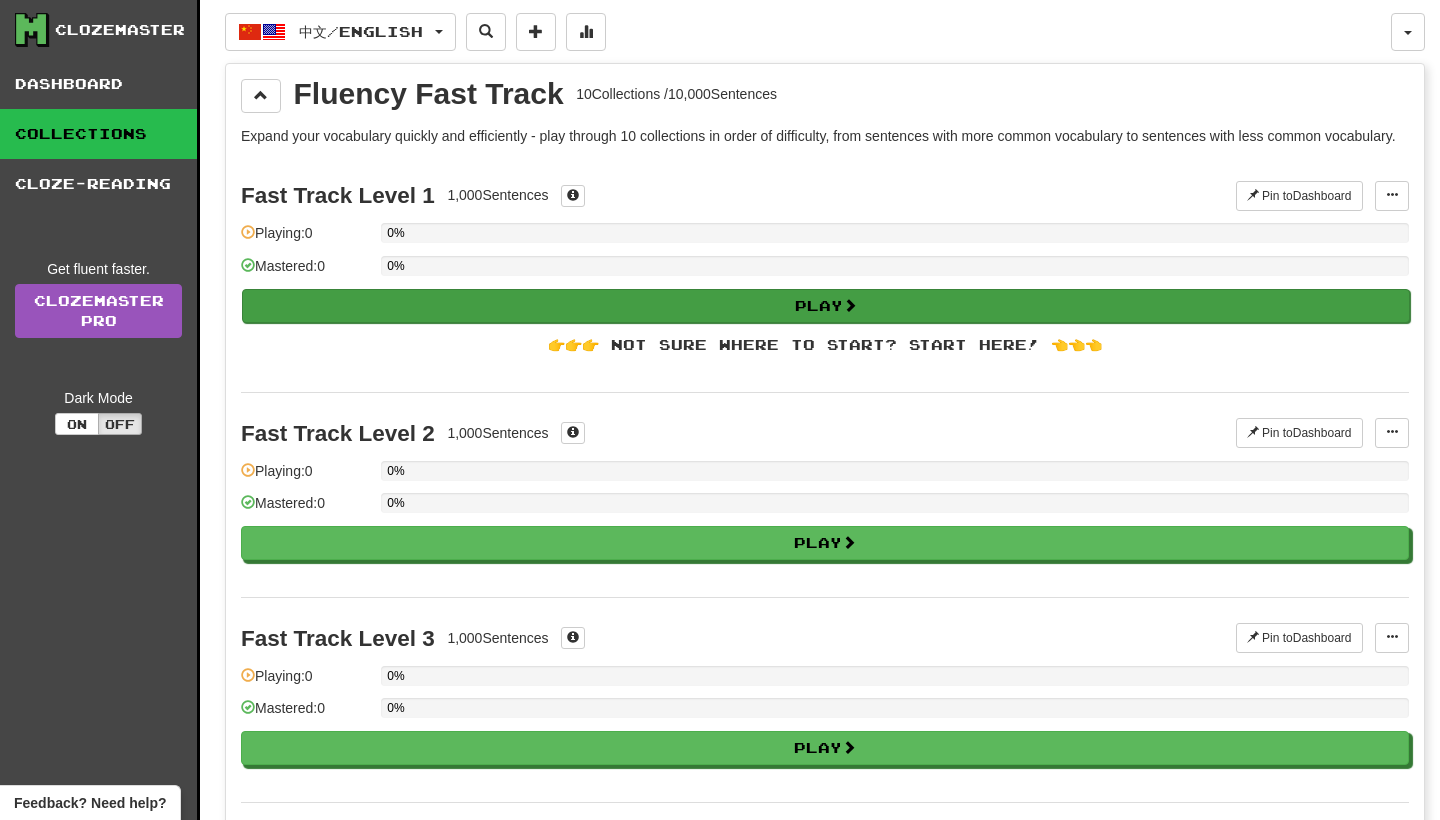 click on "Play" at bounding box center [826, 306] 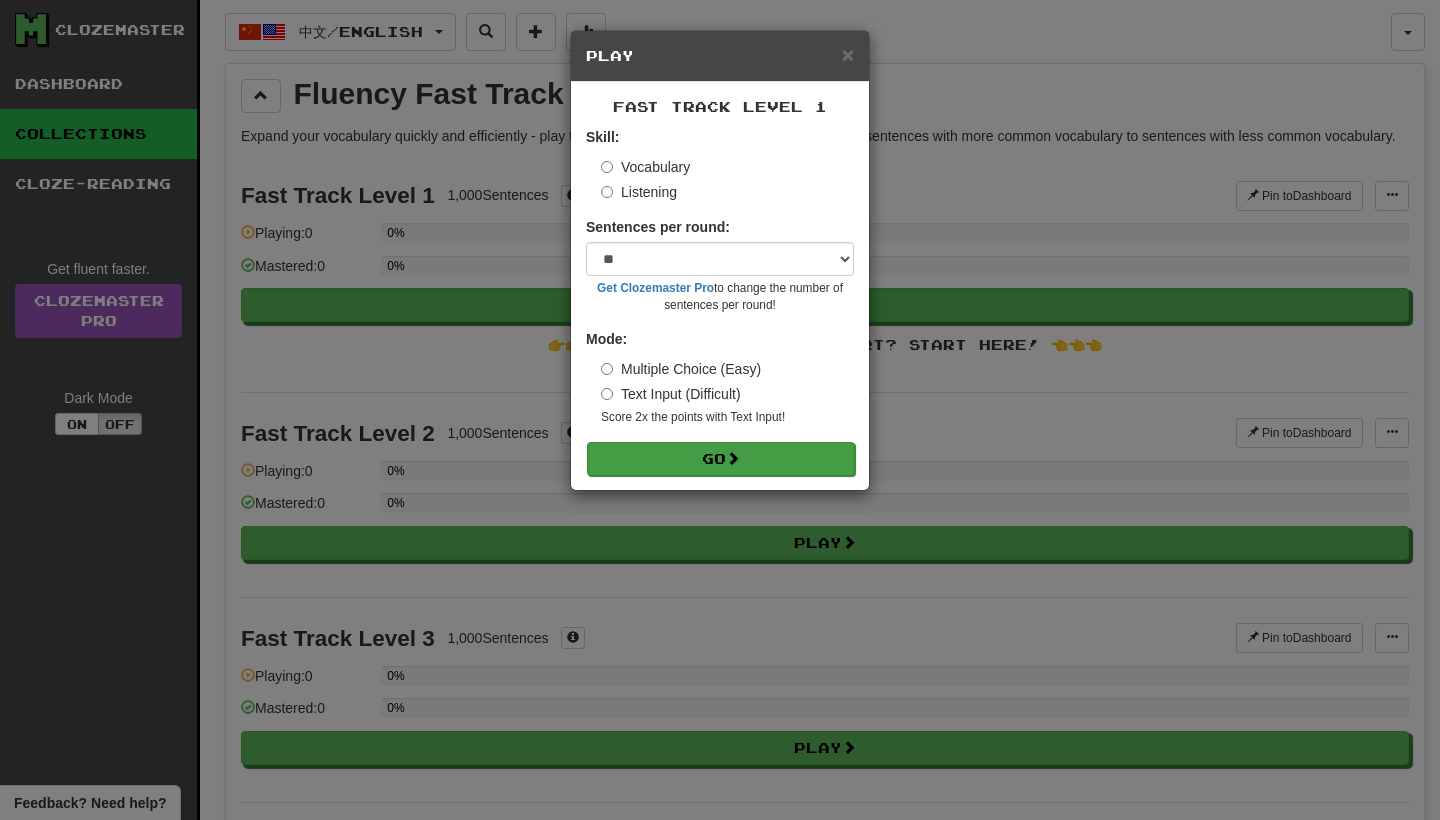 click on "Go" at bounding box center (721, 459) 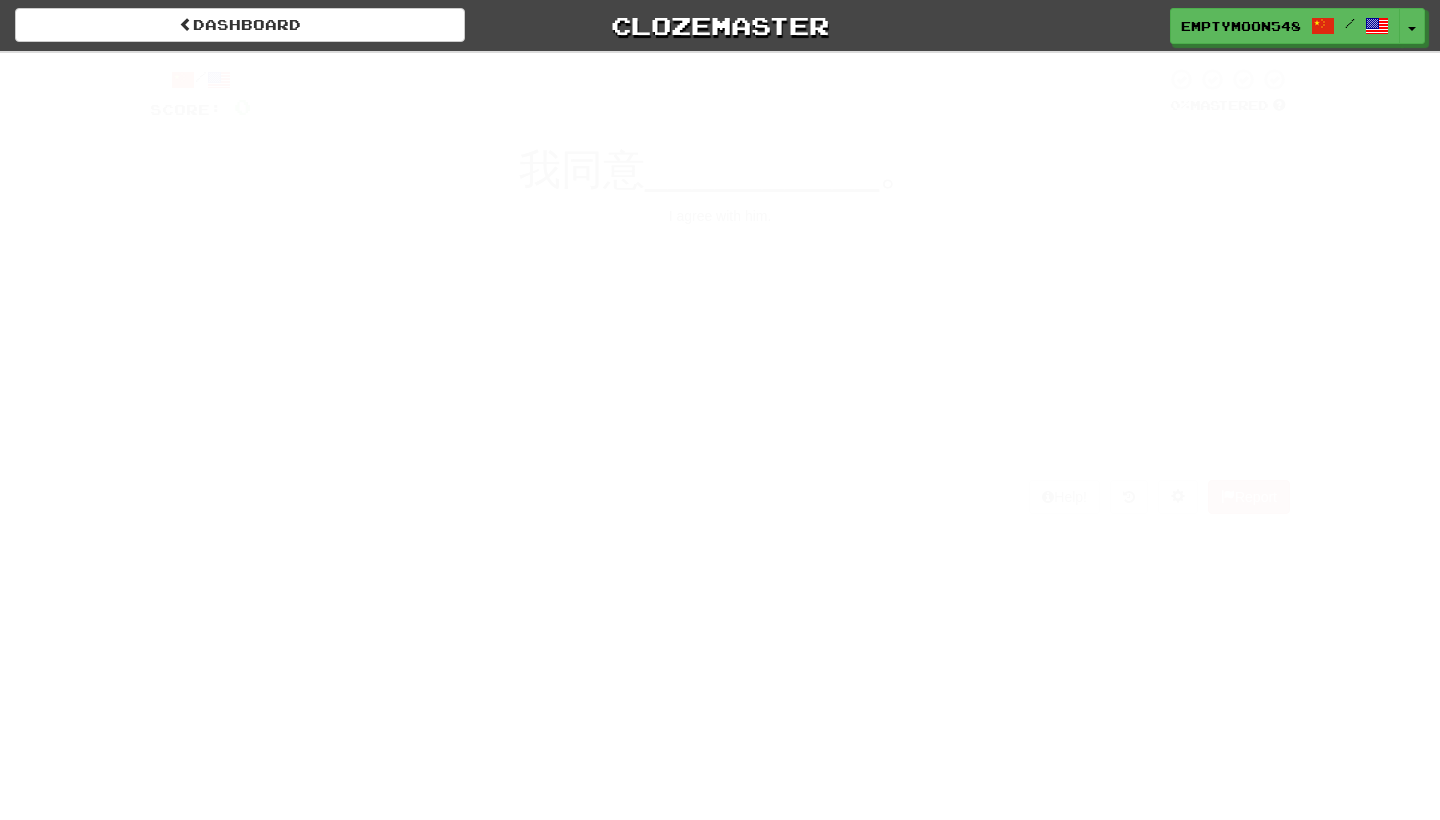 scroll, scrollTop: 0, scrollLeft: 0, axis: both 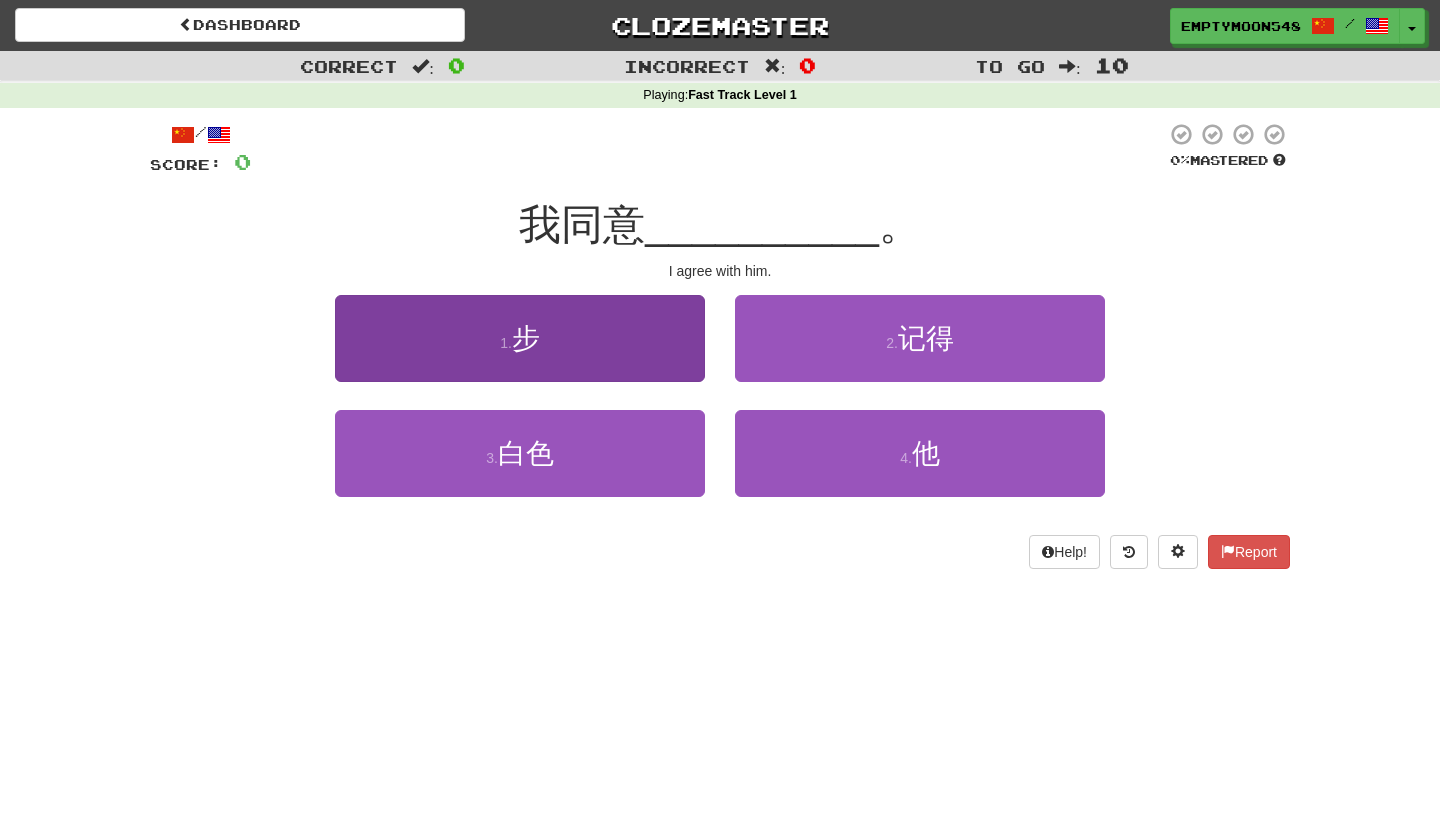 click on "1 .  步" at bounding box center [520, 338] 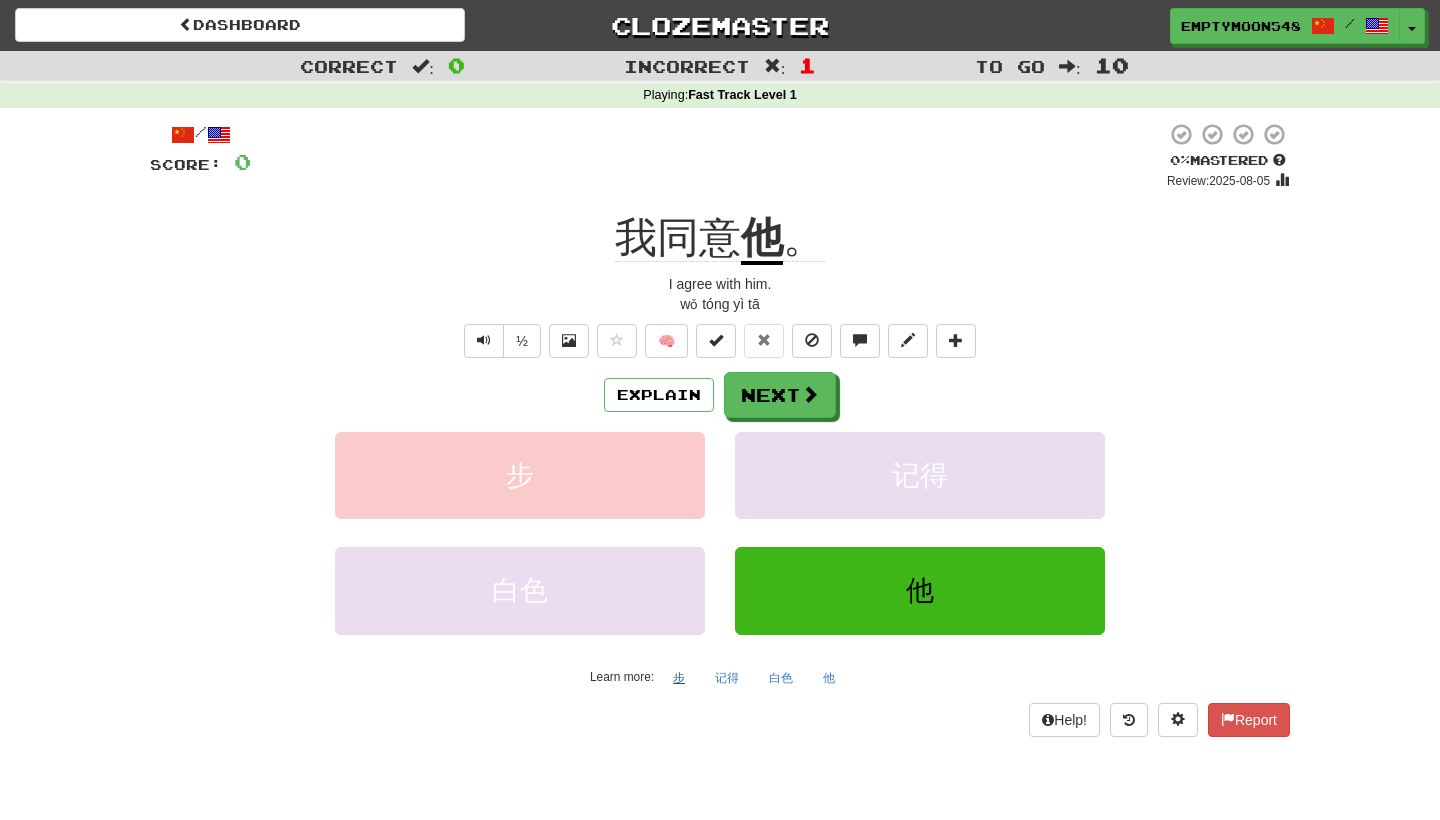 click on "步" at bounding box center (679, 678) 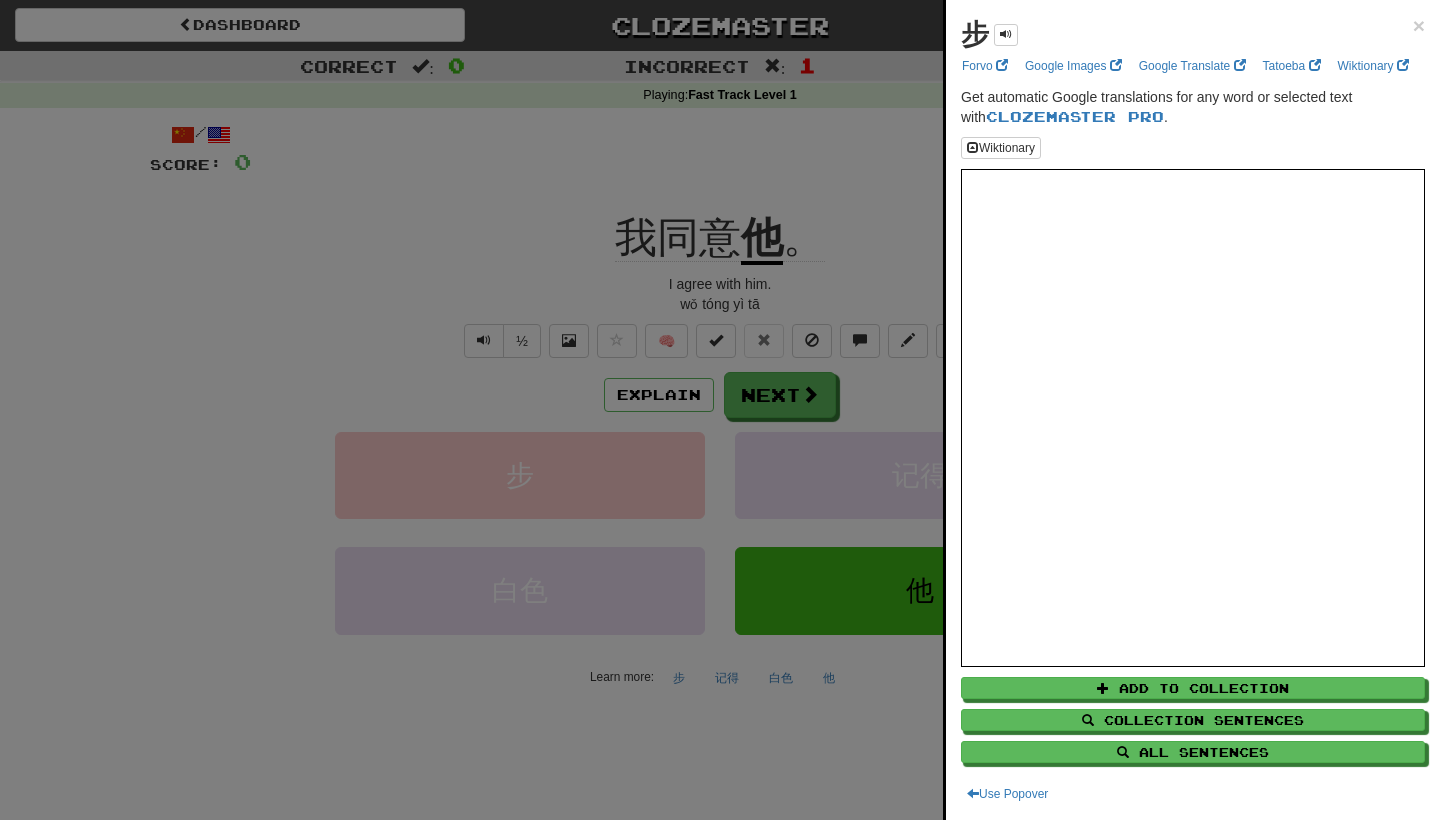 click at bounding box center (720, 410) 